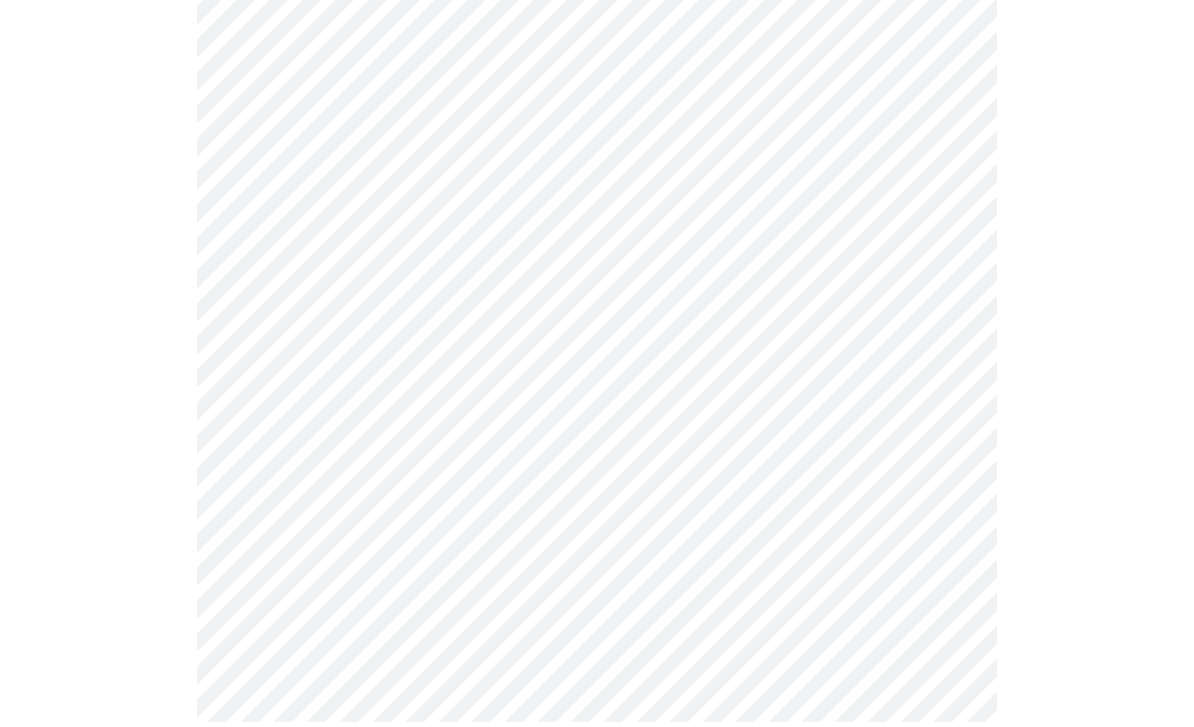 scroll, scrollTop: 0, scrollLeft: 0, axis: both 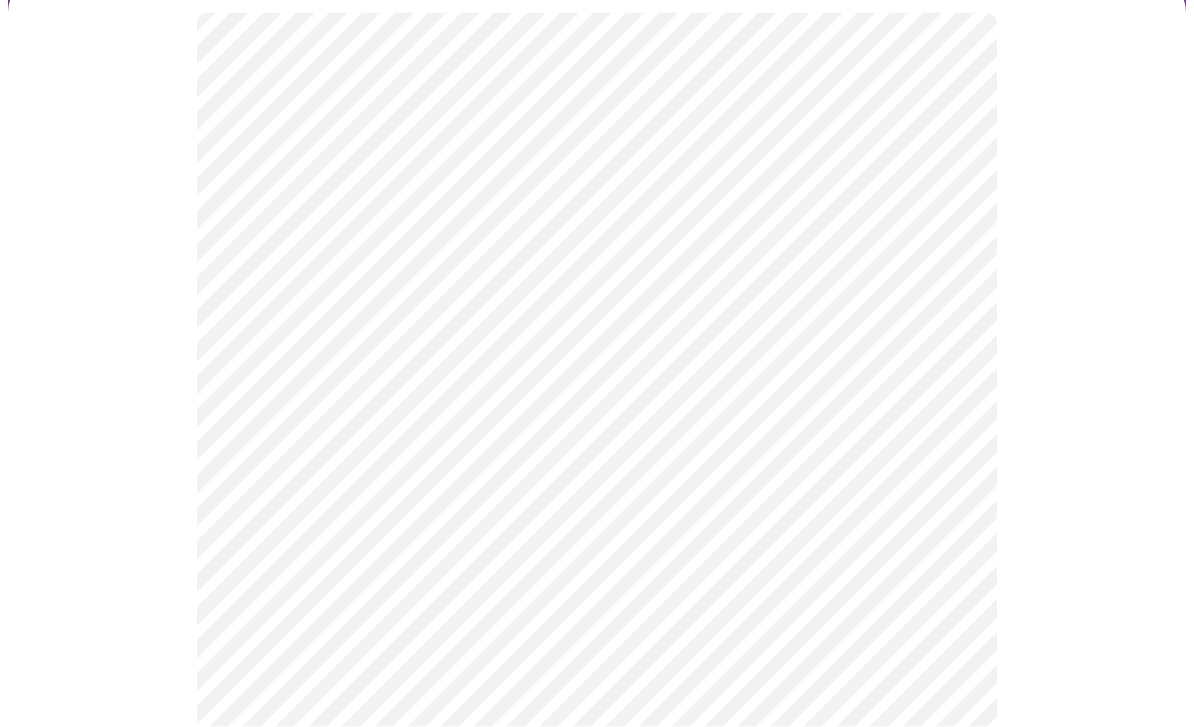 click on "MyMenopauseRx Intake Questions 3  /  13" at bounding box center [597, 1180] 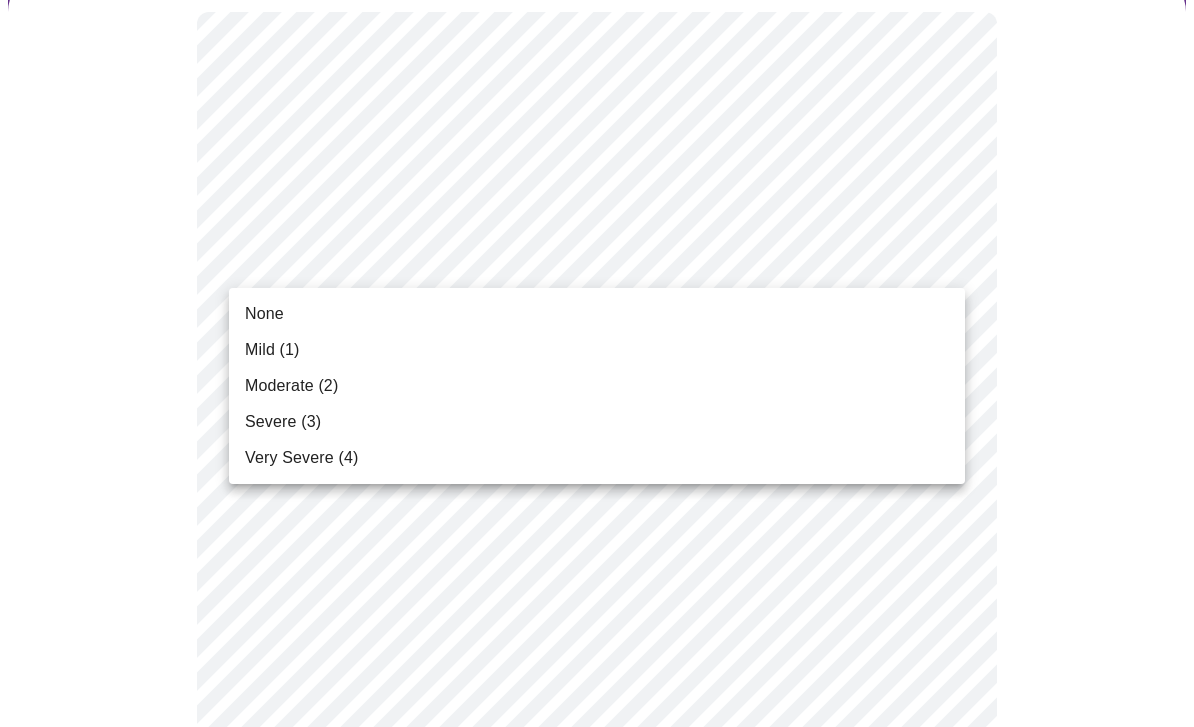 click on "Mild (1)" at bounding box center [272, 350] 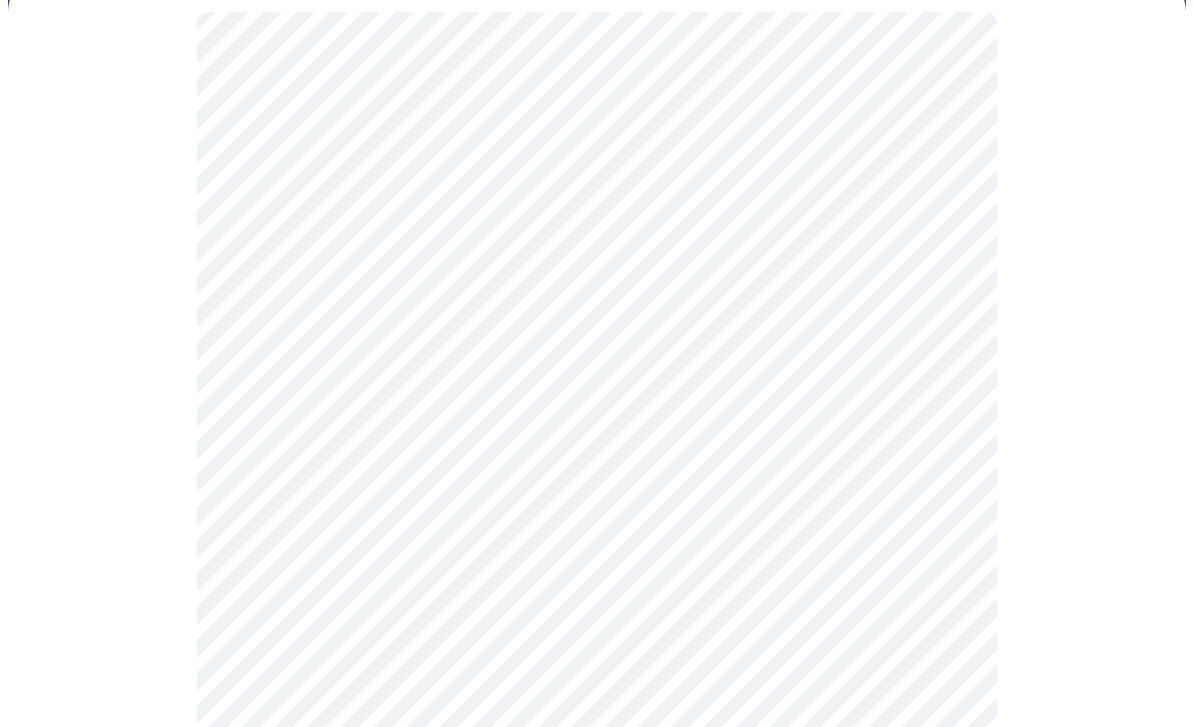 click on "MyMenopauseRx Intake Questions 3  /  13" at bounding box center [597, 1144] 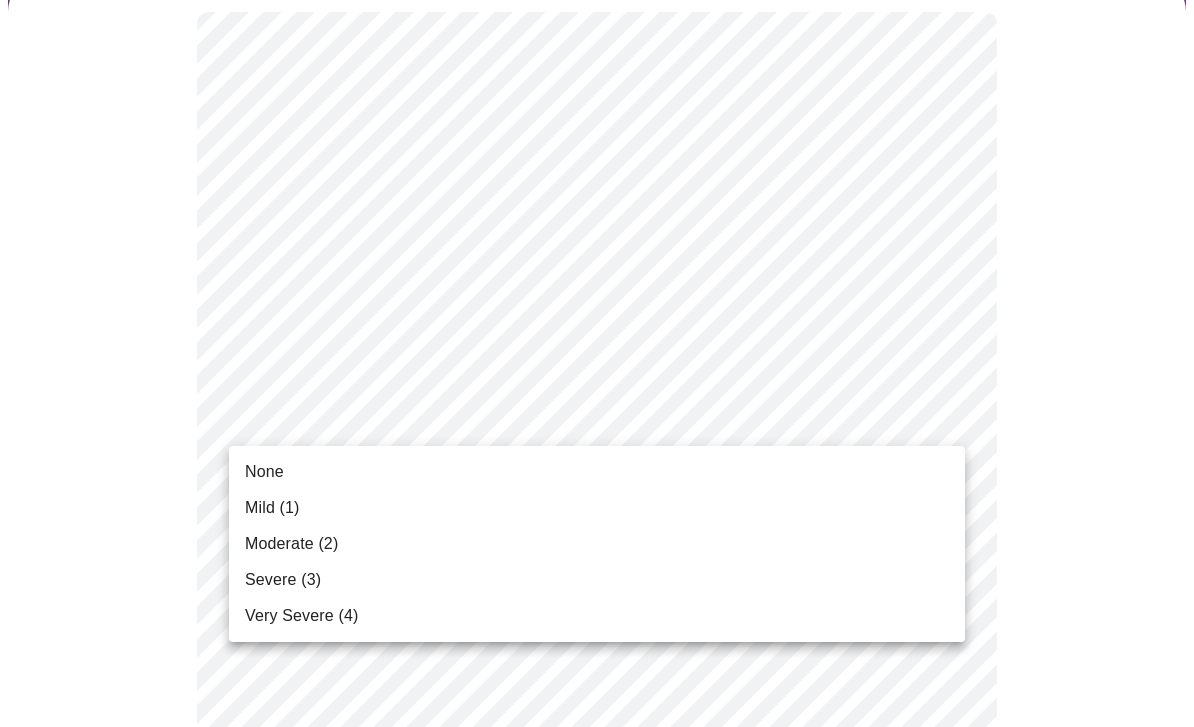 click on "None" at bounding box center [264, 472] 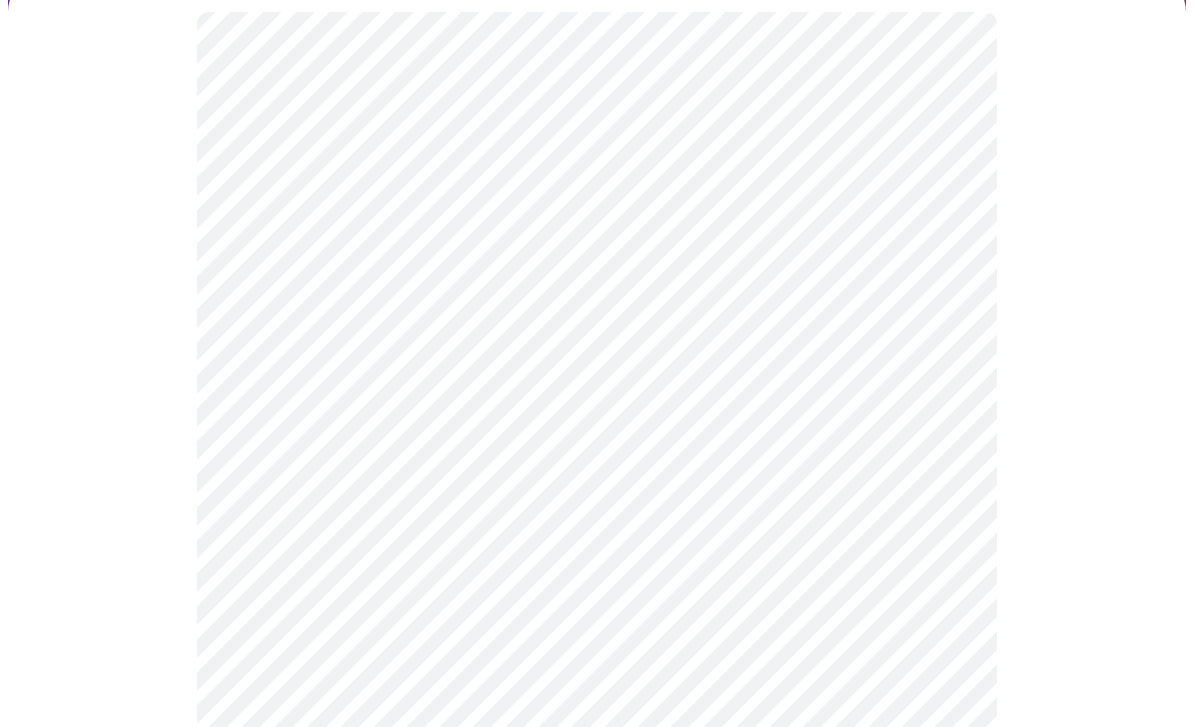 click on "MyMenopauseRx Intake Questions 3  /  13" at bounding box center [597, 1130] 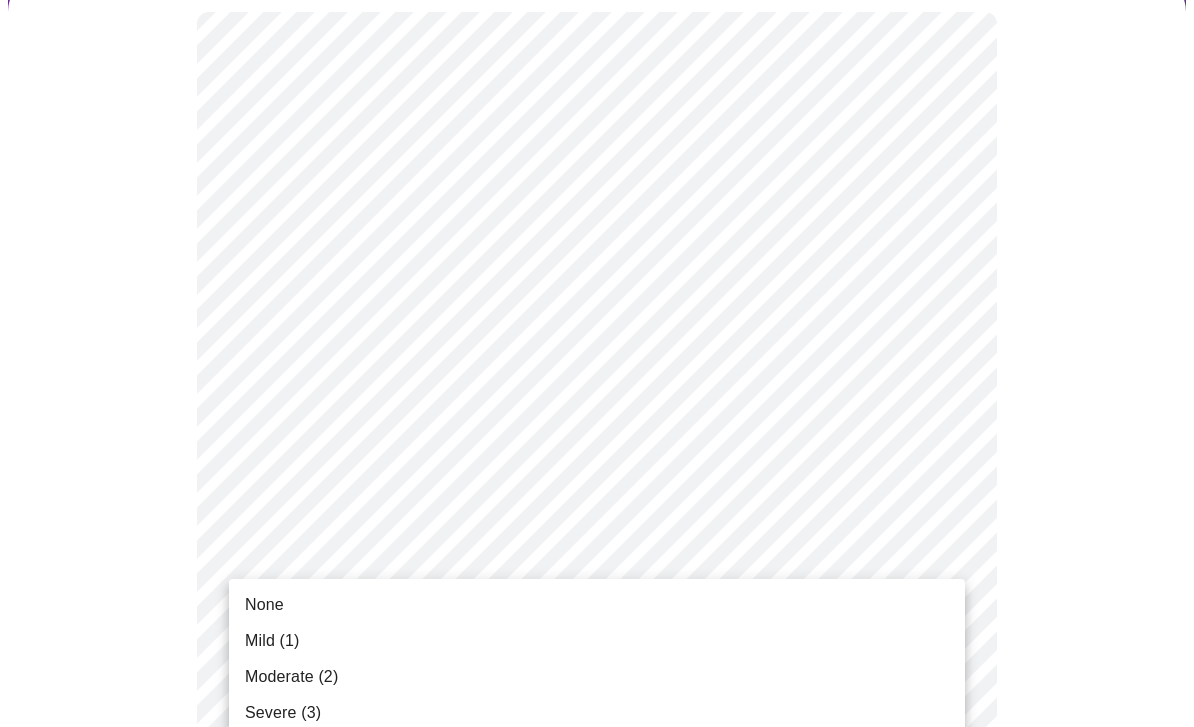 click on "Severe (3)" at bounding box center (283, 713) 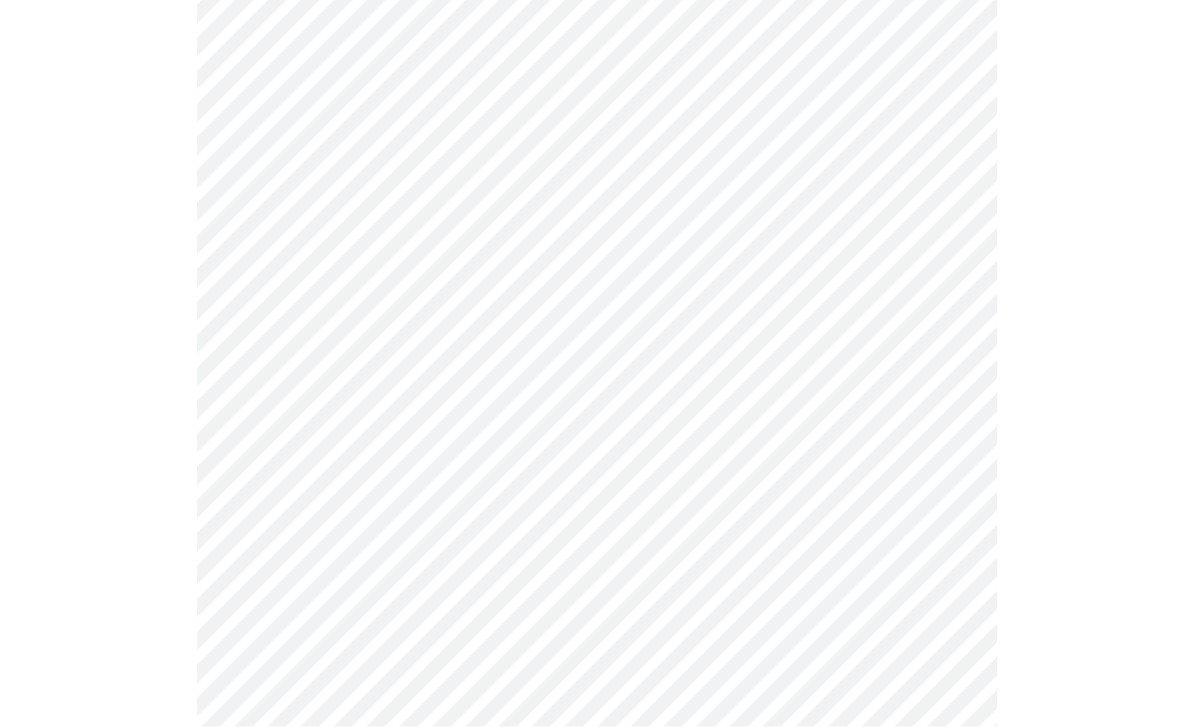 scroll, scrollTop: 513, scrollLeft: 0, axis: vertical 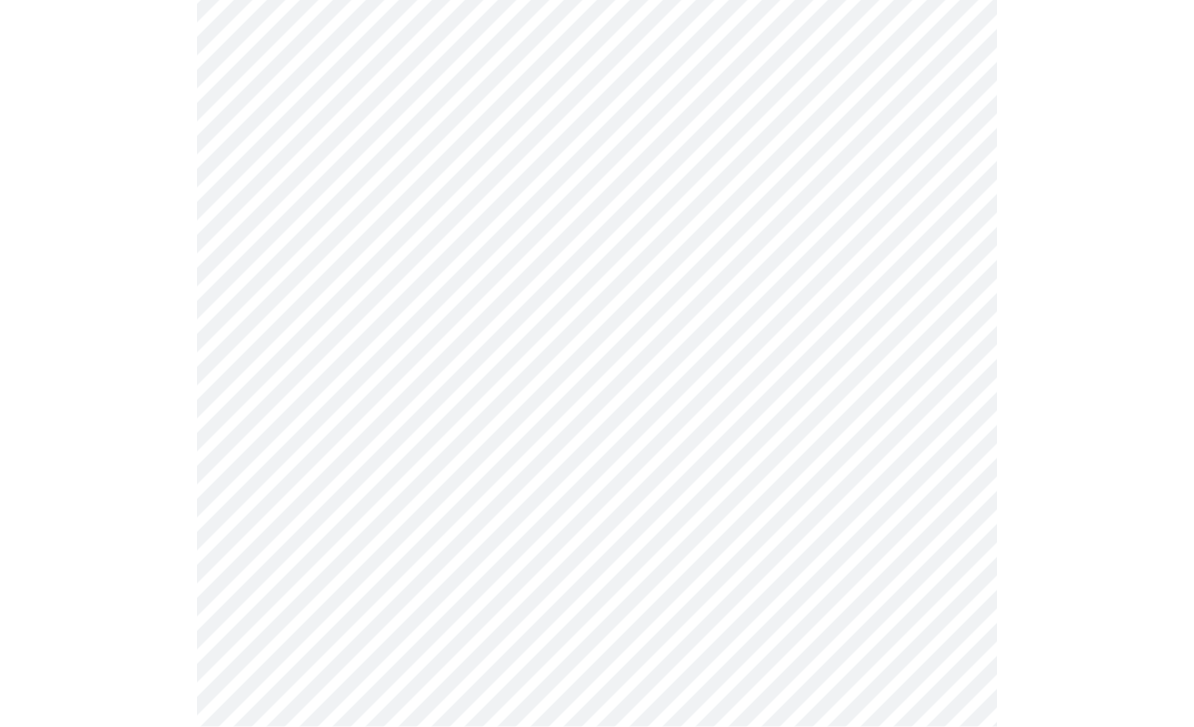 click on "MyMenopauseRx Intake Questions 3  /  13" at bounding box center (597, 779) 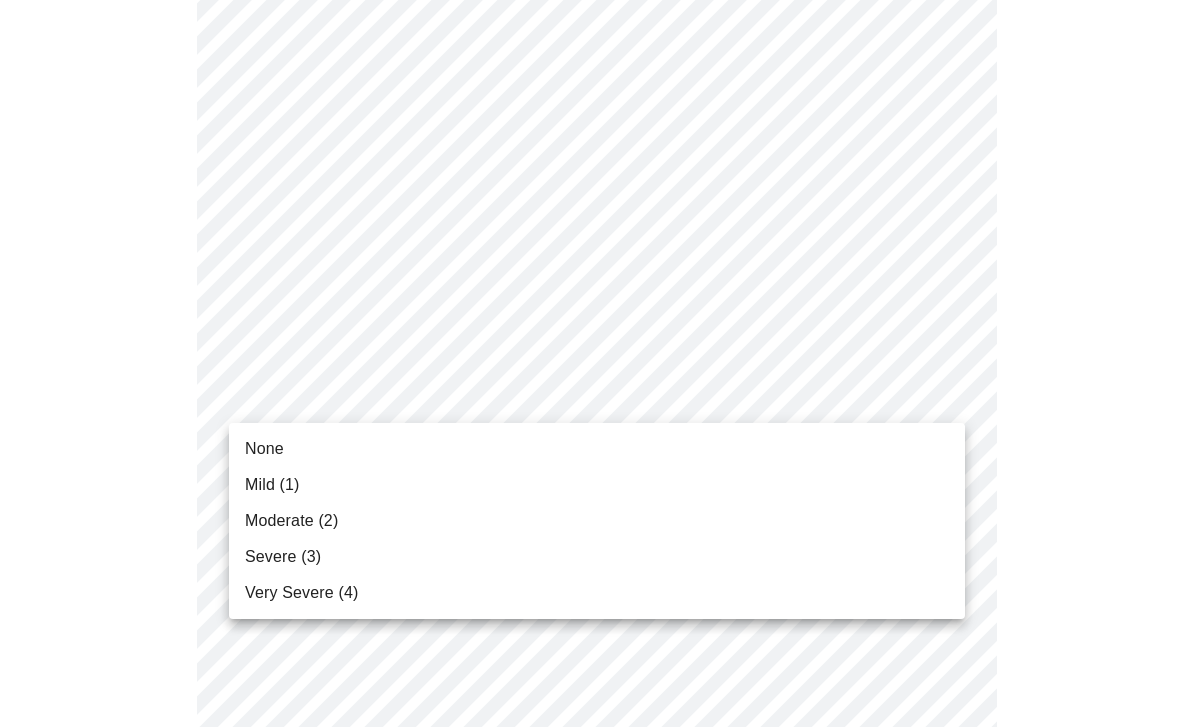 click at bounding box center (597, 363) 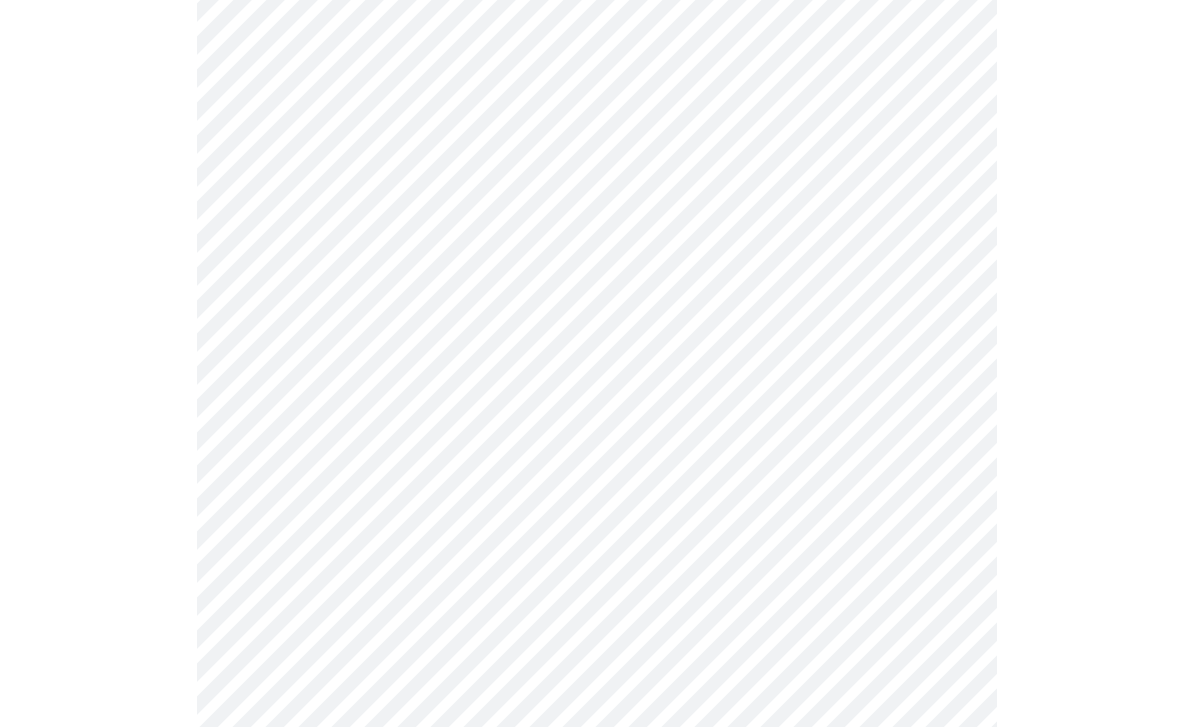 click on "MyMenopauseRx Intake Questions 3  /  13" at bounding box center (597, 778) 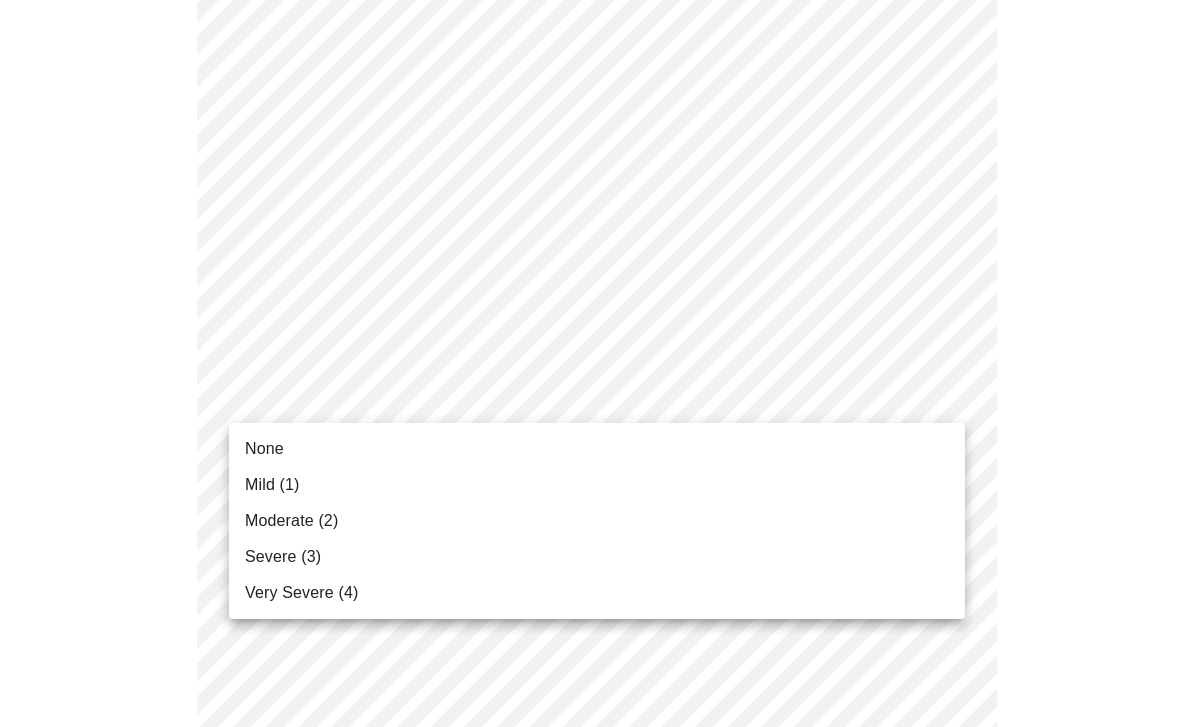 click on "Severe (3)" at bounding box center [283, 557] 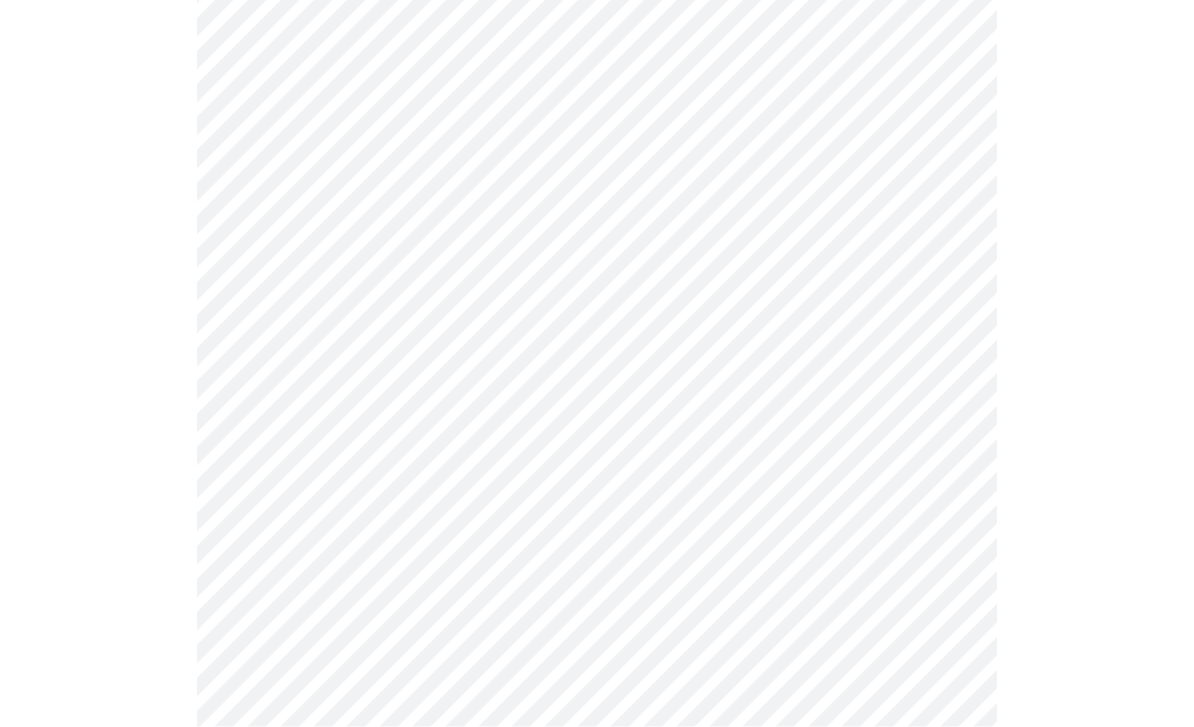 click on "MyMenopauseRx Intake Questions 3  /  13" at bounding box center [597, 680] 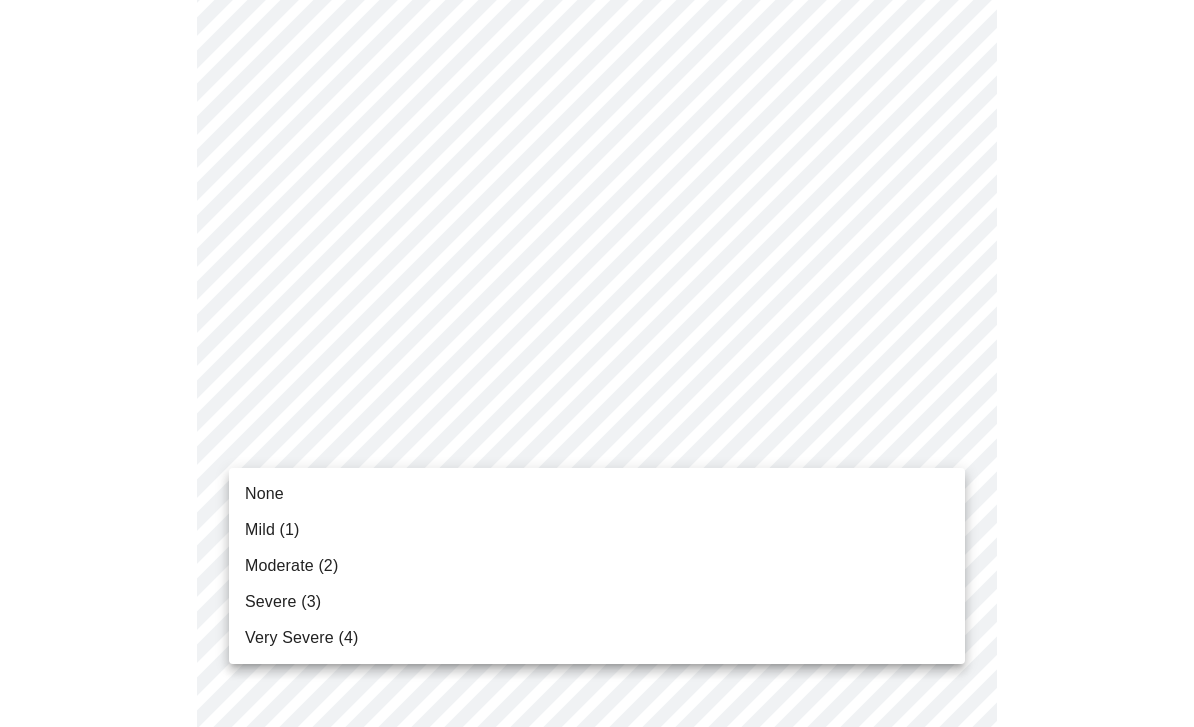 click on "Severe (3)" at bounding box center [283, 602] 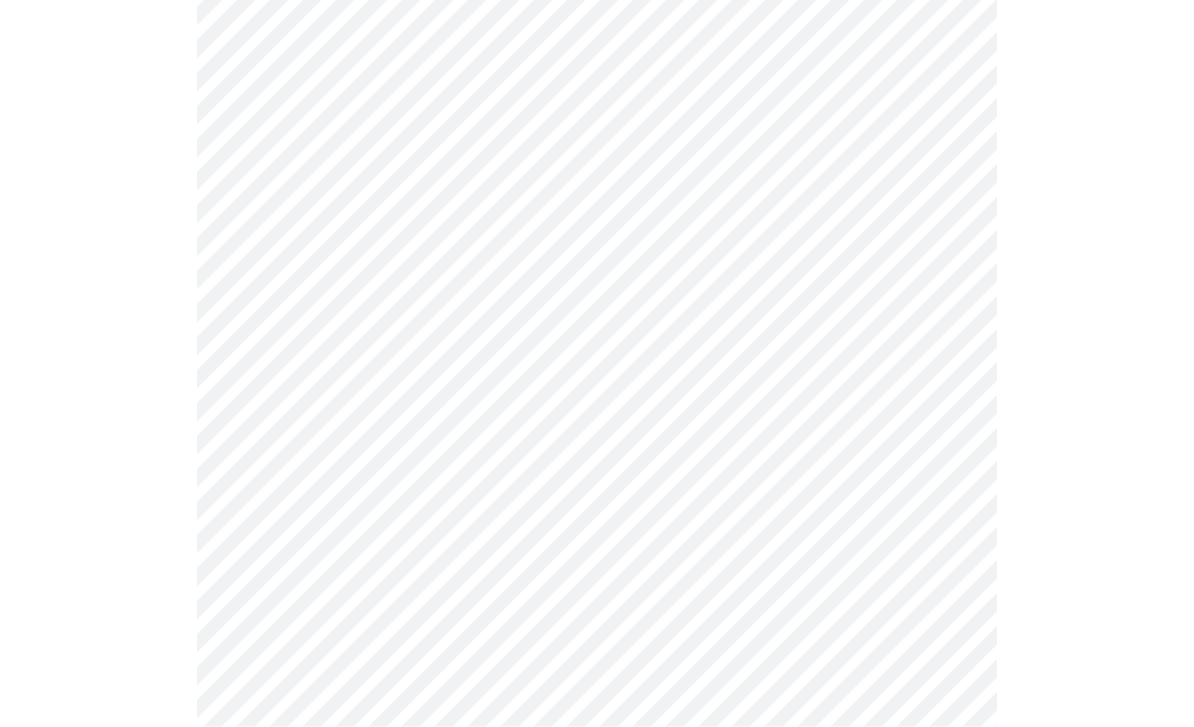 scroll, scrollTop: 679, scrollLeft: 0, axis: vertical 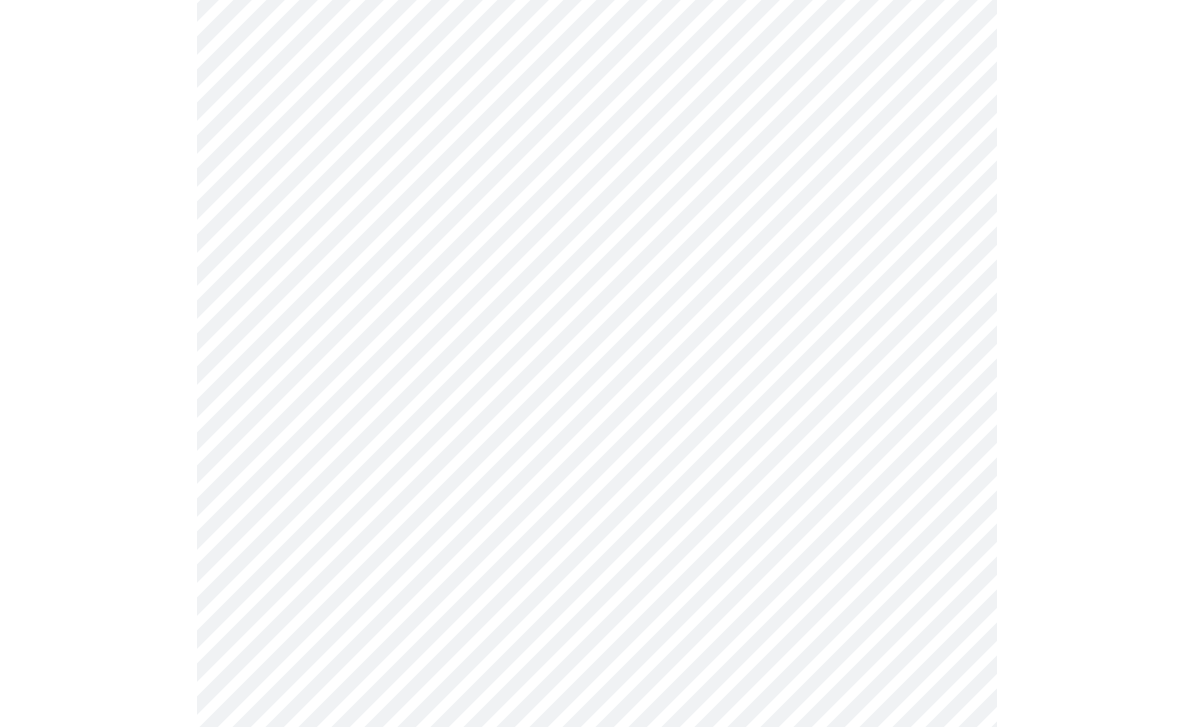 click on "MyMenopauseRx Intake Questions 3  /  13" at bounding box center [597, 586] 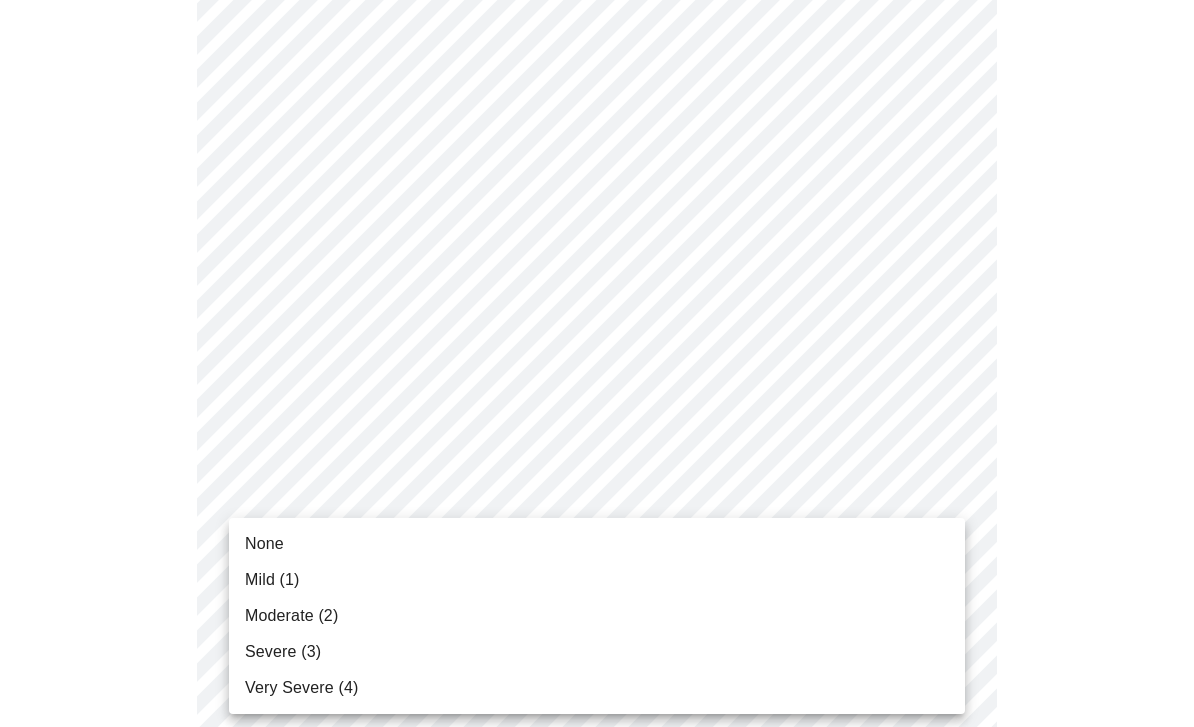 click on "Severe (3)" at bounding box center (283, 652) 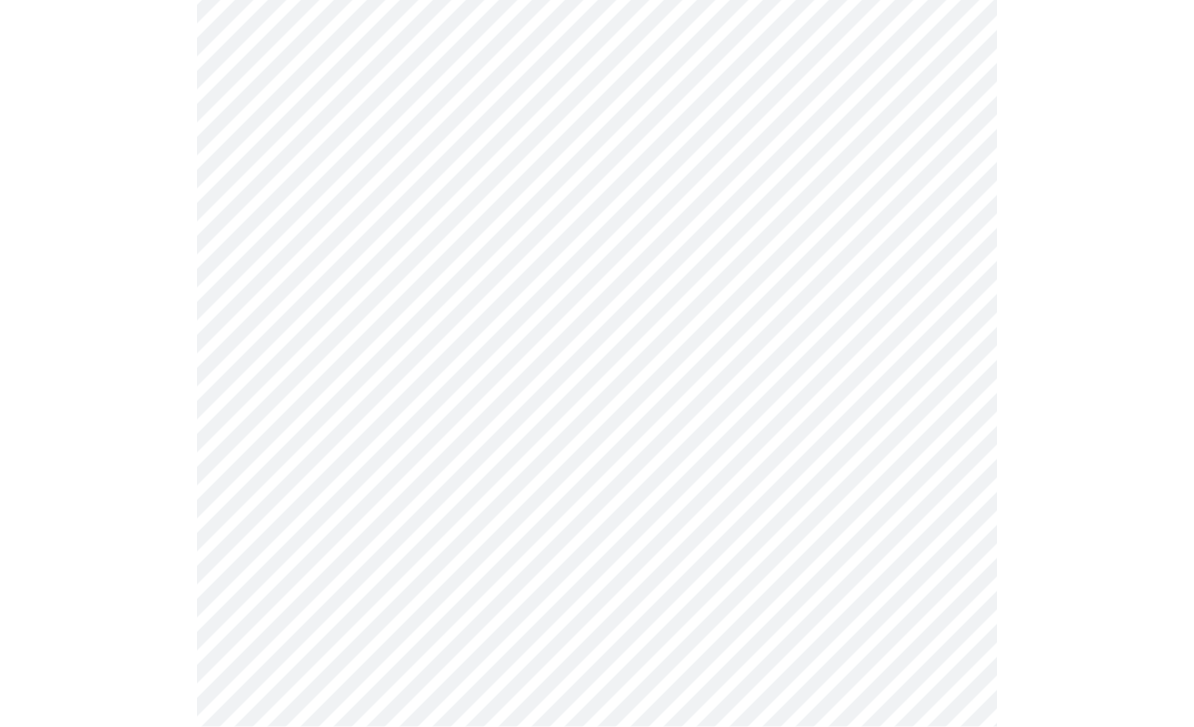 scroll, scrollTop: 810, scrollLeft: 0, axis: vertical 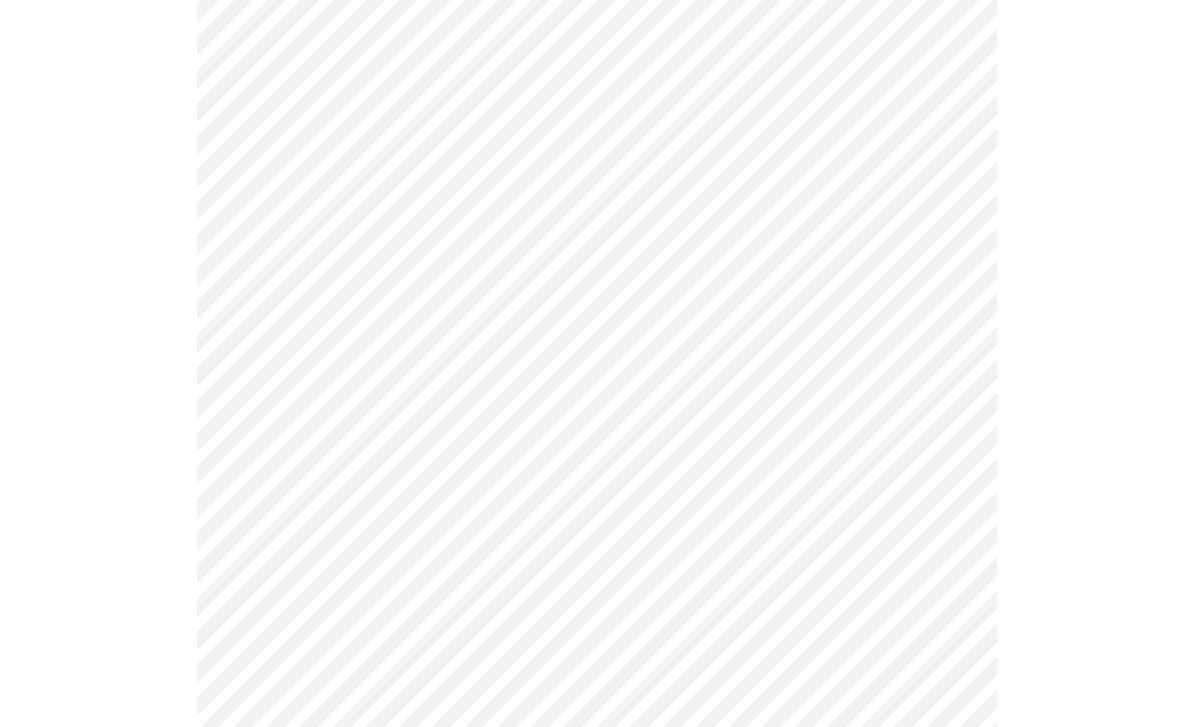 click on "MyMenopauseRx Intake Questions 3  /  13" at bounding box center [597, 441] 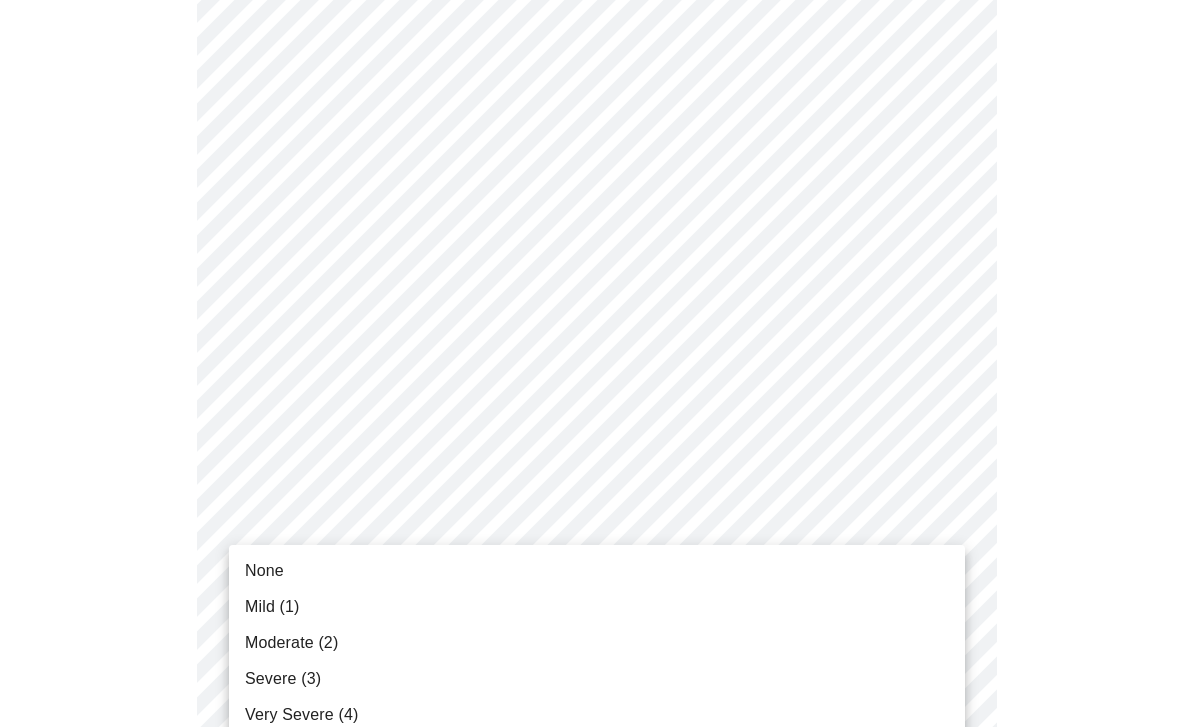 click on "Very Severe (4)" at bounding box center [597, 715] 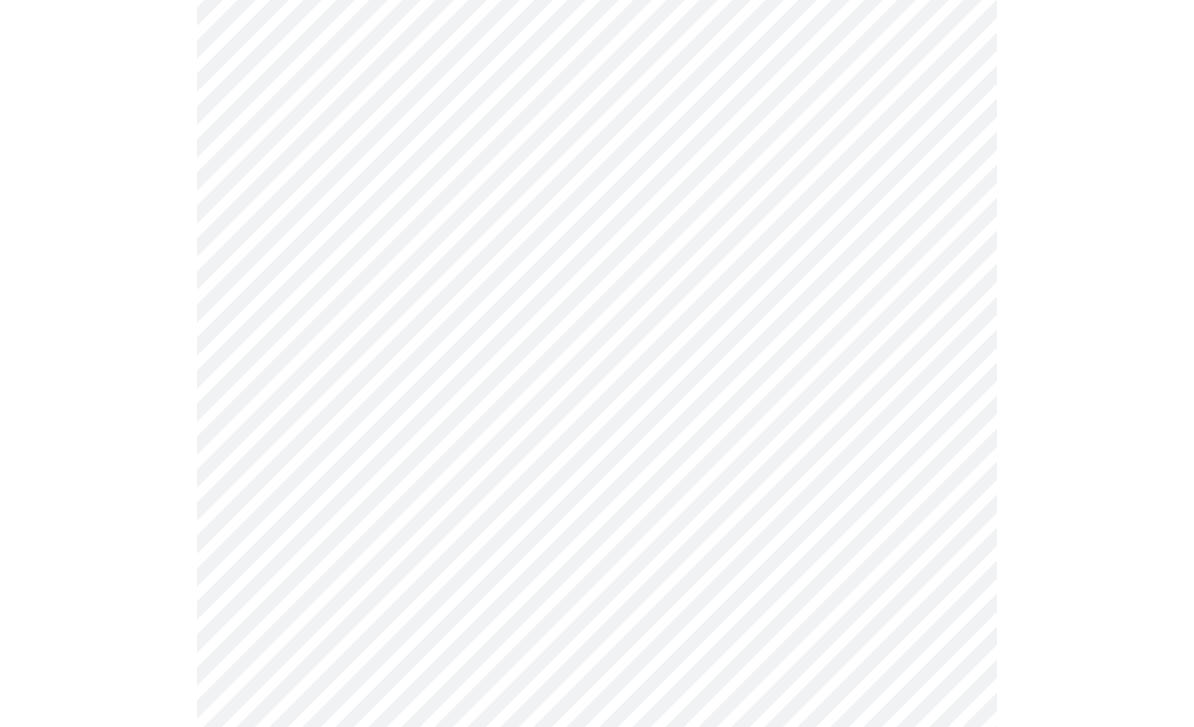 scroll, scrollTop: 953, scrollLeft: 0, axis: vertical 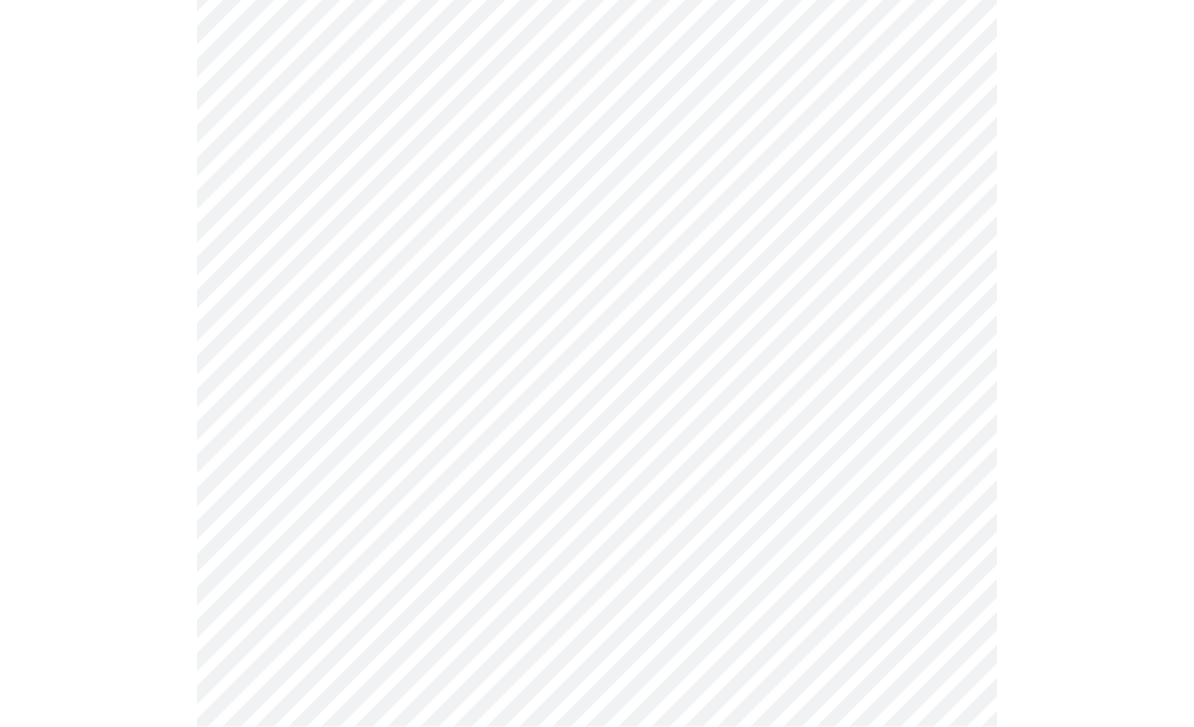 click on "MyMenopauseRx Intake Questions 3  /  13" at bounding box center (597, 285) 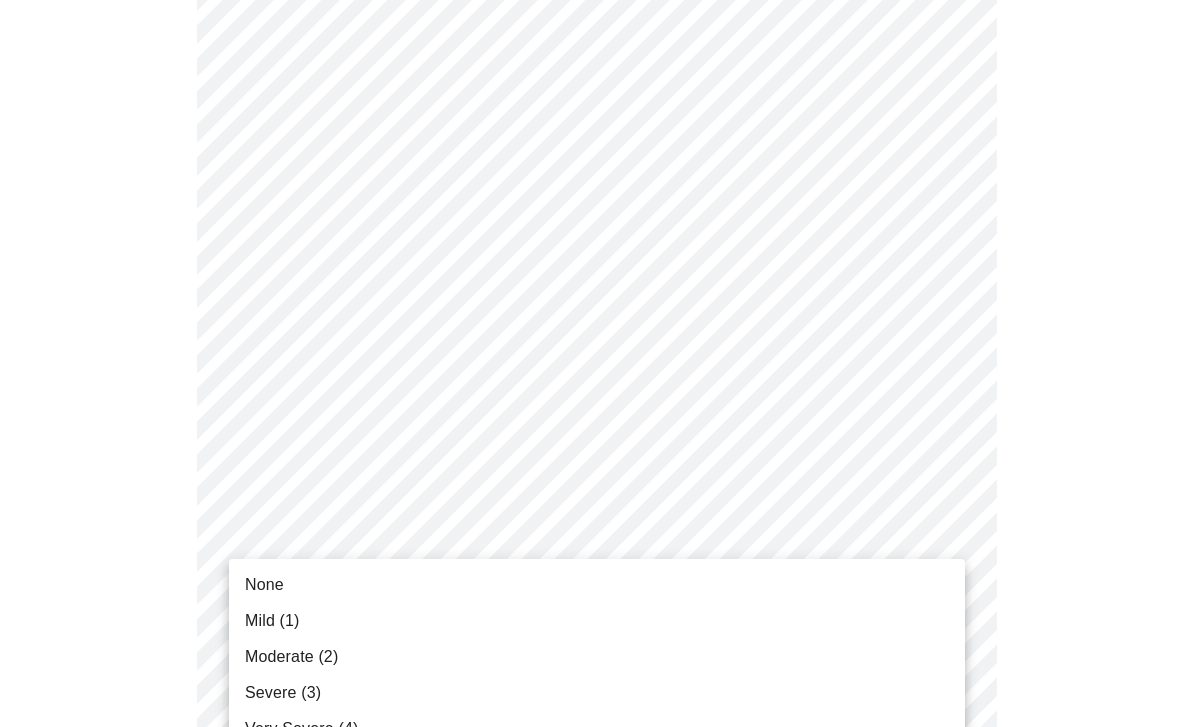 click on "Moderate (2)" at bounding box center (291, 657) 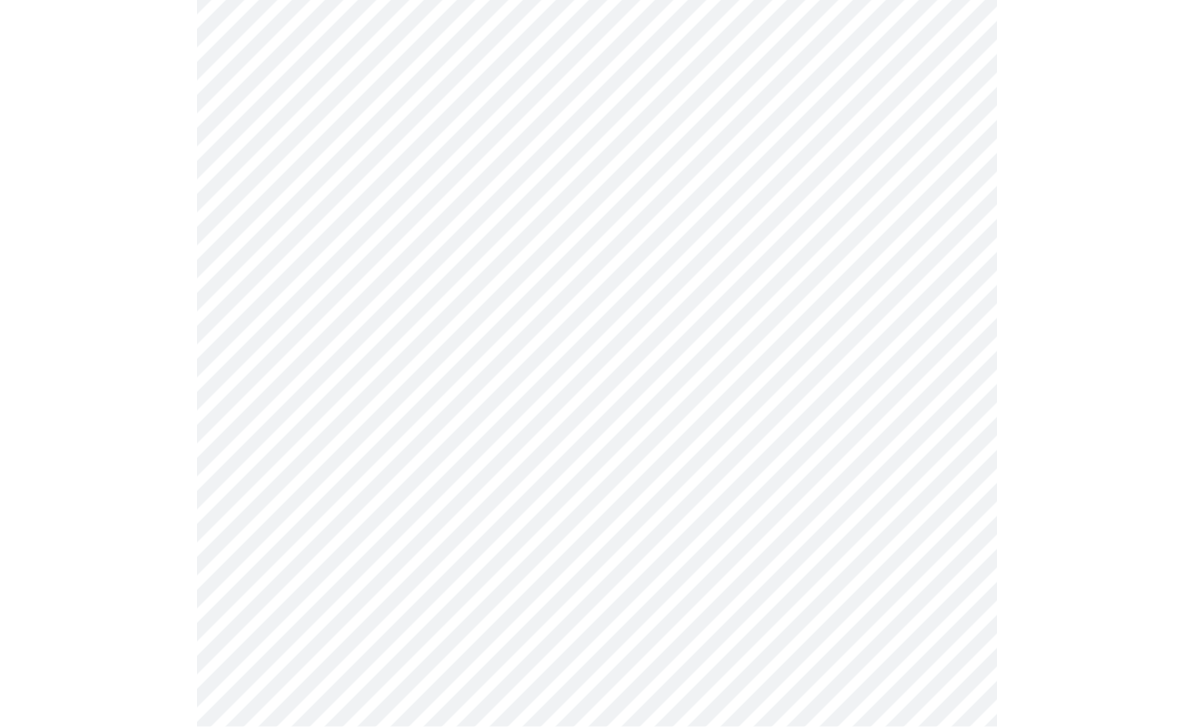 scroll, scrollTop: 1149, scrollLeft: 0, axis: vertical 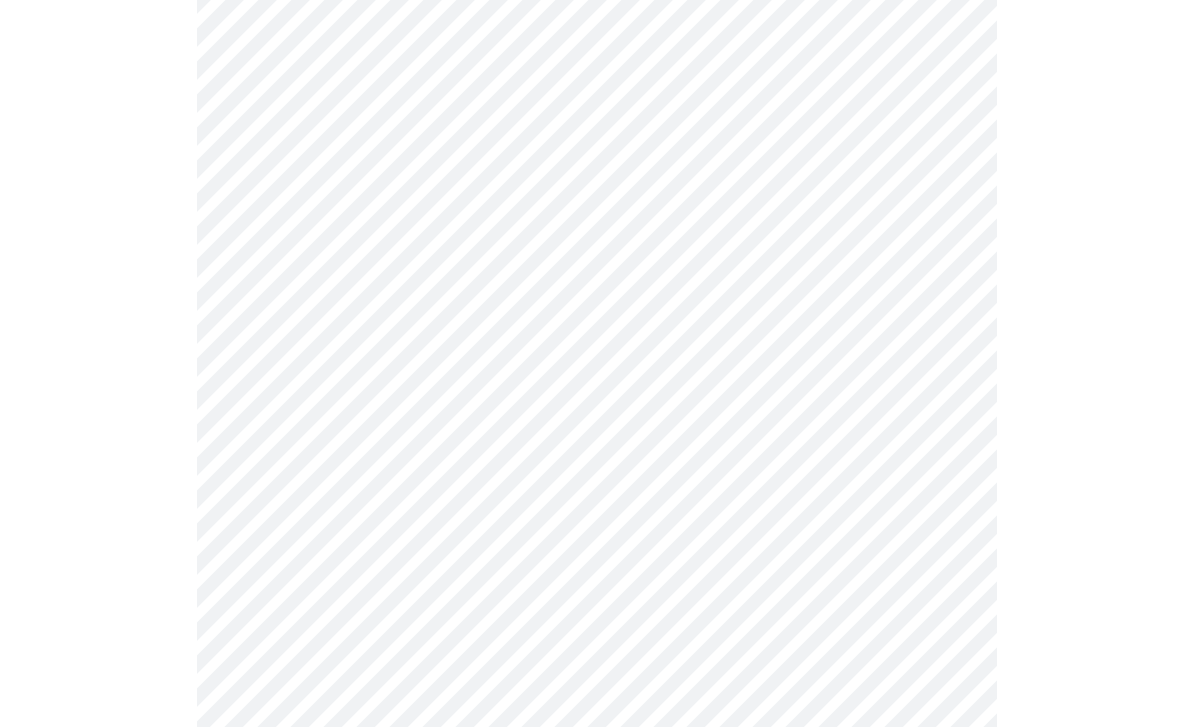 click on "MyMenopauseRx Intake Questions 3  /  13" at bounding box center (597, 75) 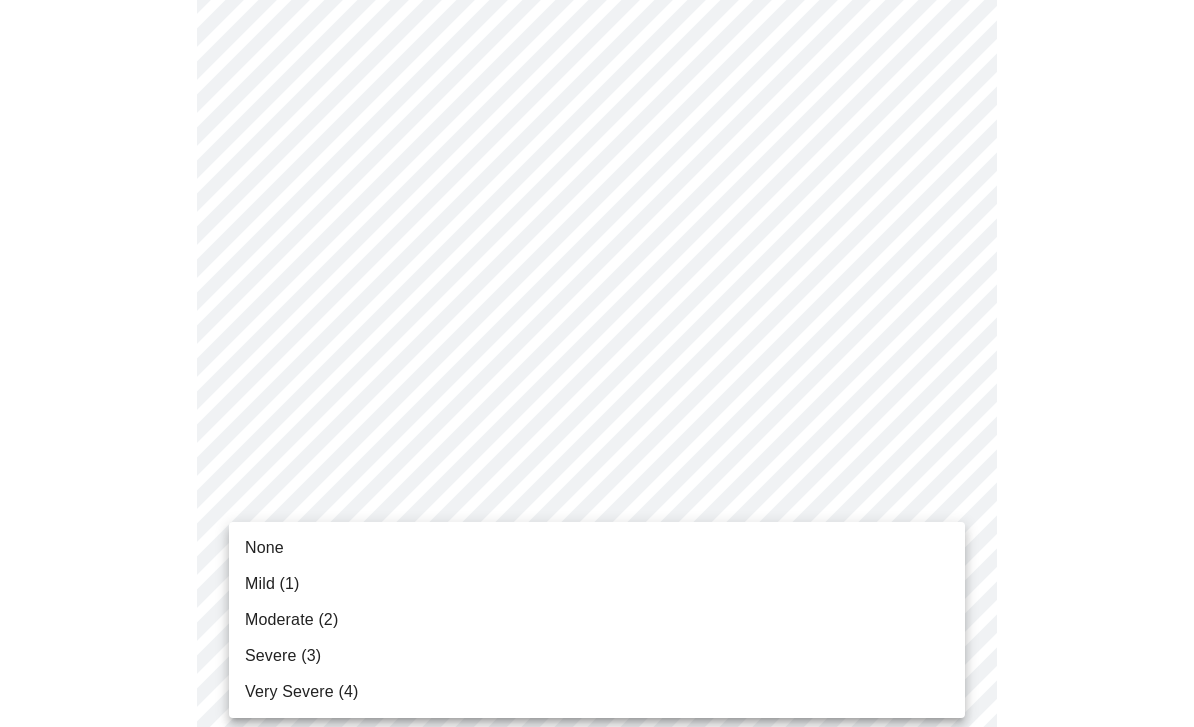 click on "Moderate (2)" at bounding box center (291, 620) 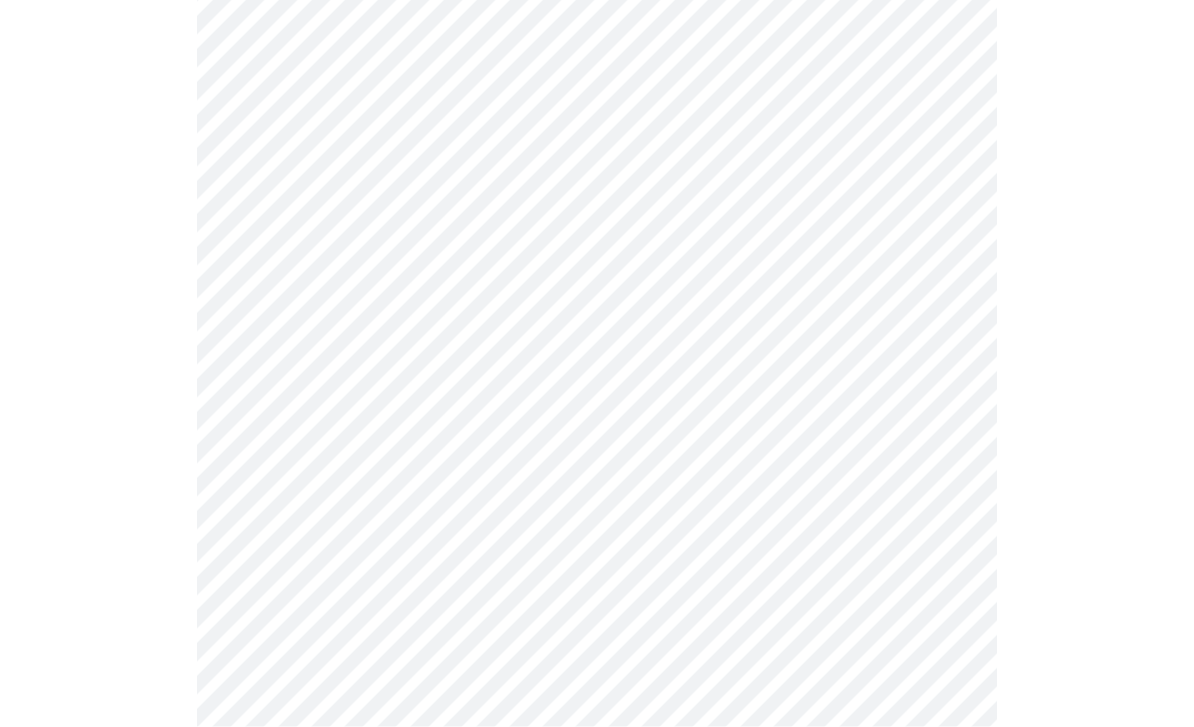 scroll, scrollTop: 1265, scrollLeft: 0, axis: vertical 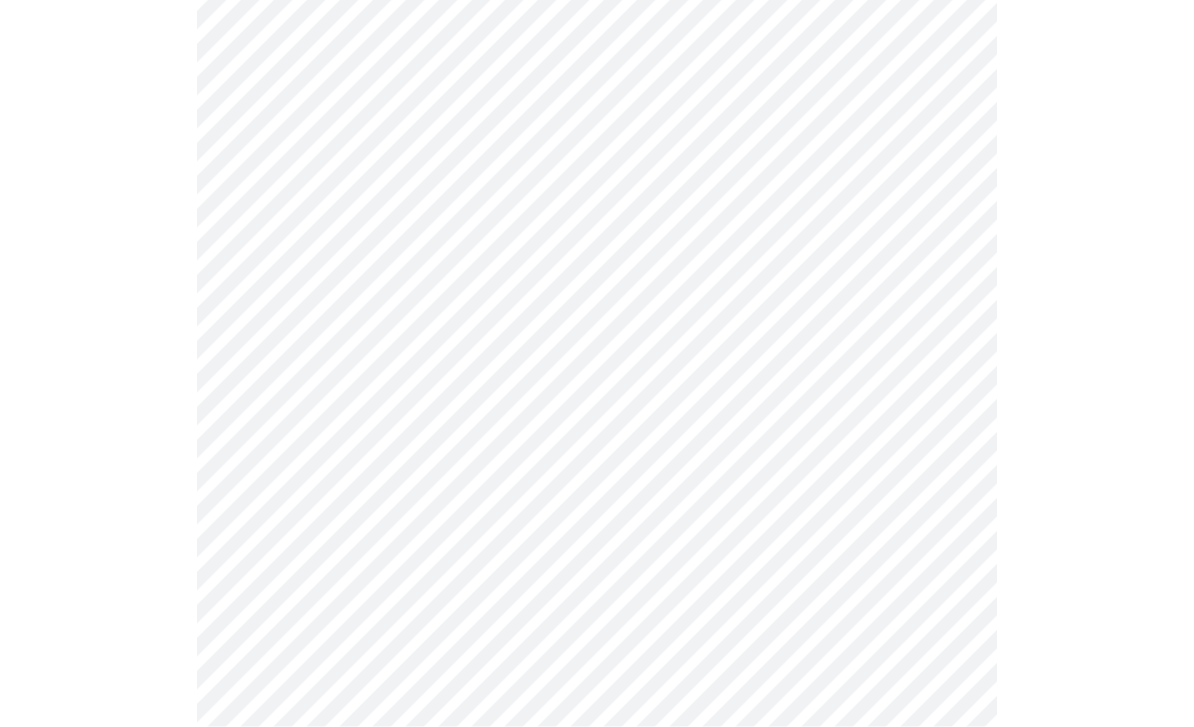 click on "MyMenopauseRx Intake Questions 3  /  13" at bounding box center (597, -54) 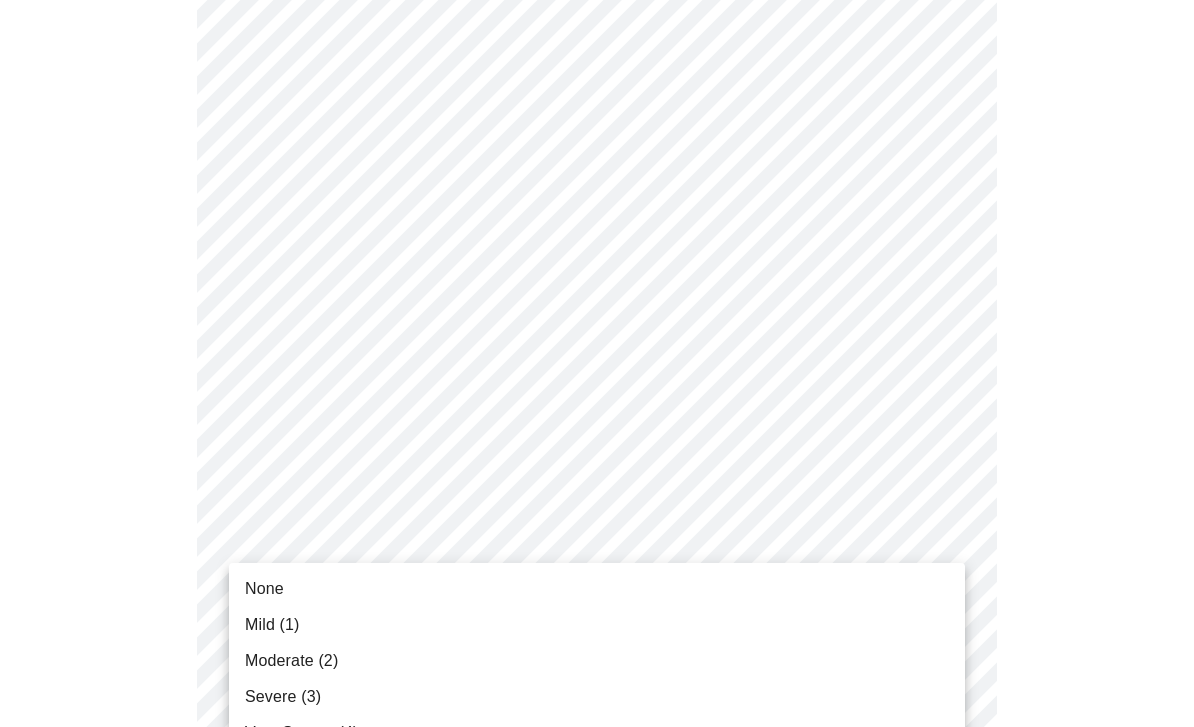 click on "Mild (1)" at bounding box center (272, 625) 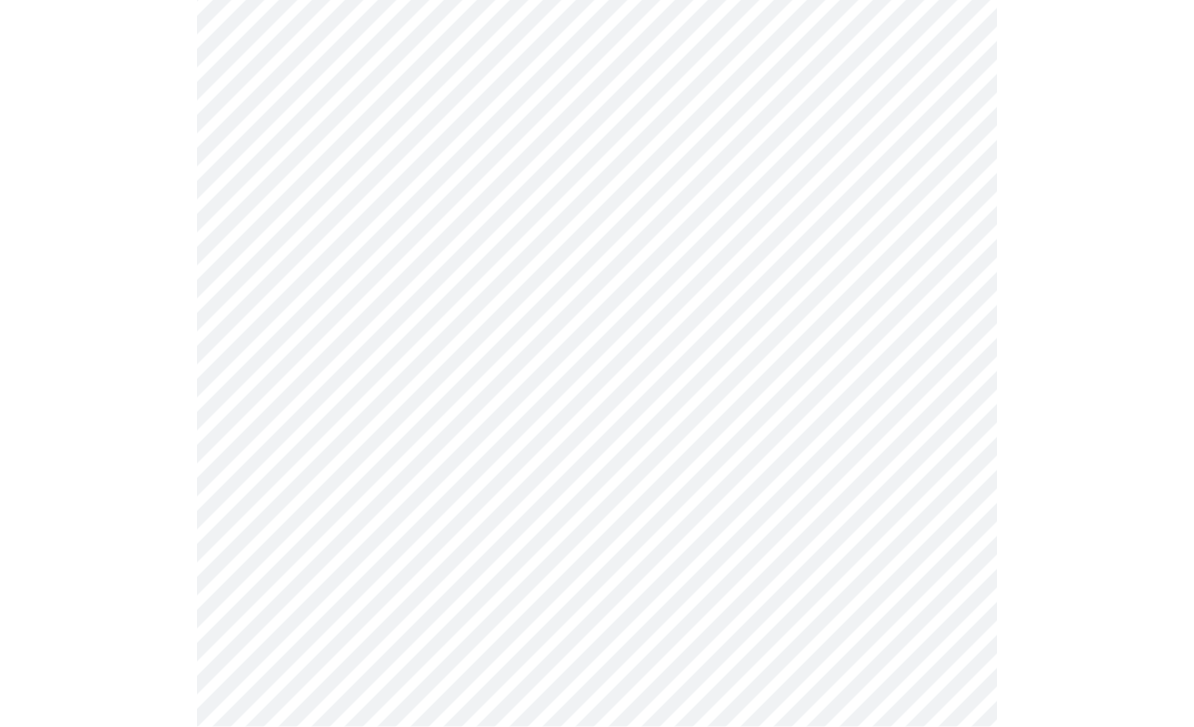 scroll, scrollTop: 1445, scrollLeft: 0, axis: vertical 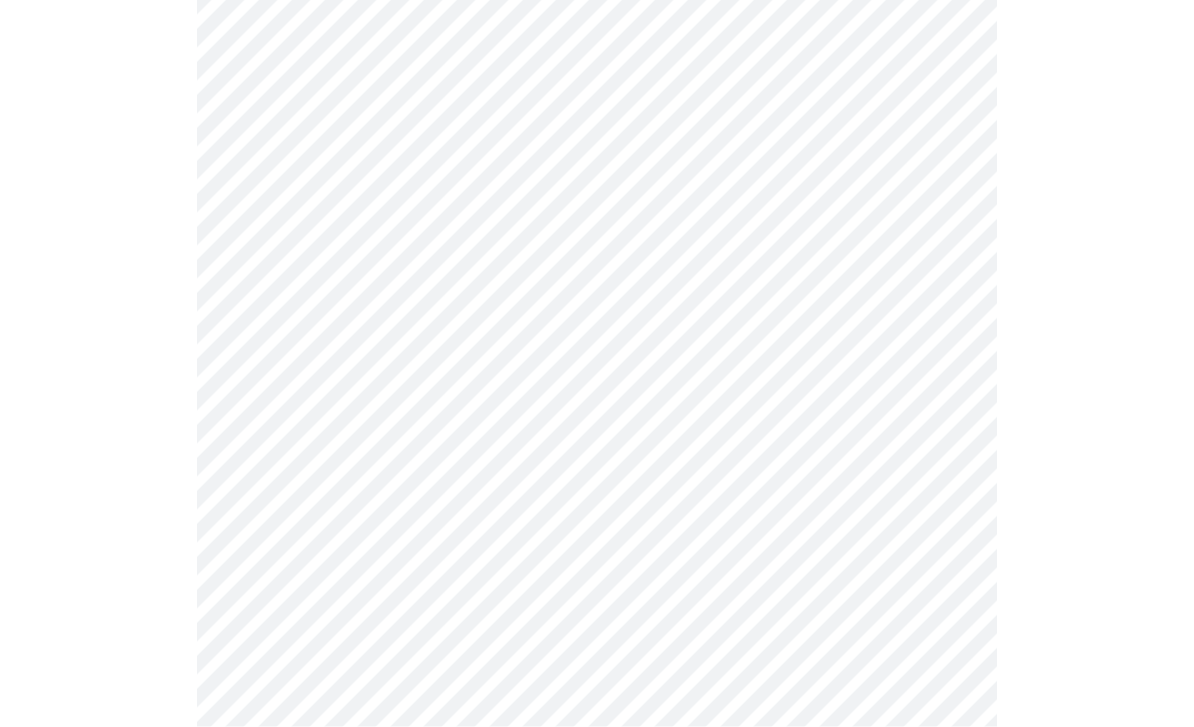 click on "MyMenopauseRx Intake Questions 3  /  13" at bounding box center [597, -248] 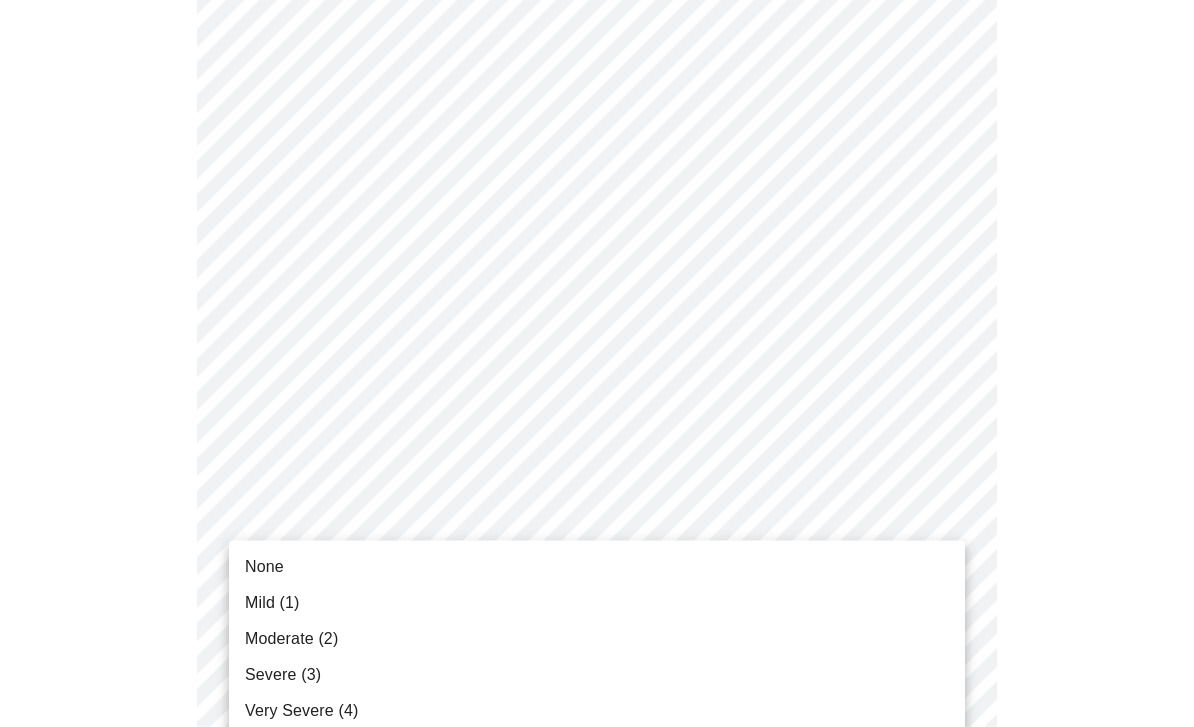 scroll, scrollTop: 1446, scrollLeft: 0, axis: vertical 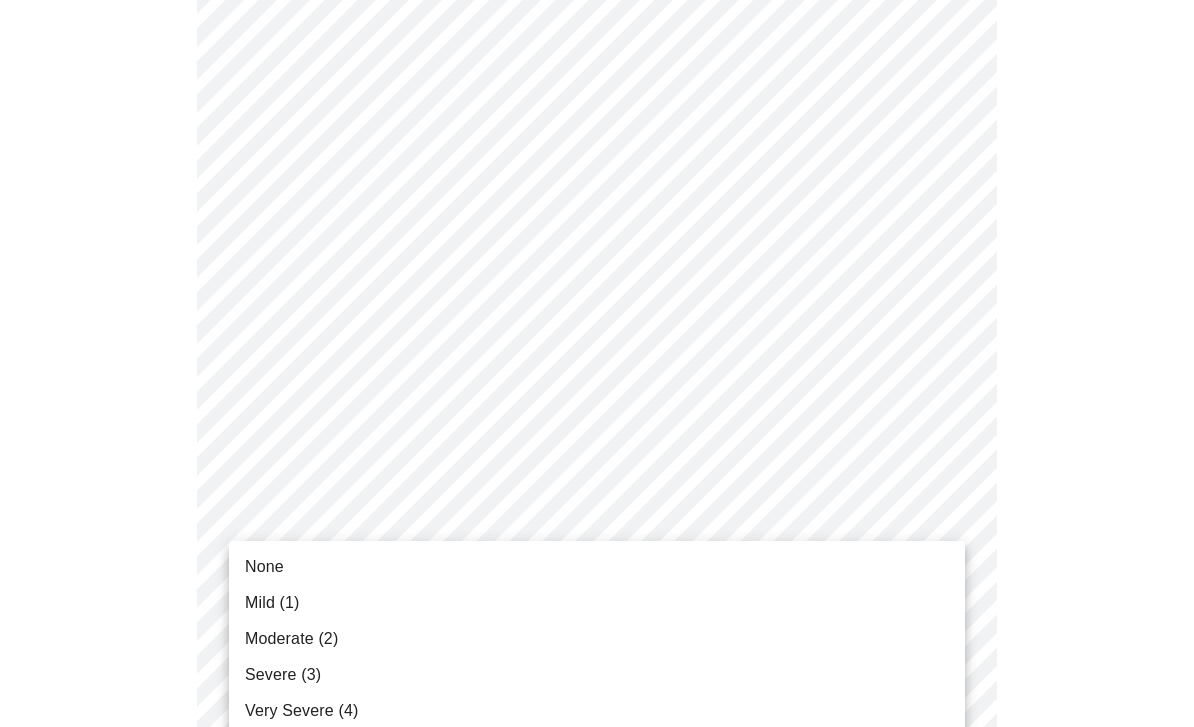 click on "None" at bounding box center [264, 567] 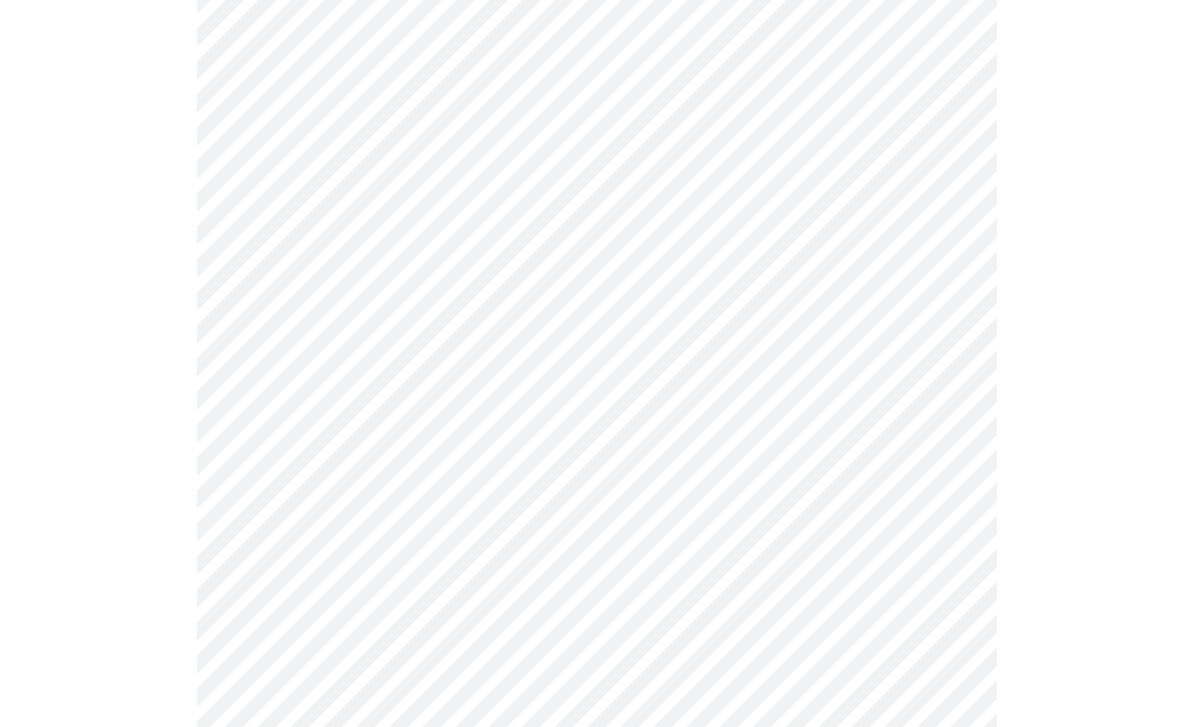 click on "MyMenopauseRx Intake Questions 3  /  13" at bounding box center [597, -262] 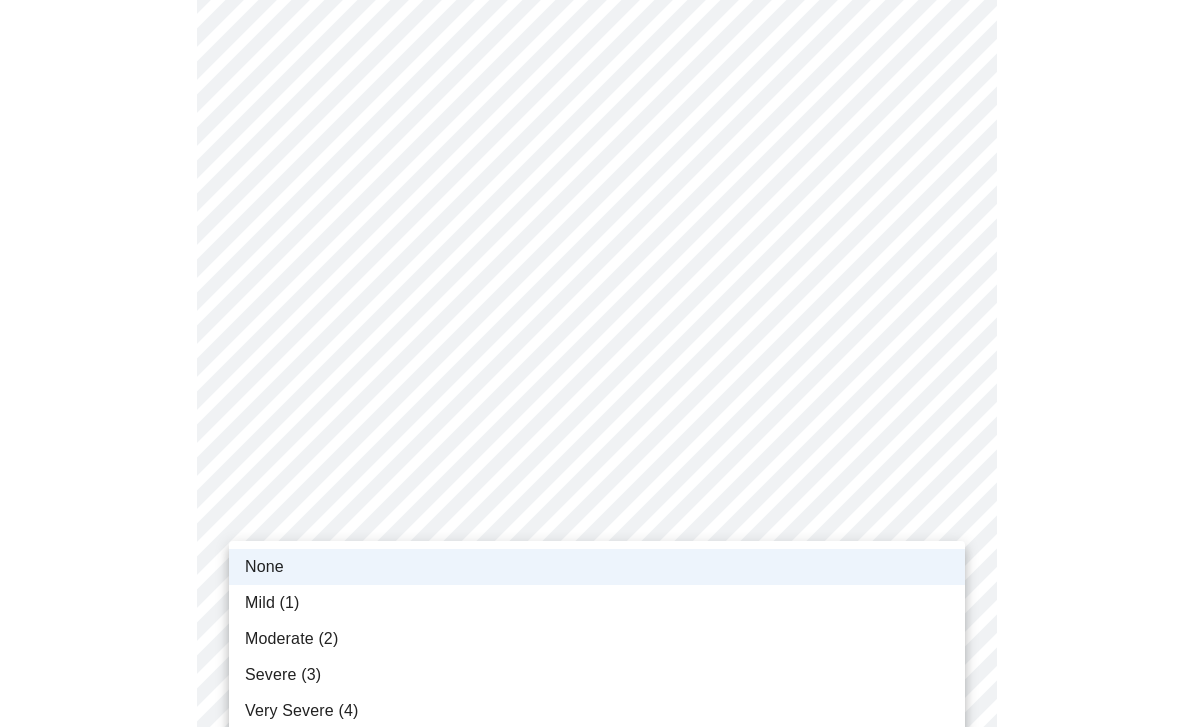 click on "Mild (1)" at bounding box center [272, 603] 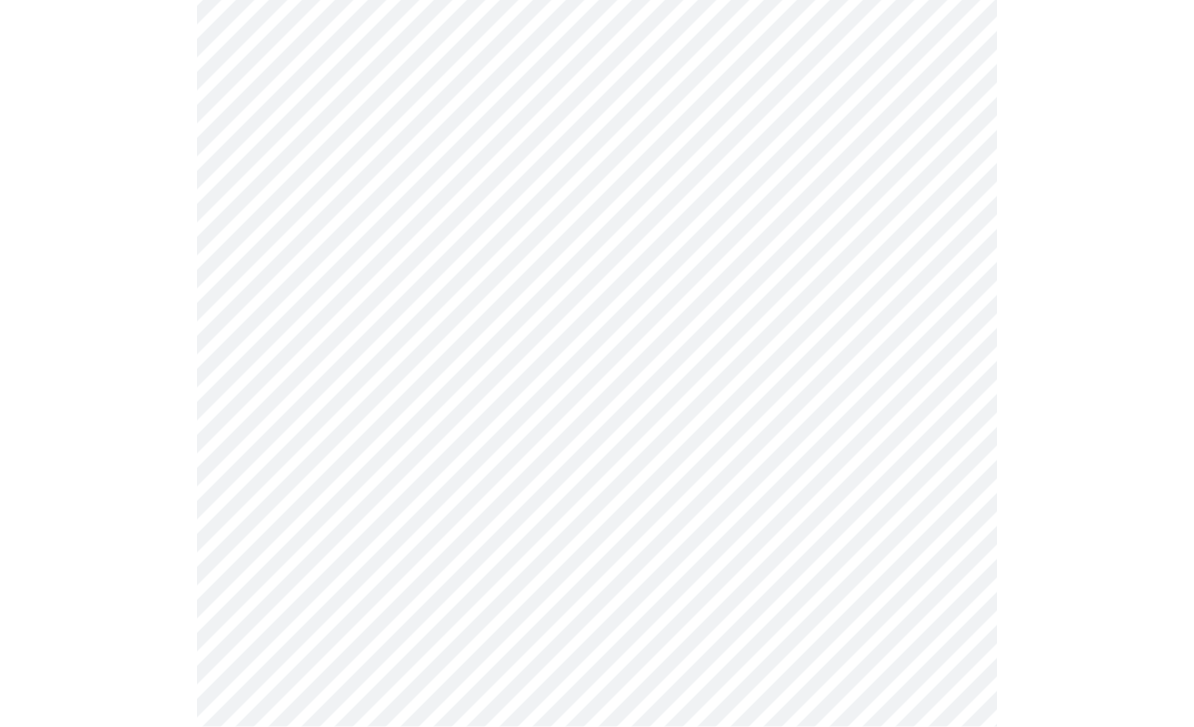 scroll, scrollTop: 644, scrollLeft: 0, axis: vertical 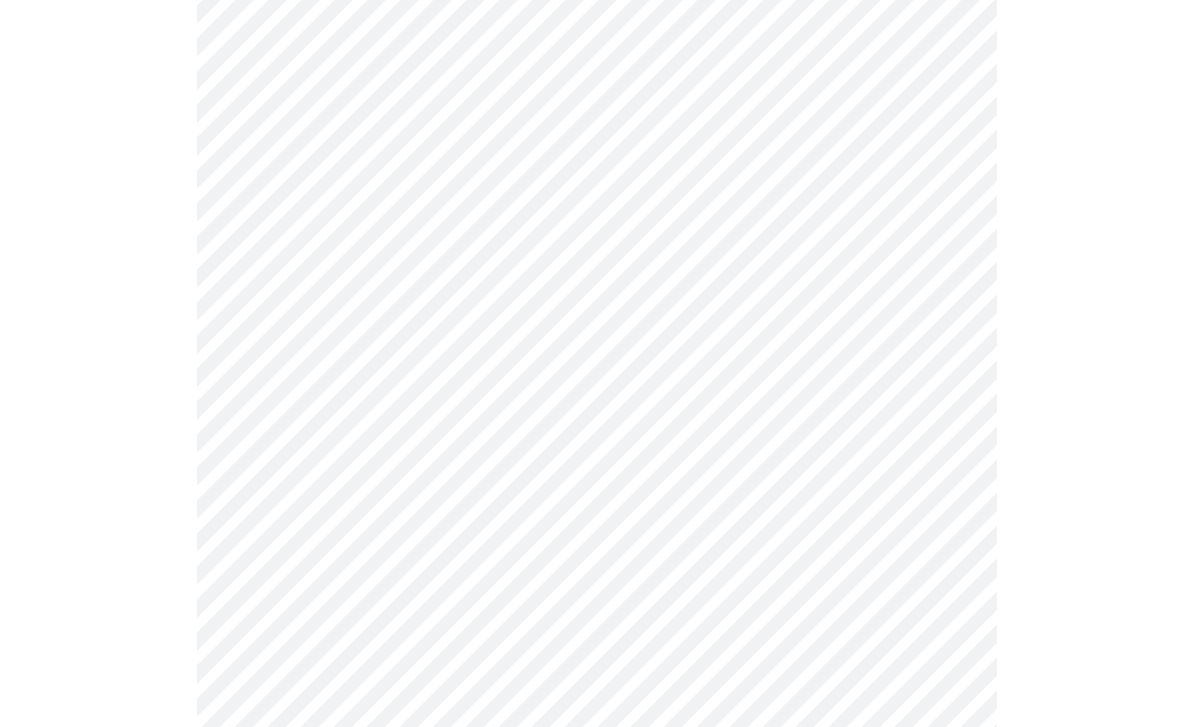 click on "MyMenopauseRx Intake Questions 4  /  13" at bounding box center [597, 308] 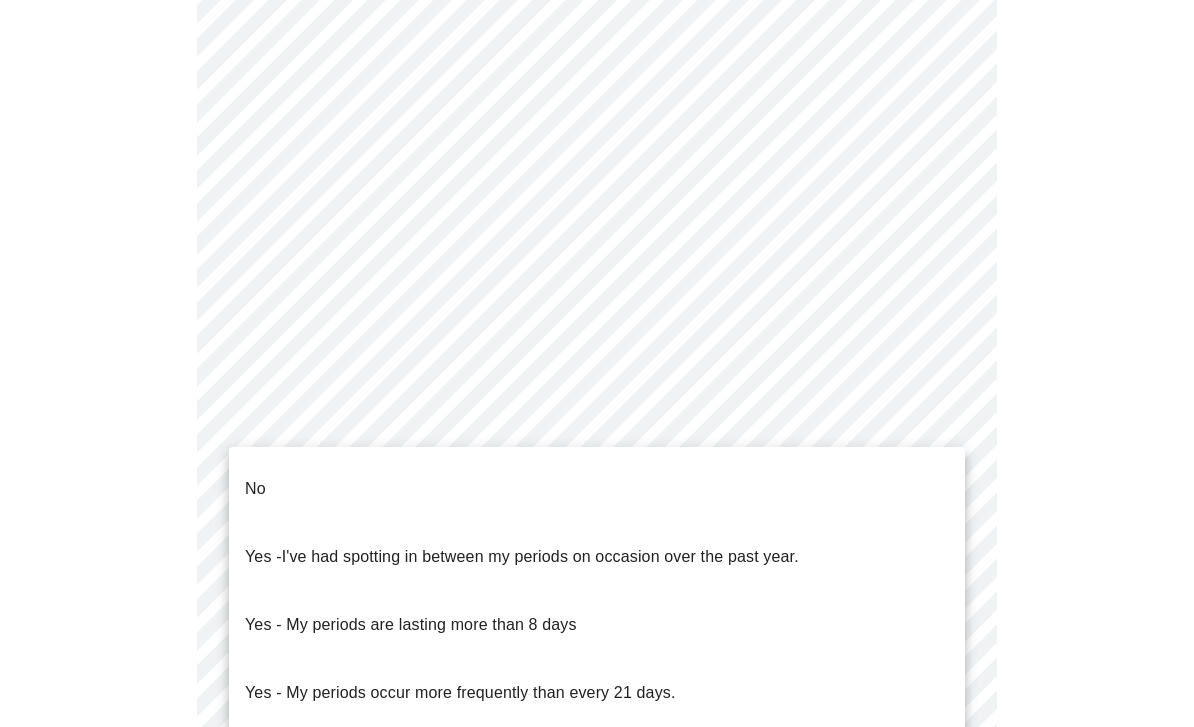 click at bounding box center [597, 363] 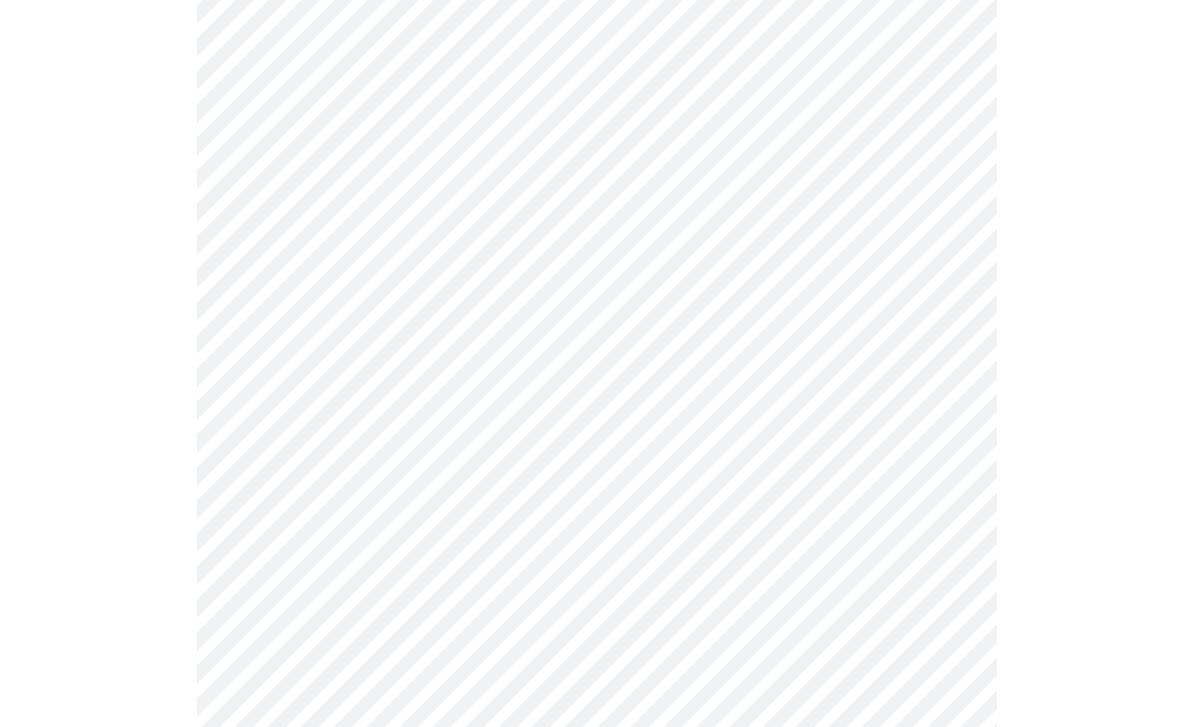 click on "MyMenopauseRx Intake Questions 4  /  13" at bounding box center [597, 308] 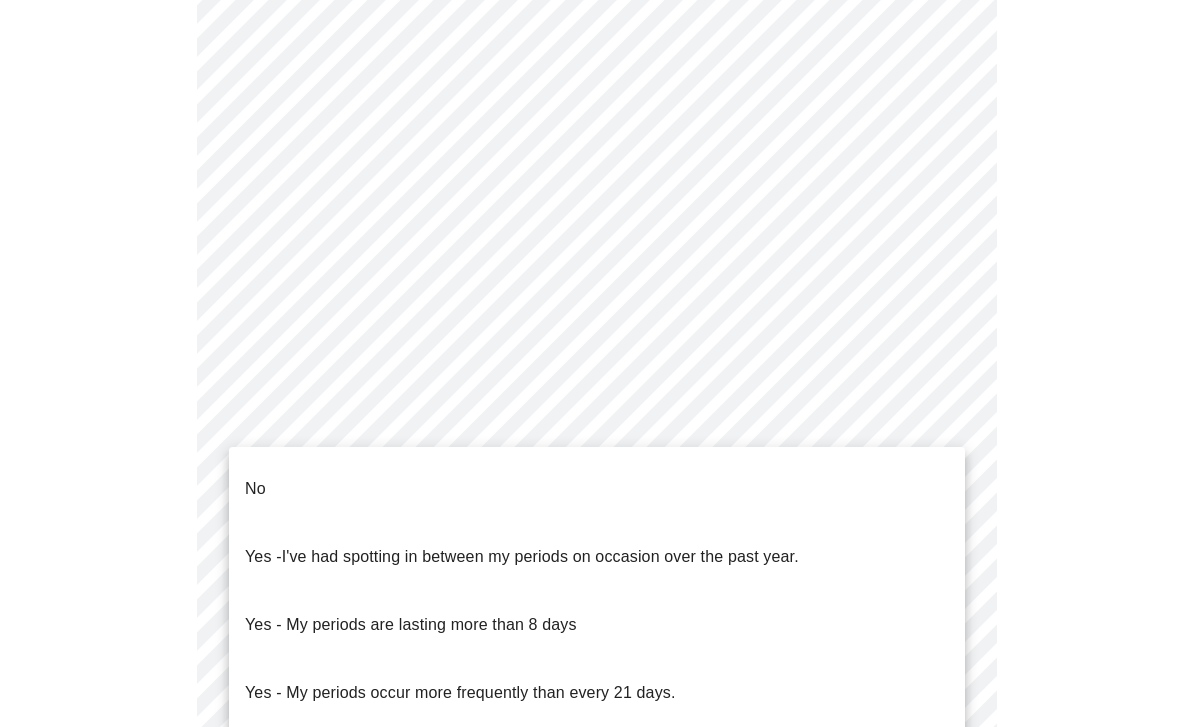click on "Yes - My periods occur more frequently than every 21 days." at bounding box center (460, 693) 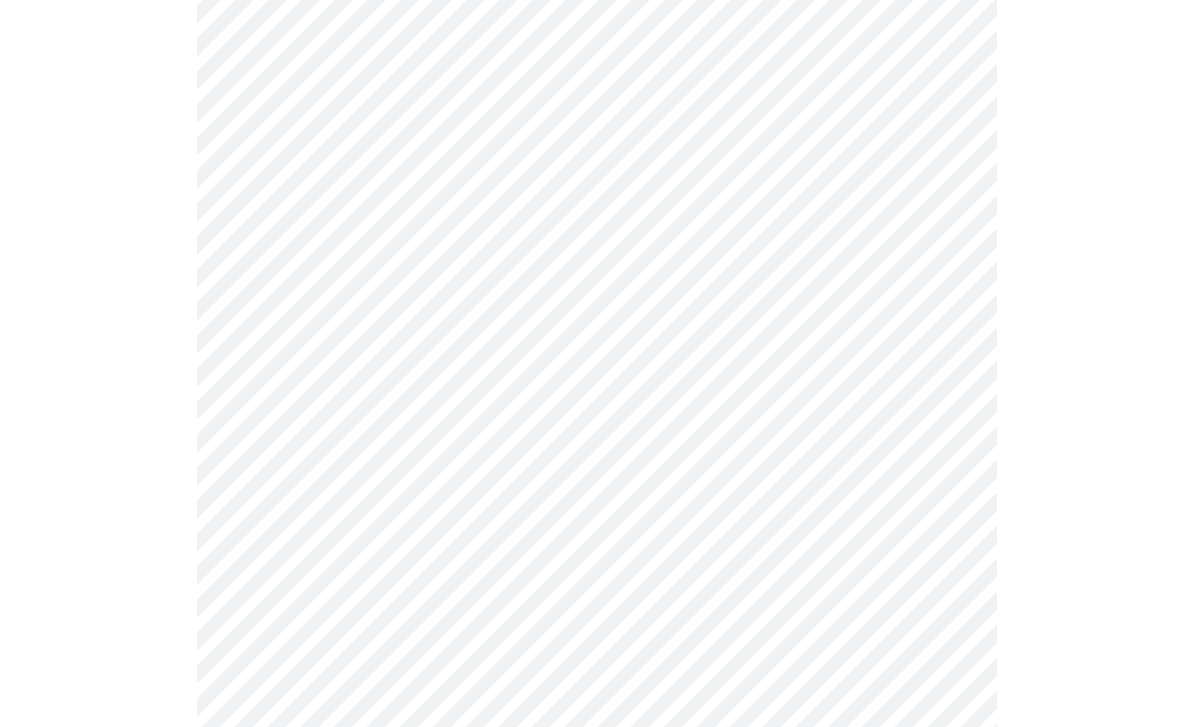 click on "MyMenopauseRx Intake Questions 4  /  13" at bounding box center (597, 302) 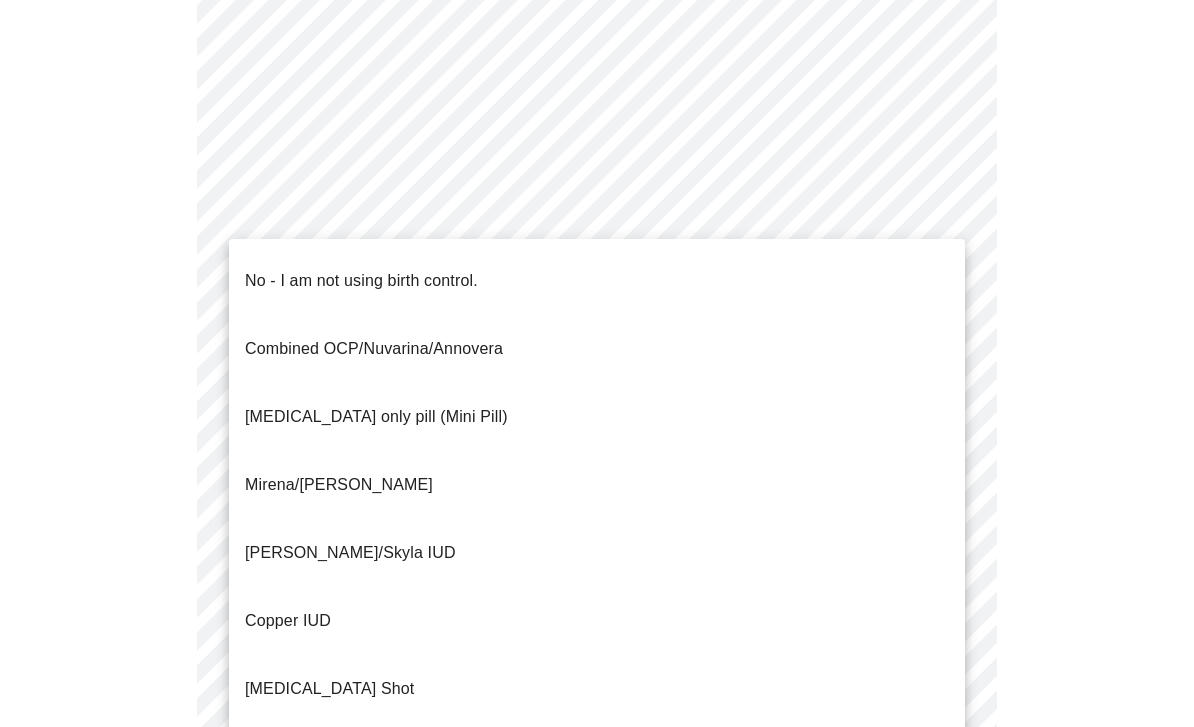 click on "No - I am not using birth control." at bounding box center [361, 281] 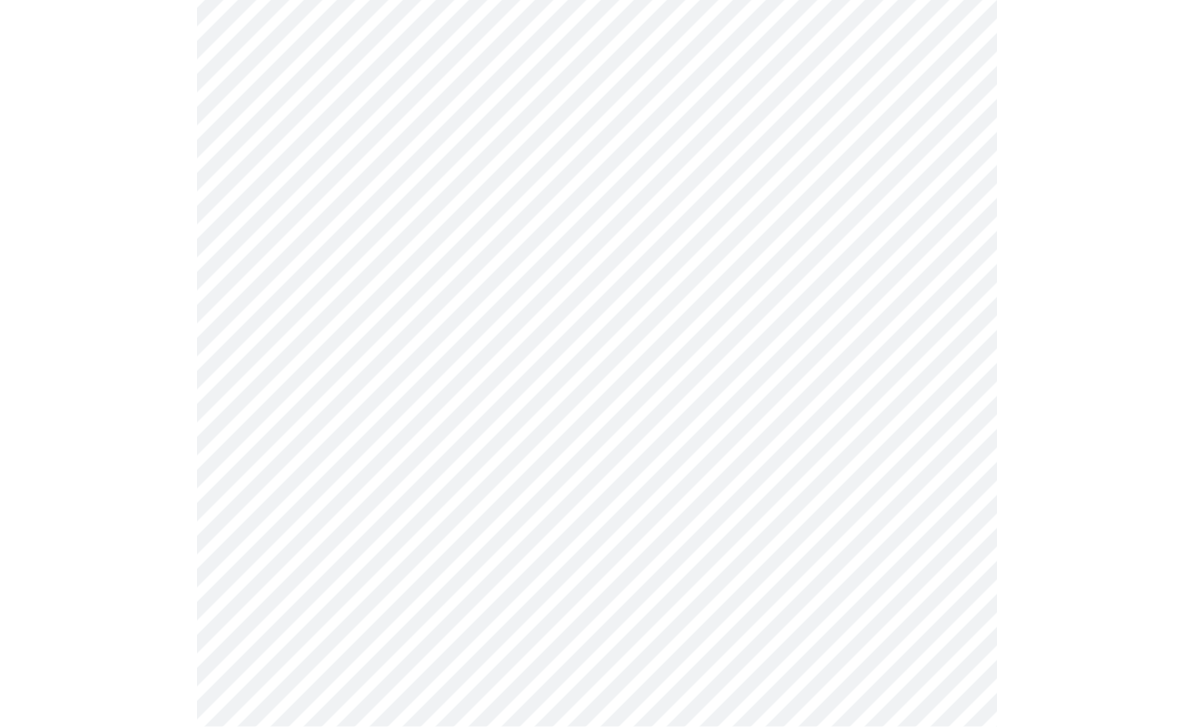 scroll, scrollTop: 845, scrollLeft: 0, axis: vertical 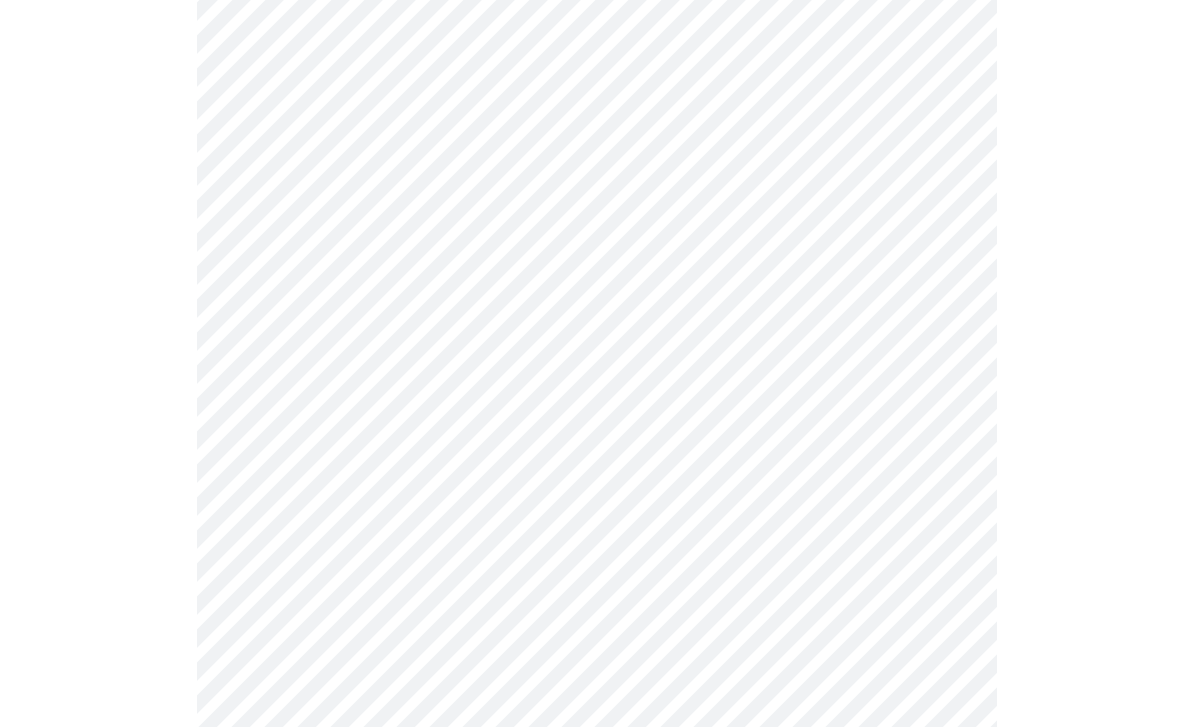 click on "MyMenopauseRx Intake Questions 4  /  13" at bounding box center [597, 96] 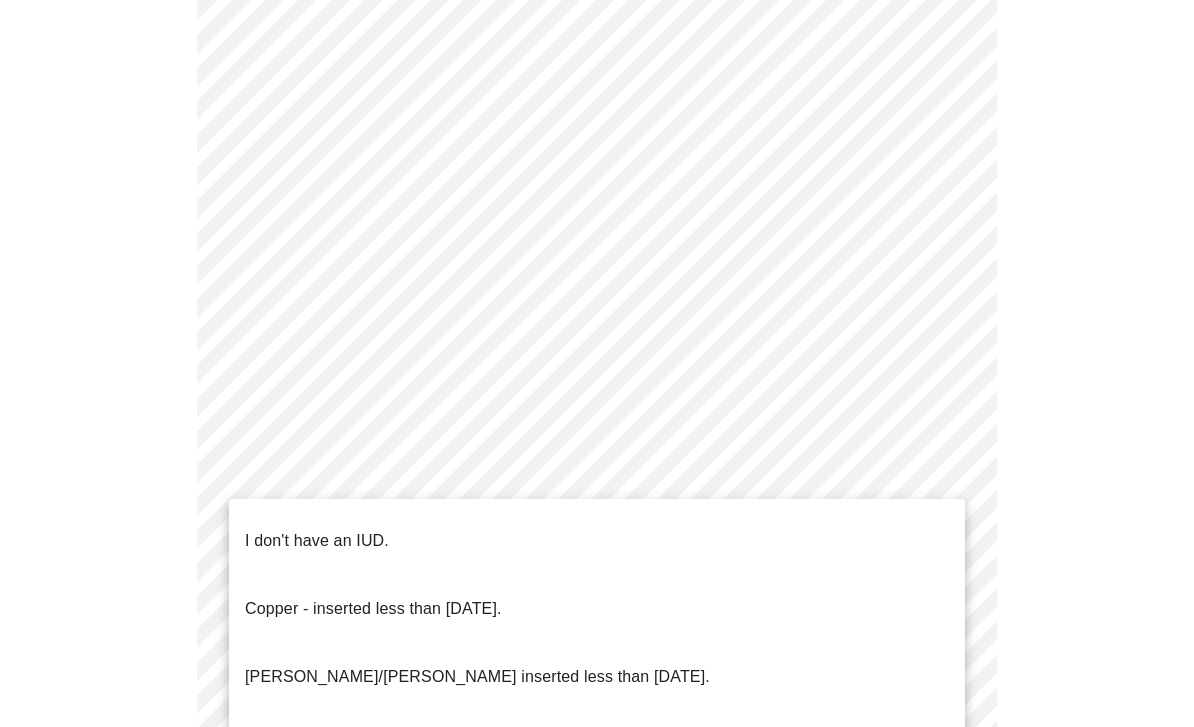 click on "I don't have an IUD." at bounding box center [317, 541] 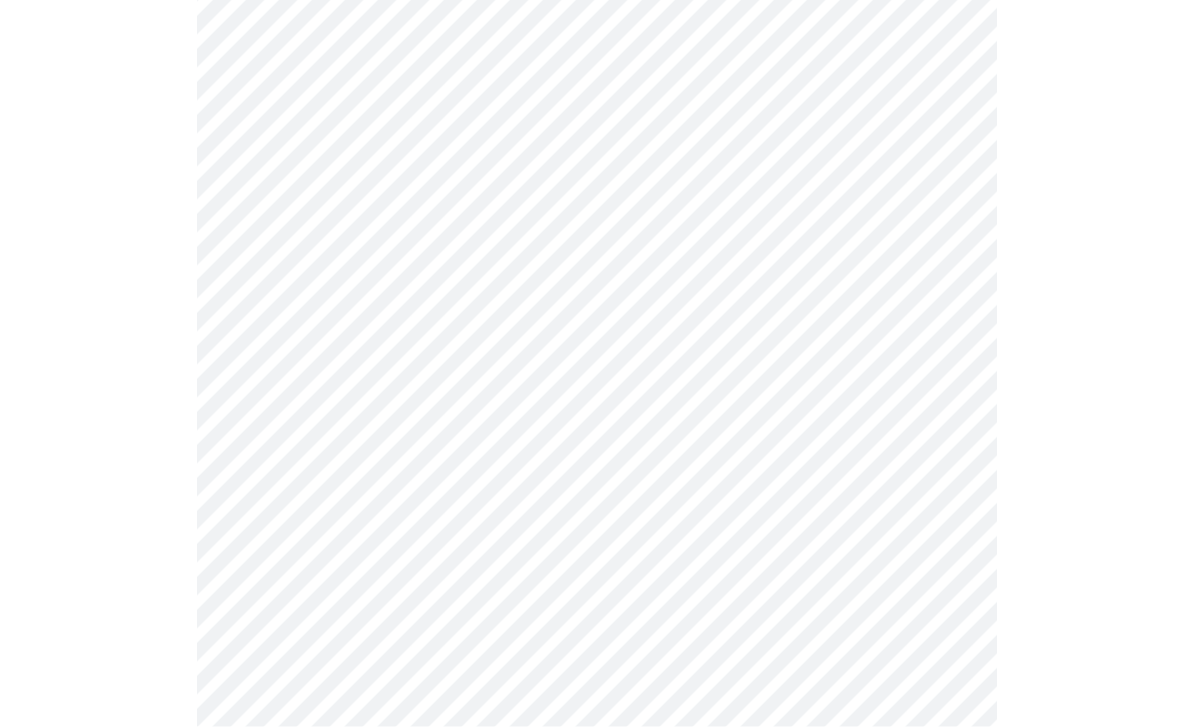 scroll, scrollTop: 1064, scrollLeft: 0, axis: vertical 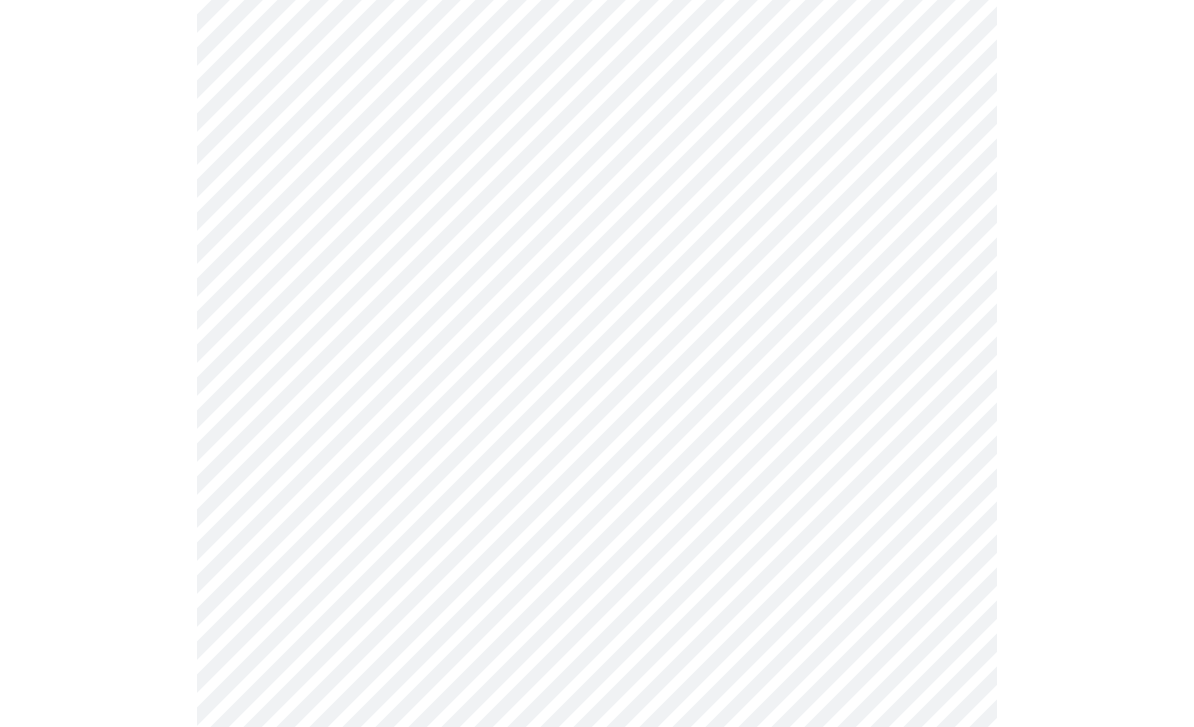 click on "MyMenopauseRx Intake Questions 4  /  13" at bounding box center [597, -129] 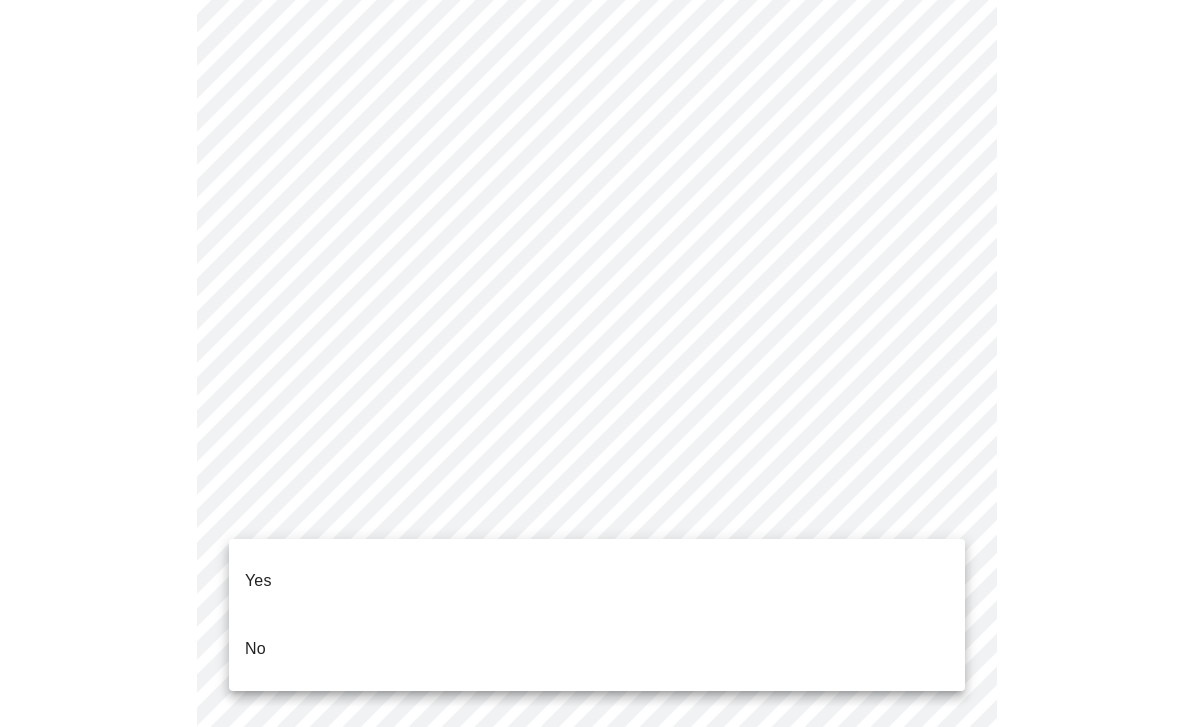 click on "No" at bounding box center [597, 649] 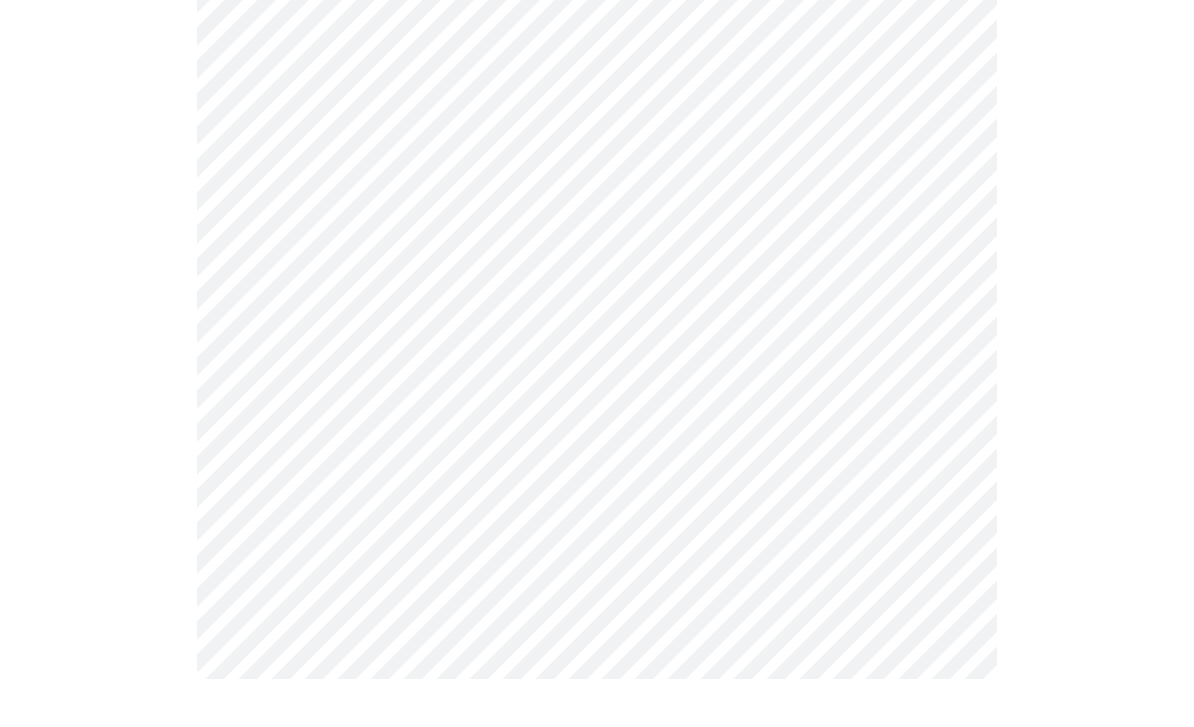 scroll, scrollTop: 0, scrollLeft: 0, axis: both 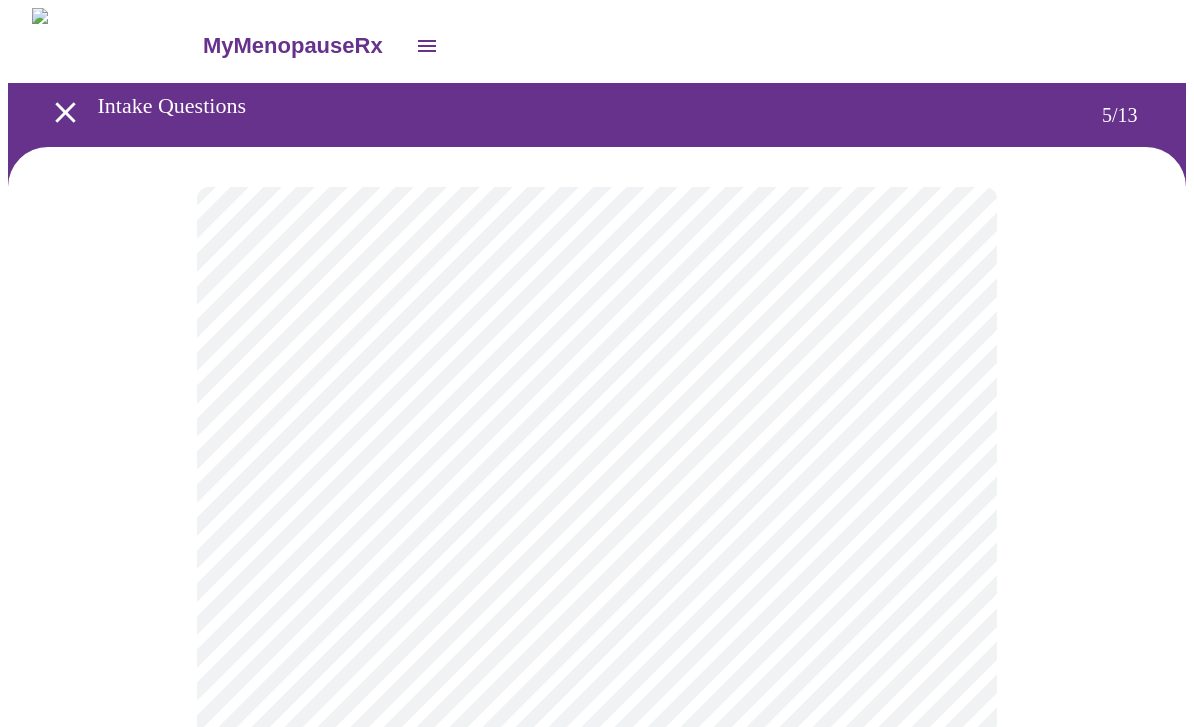 click on "MyMenopauseRx Intake Questions 5  /  13" at bounding box center (597, 724) 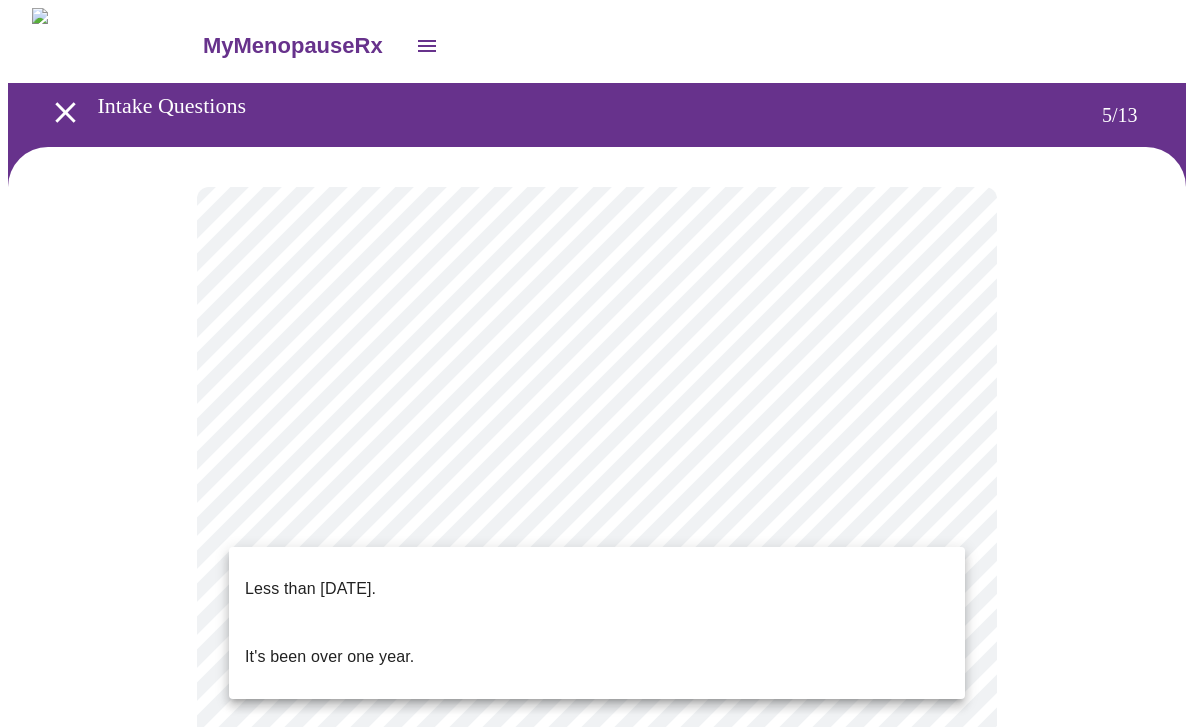 click on "It's been over one year." at bounding box center (597, 657) 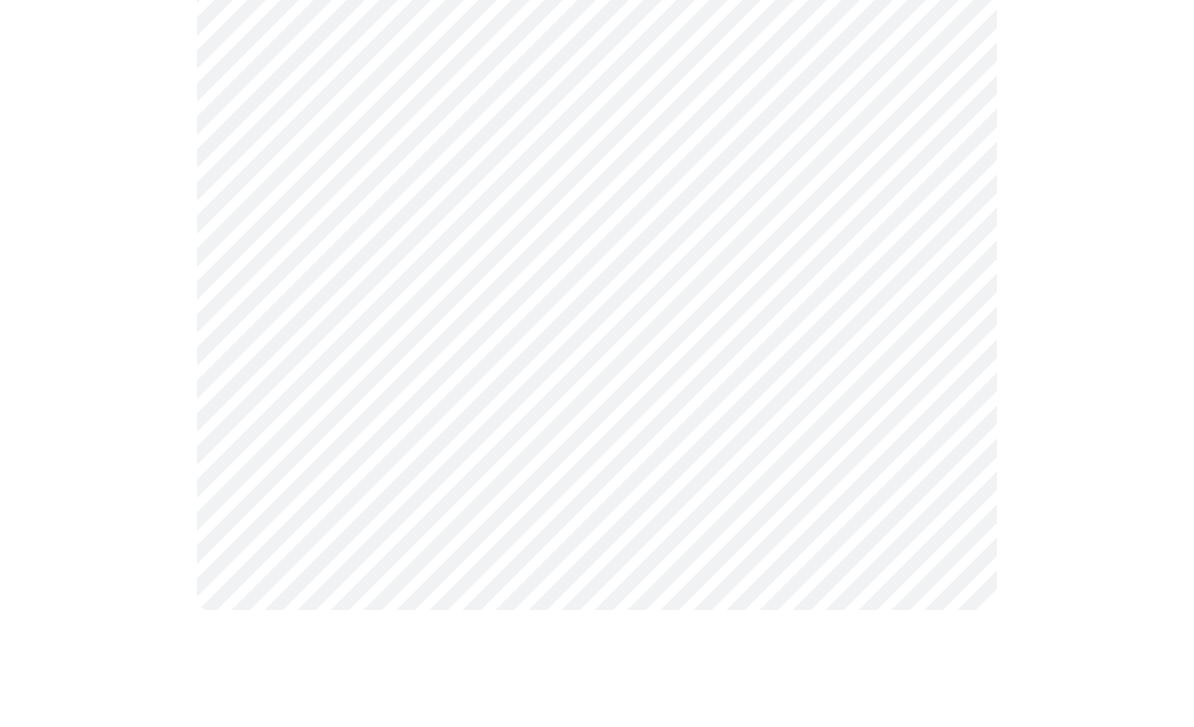 scroll, scrollTop: 0, scrollLeft: 0, axis: both 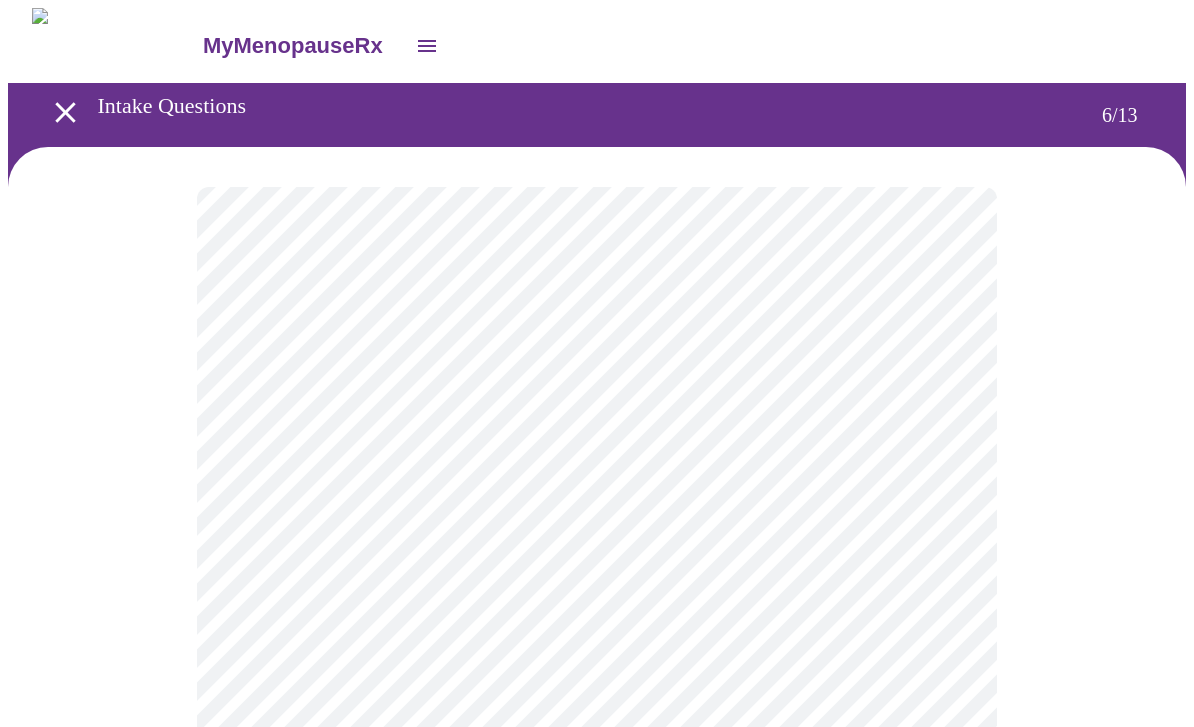 click on "MyMenopauseRx Intake Questions 6  /  13" at bounding box center (597, 541) 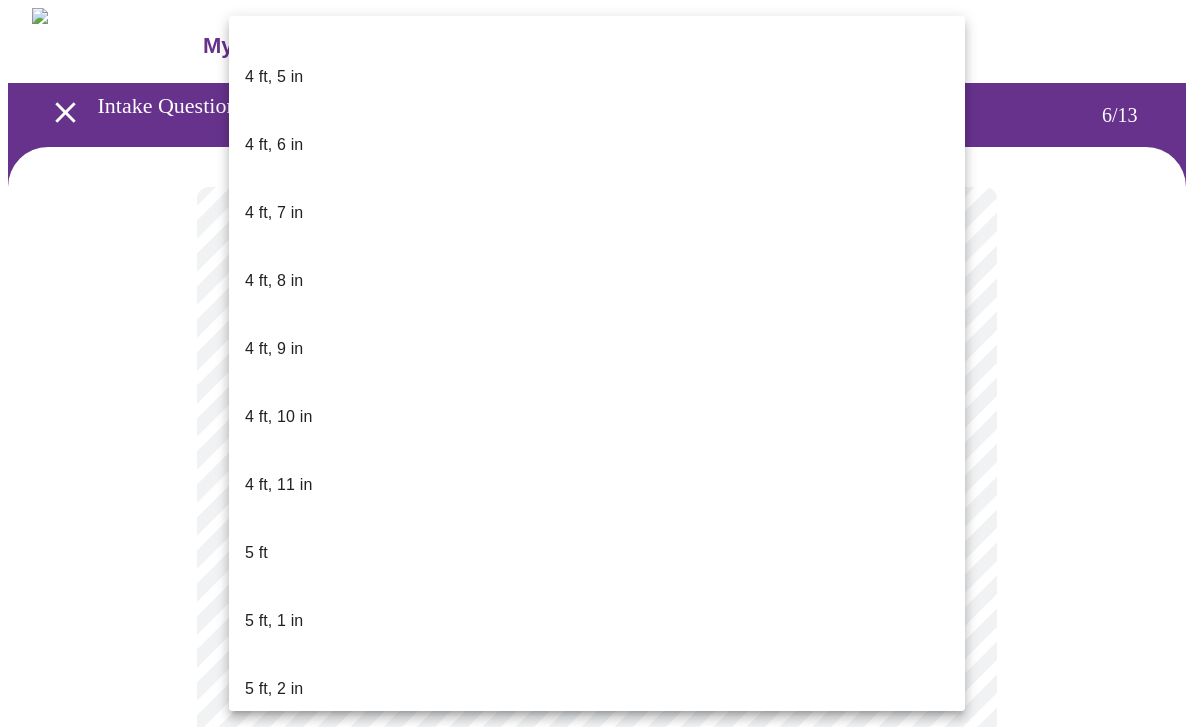 scroll, scrollTop: 1196, scrollLeft: 0, axis: vertical 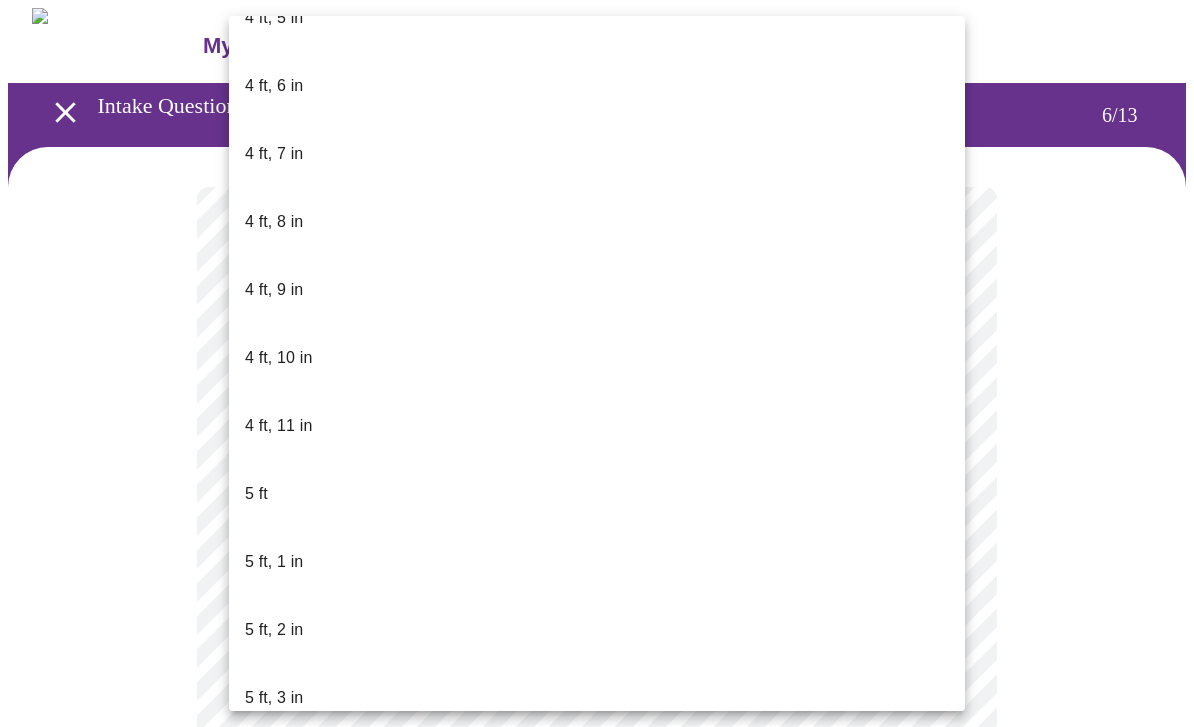 click on "5 ft, 4 in" at bounding box center [274, 766] 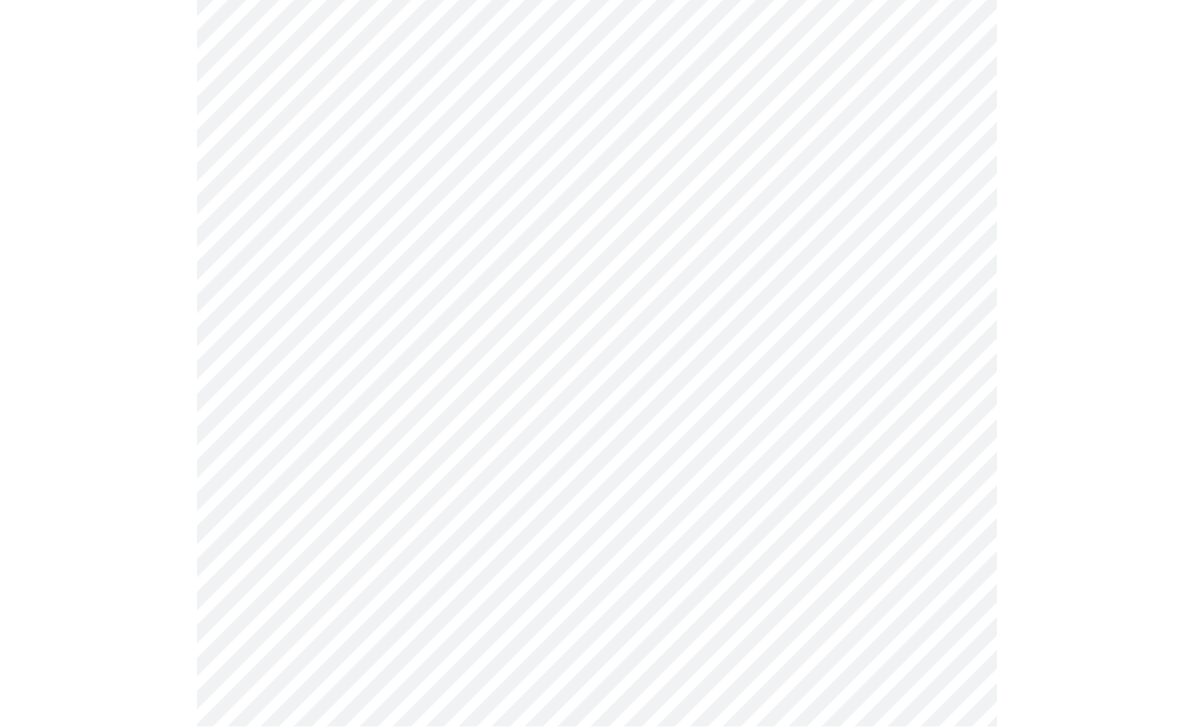 scroll, scrollTop: 5090, scrollLeft: 0, axis: vertical 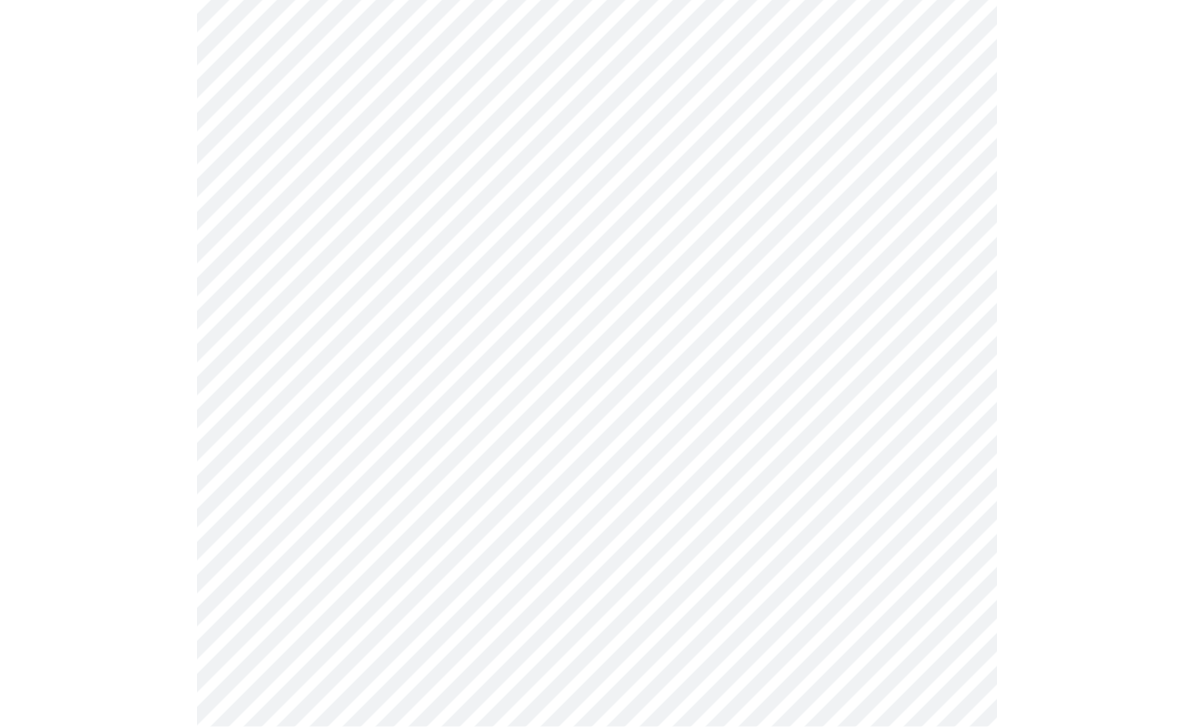 click on "MyMenopauseRx Intake Questions 7  /  13" at bounding box center (597, -1899) 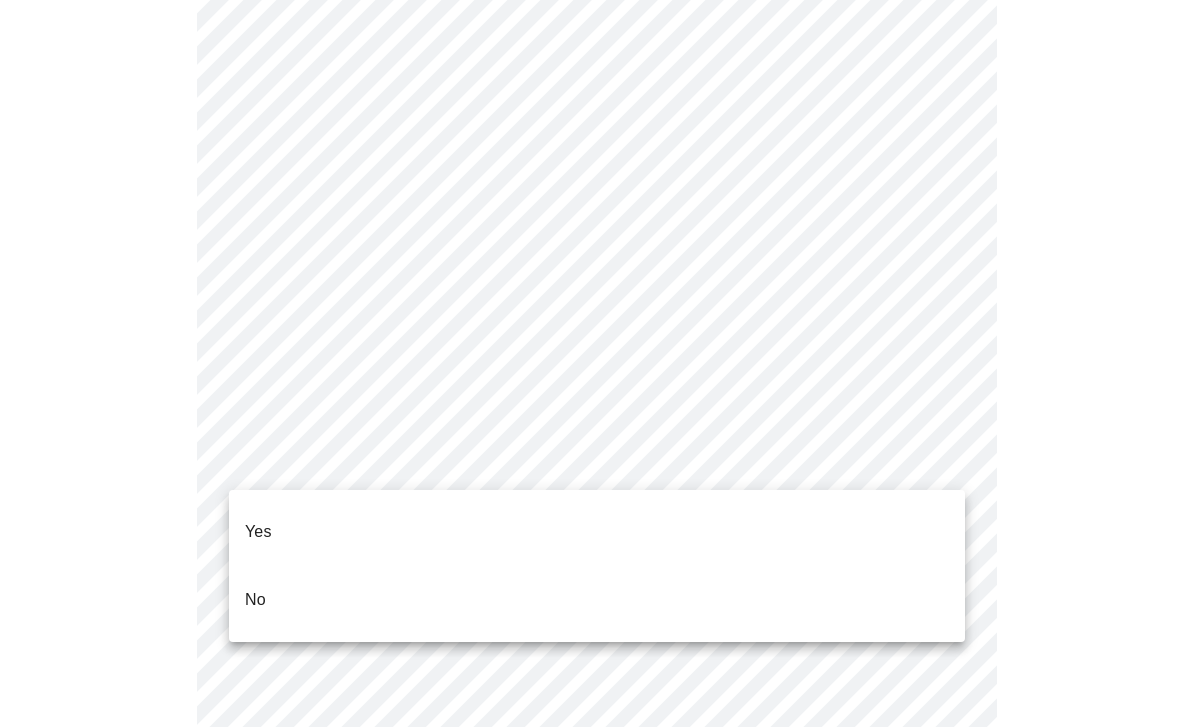 click at bounding box center [597, 363] 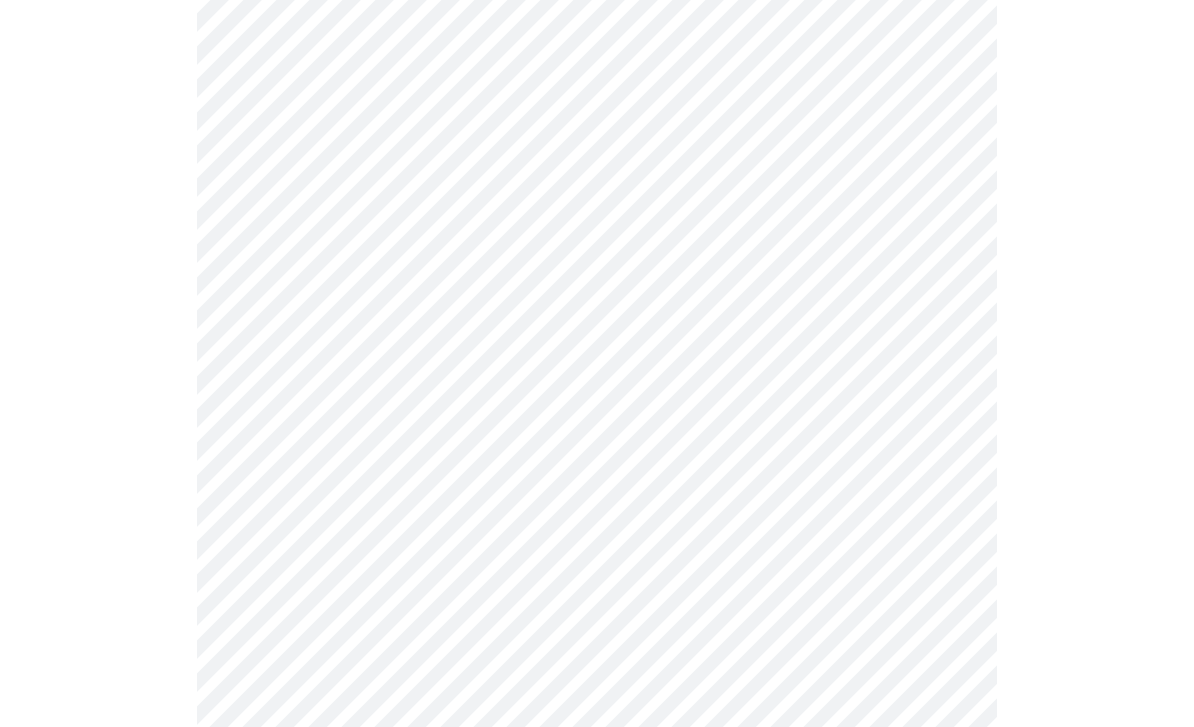 click on "MyMenopauseRx Intake Questions 7  /  13" at bounding box center [597, -1900] 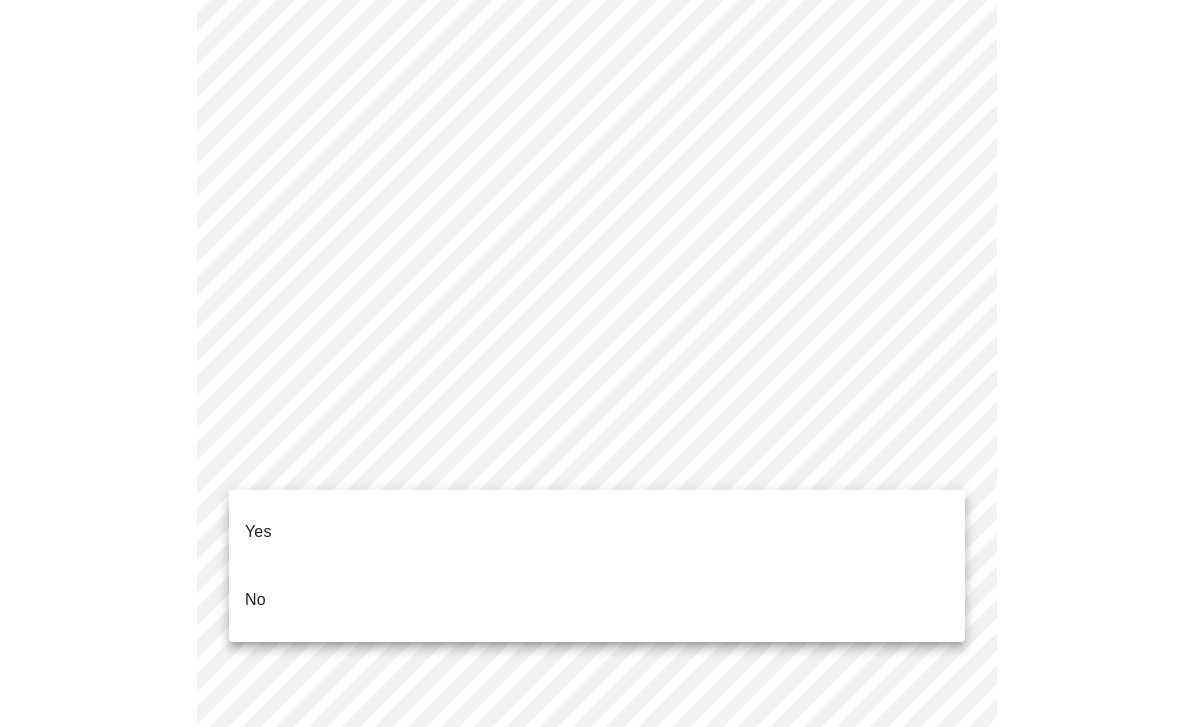 click on "Yes" at bounding box center (597, 532) 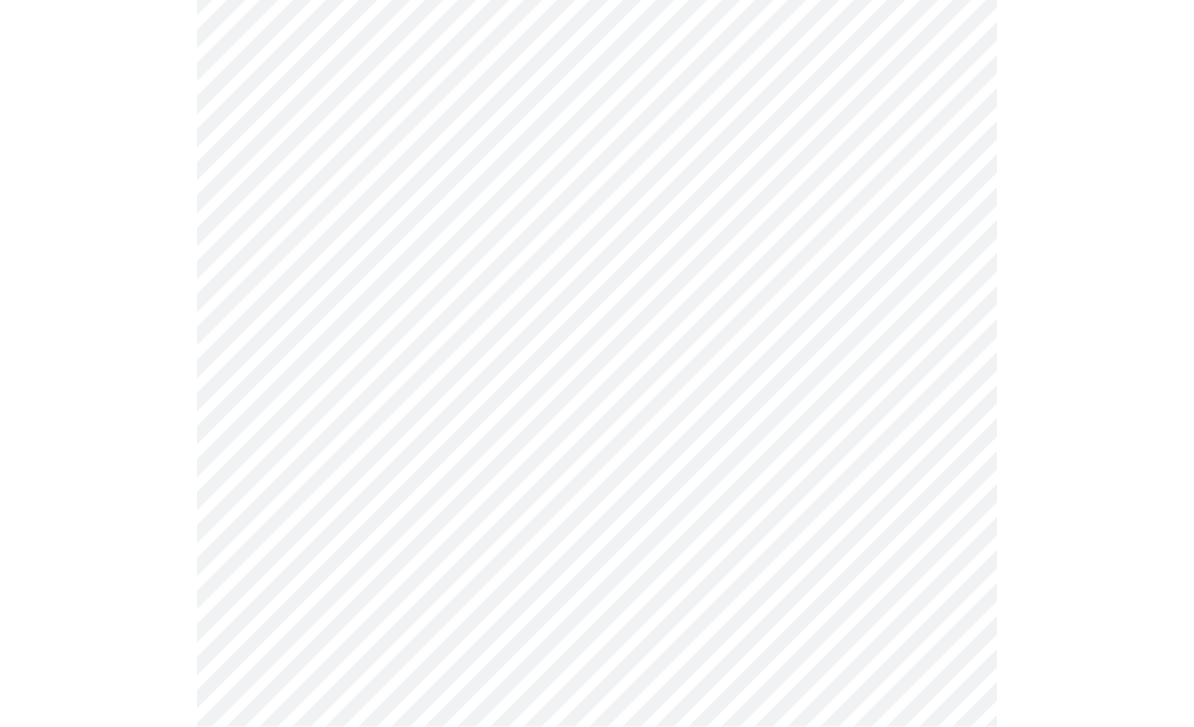 scroll, scrollTop: 1036, scrollLeft: 0, axis: vertical 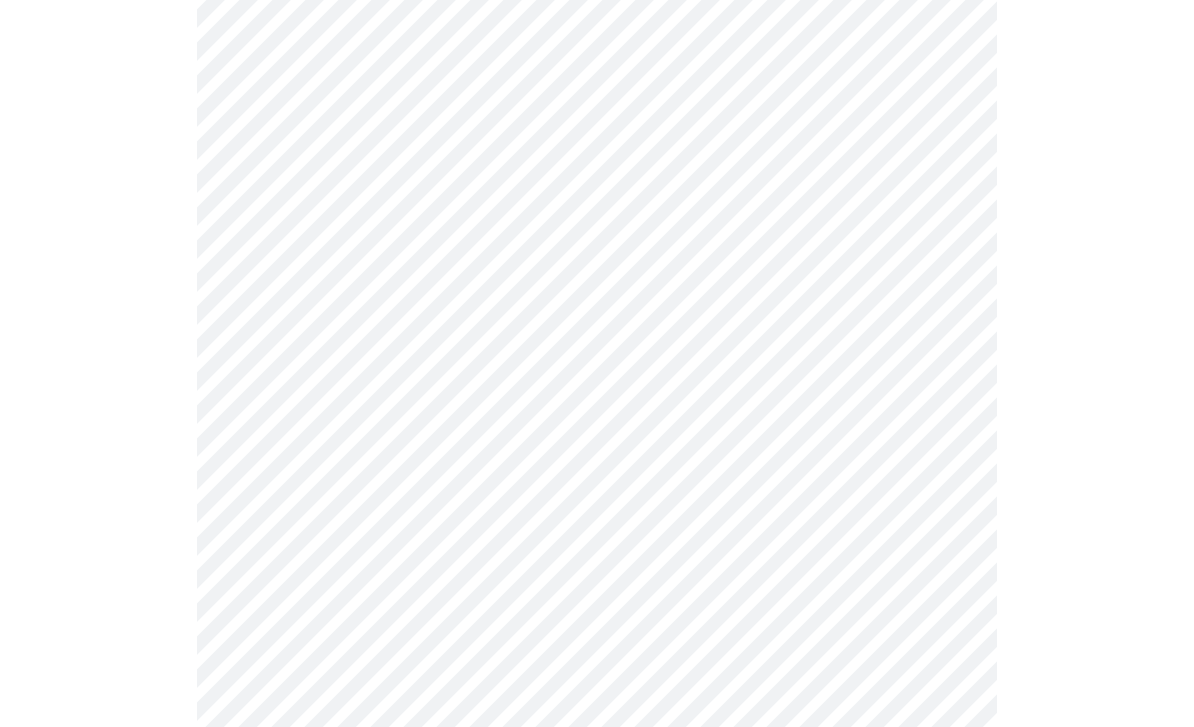 click on "MyMenopauseRx Intake Questions 8  /  13" at bounding box center [597, -53] 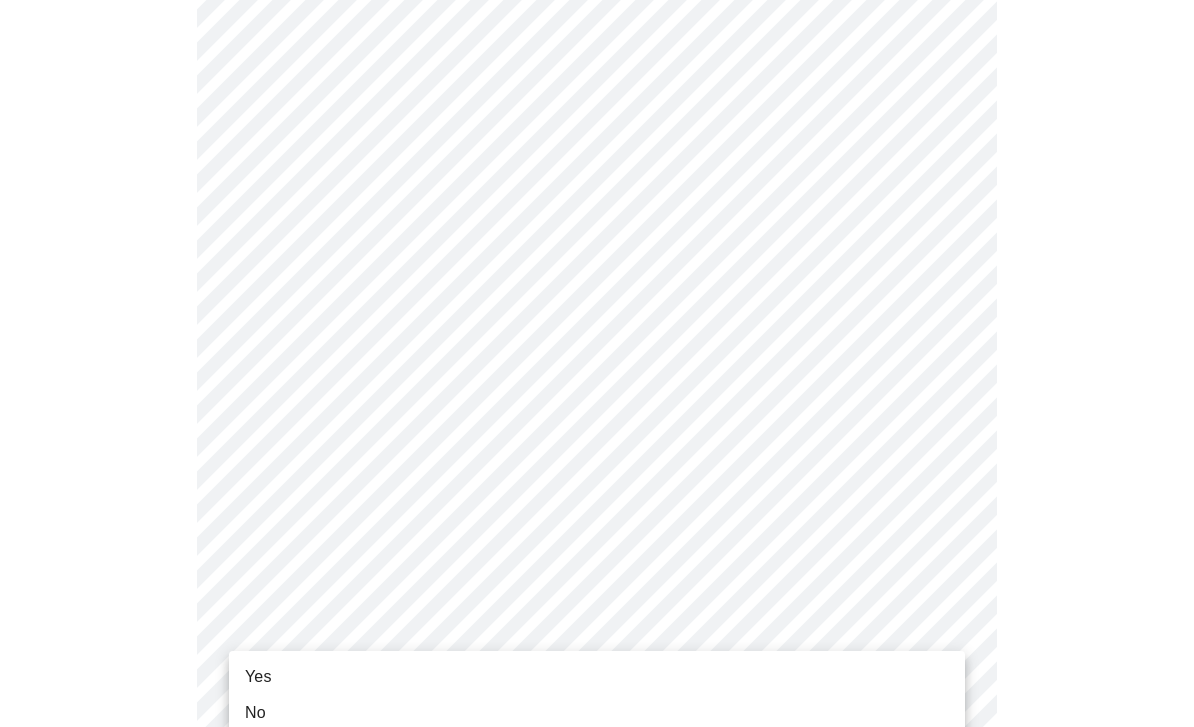 click on "Yes" at bounding box center [597, 677] 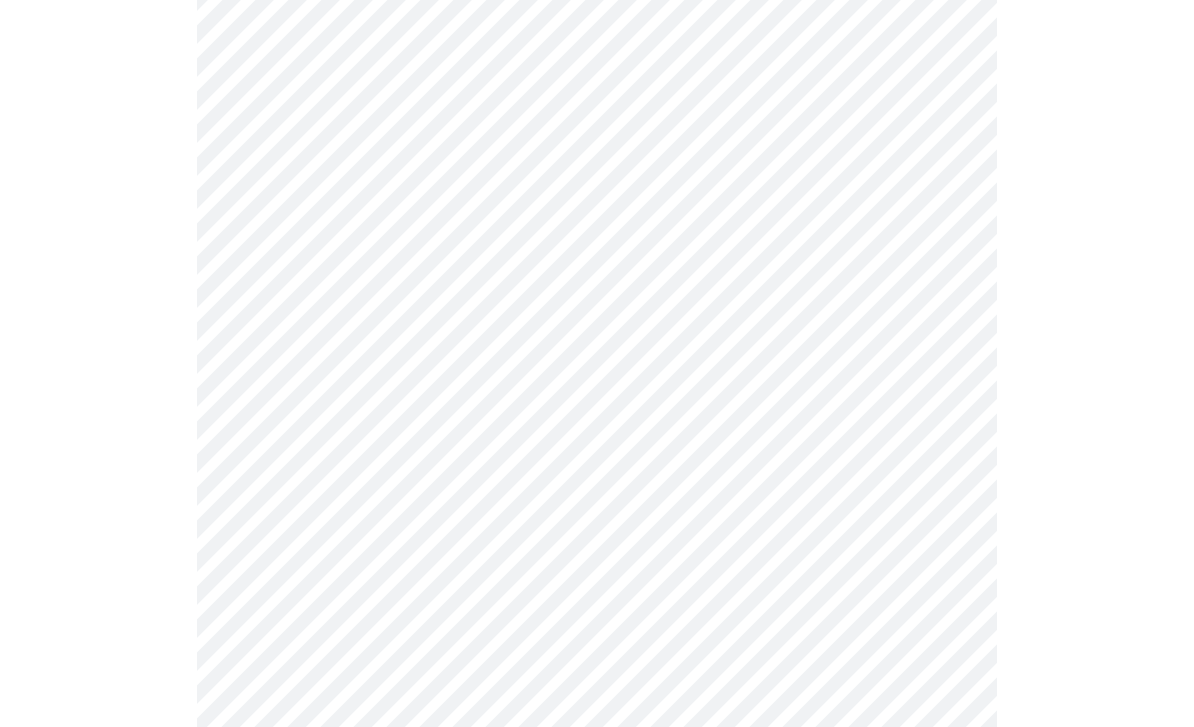 scroll, scrollTop: 0, scrollLeft: 0, axis: both 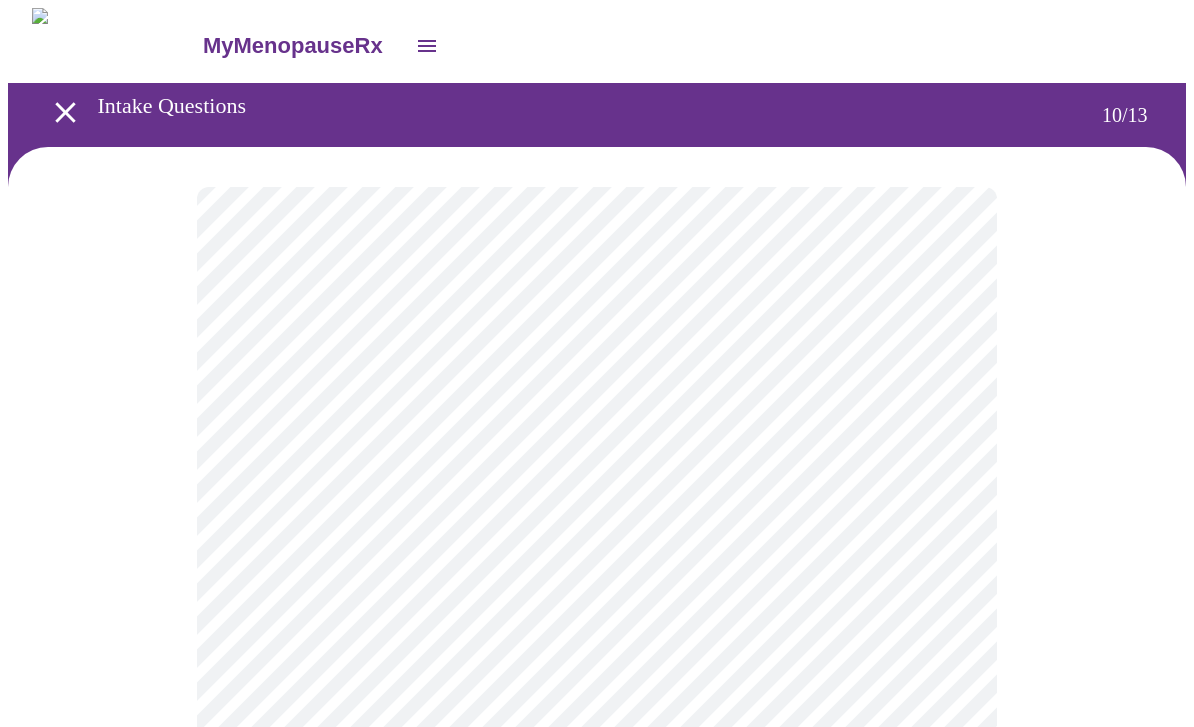 click on "MyMenopauseRx Intake Questions 10  /  13" at bounding box center [597, 1328] 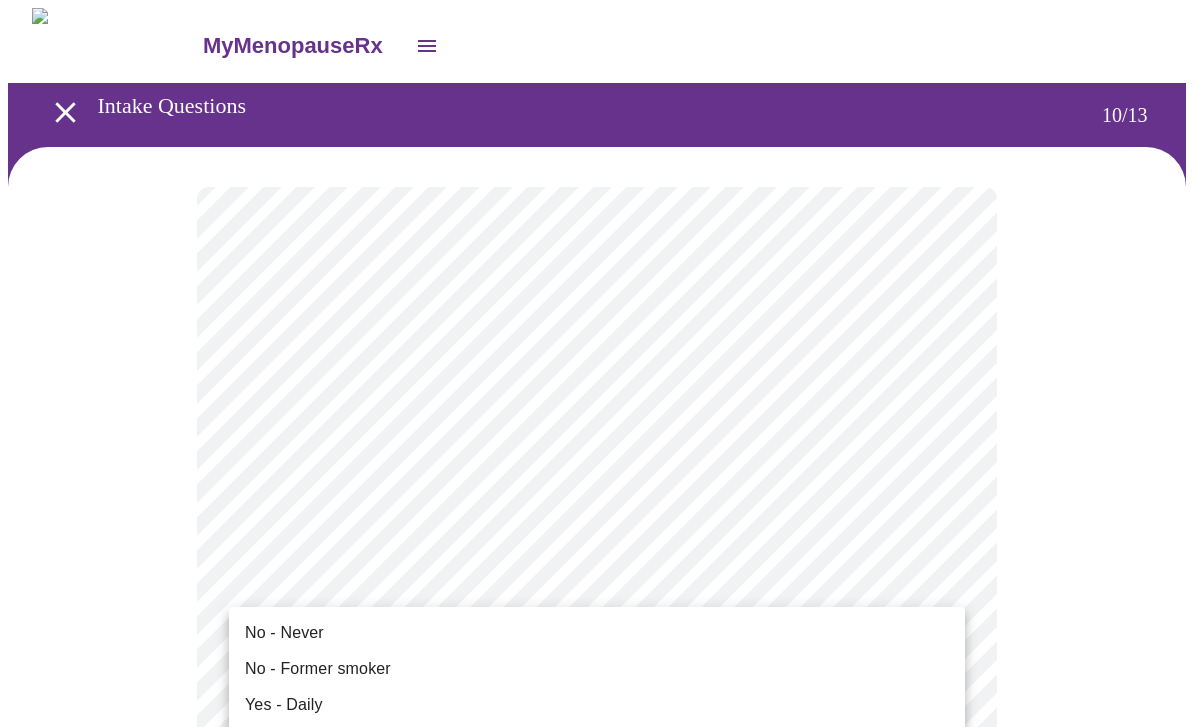 click on "No - Never" at bounding box center (284, 633) 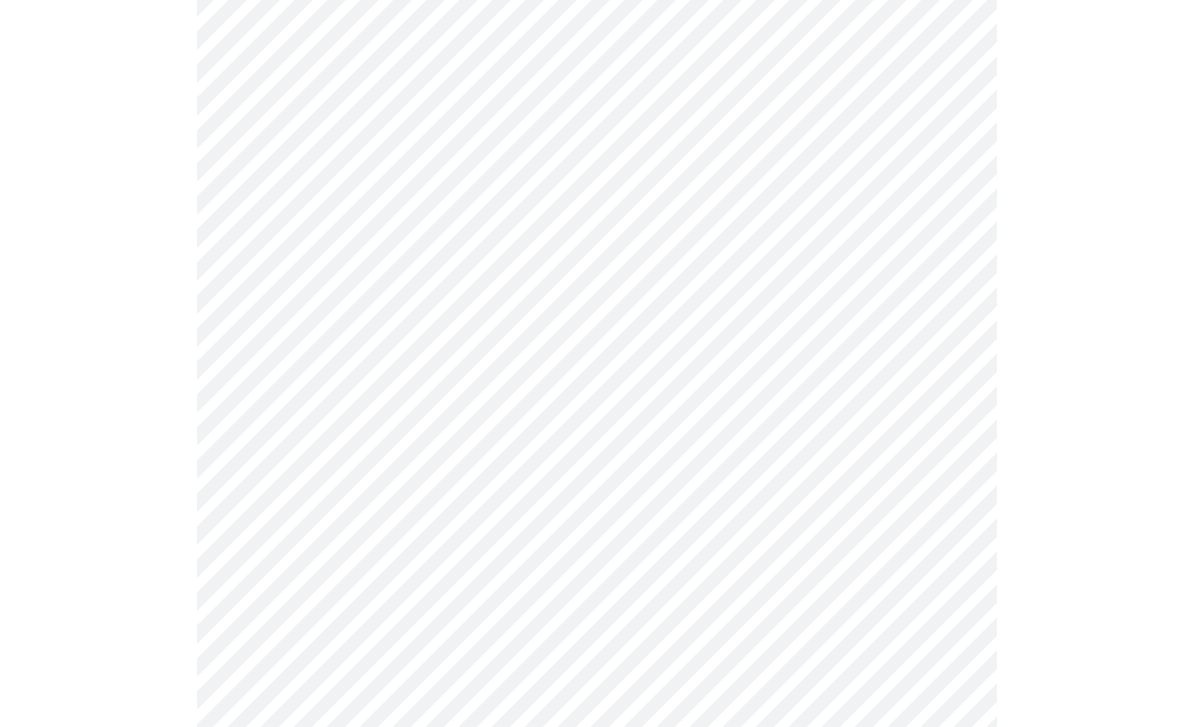scroll, scrollTop: 1542, scrollLeft: 0, axis: vertical 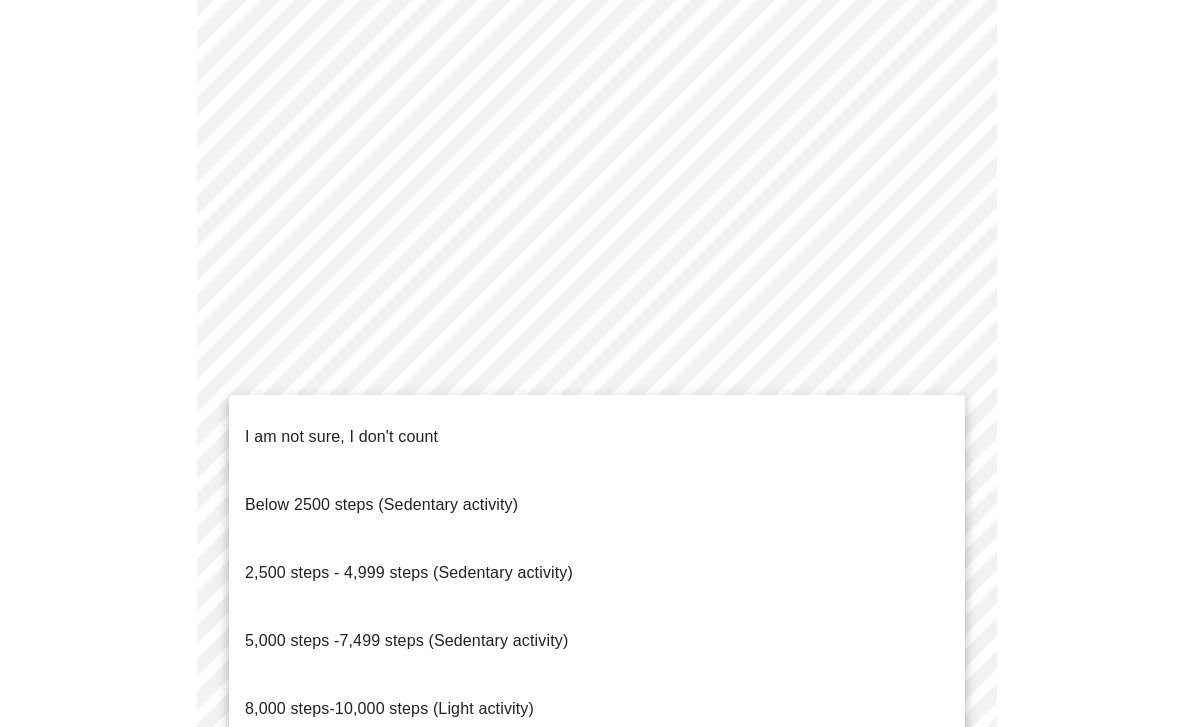 click on "I am not sure, I don't count" at bounding box center [341, 436] 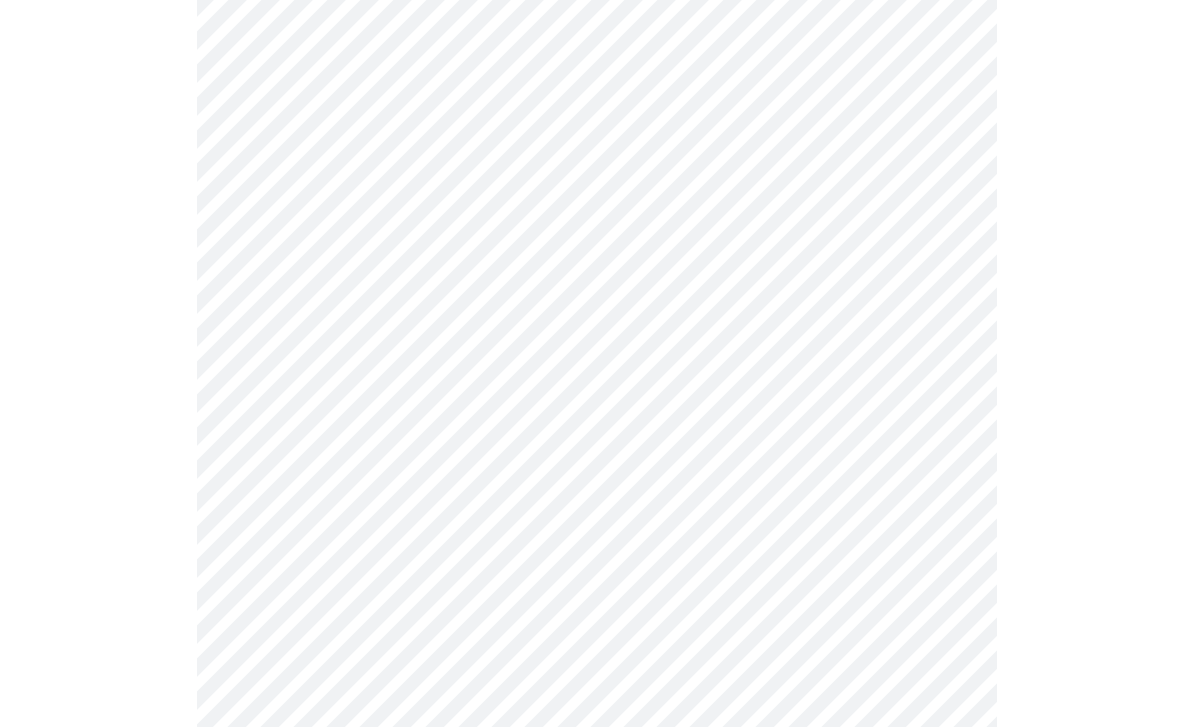 click on "MyMenopauseRx Intake Questions 10  /  13" at bounding box center [597, -233] 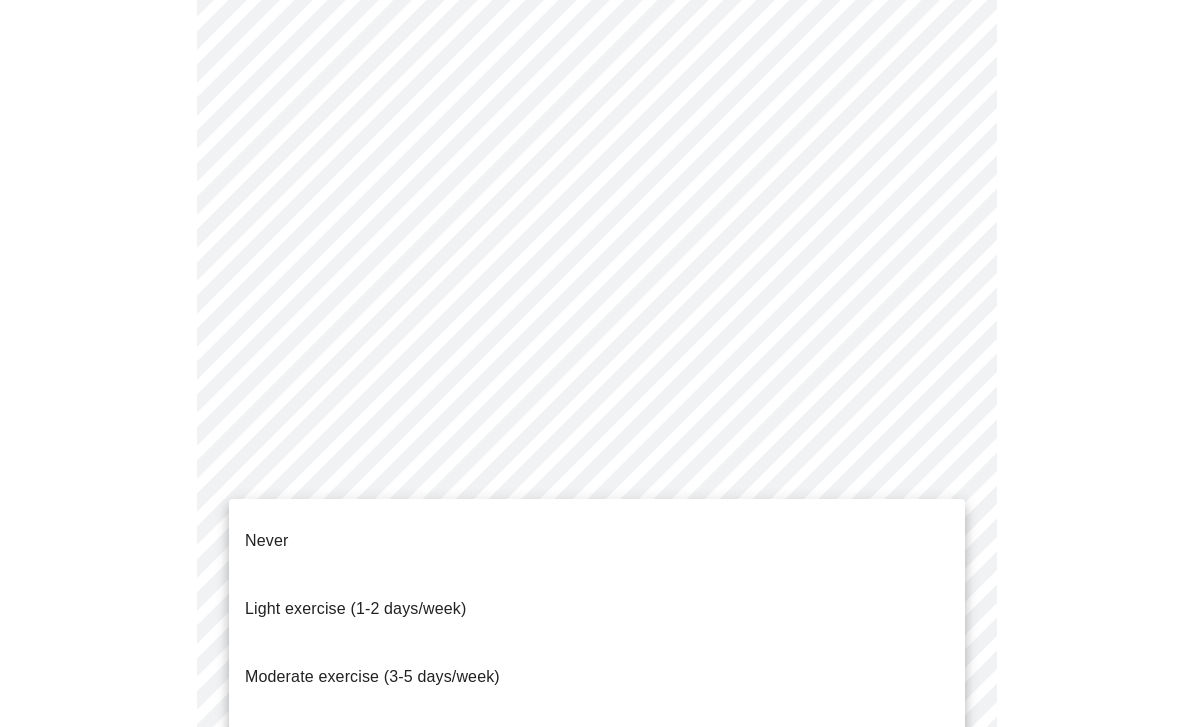 click on "Never" at bounding box center (597, 541) 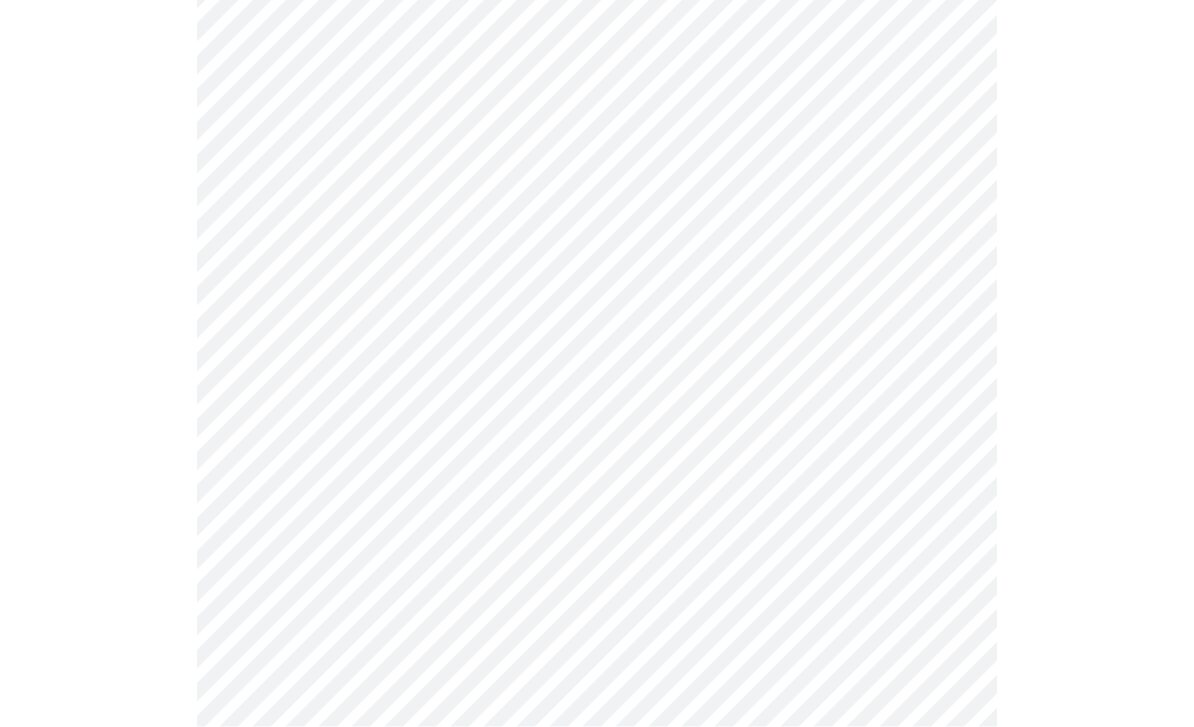 scroll, scrollTop: 1801, scrollLeft: 0, axis: vertical 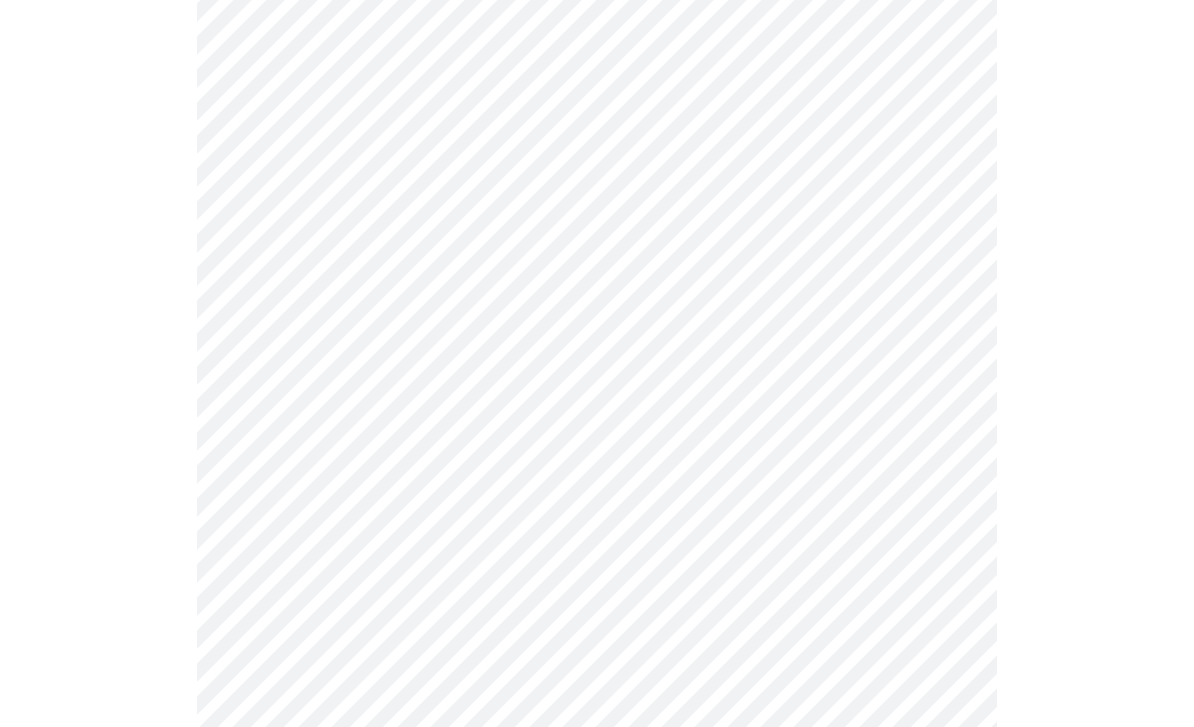 click on "MyMenopauseRx Intake Questions 10  /  13" at bounding box center [597, -497] 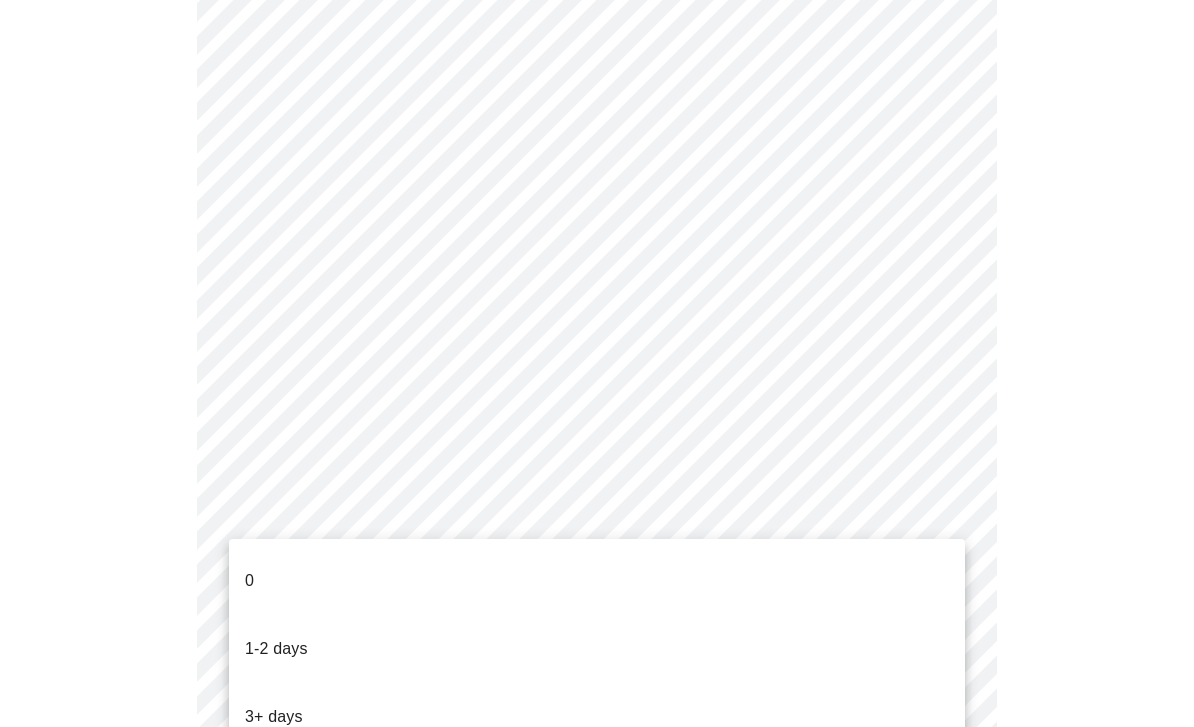 click on "0" at bounding box center (597, 581) 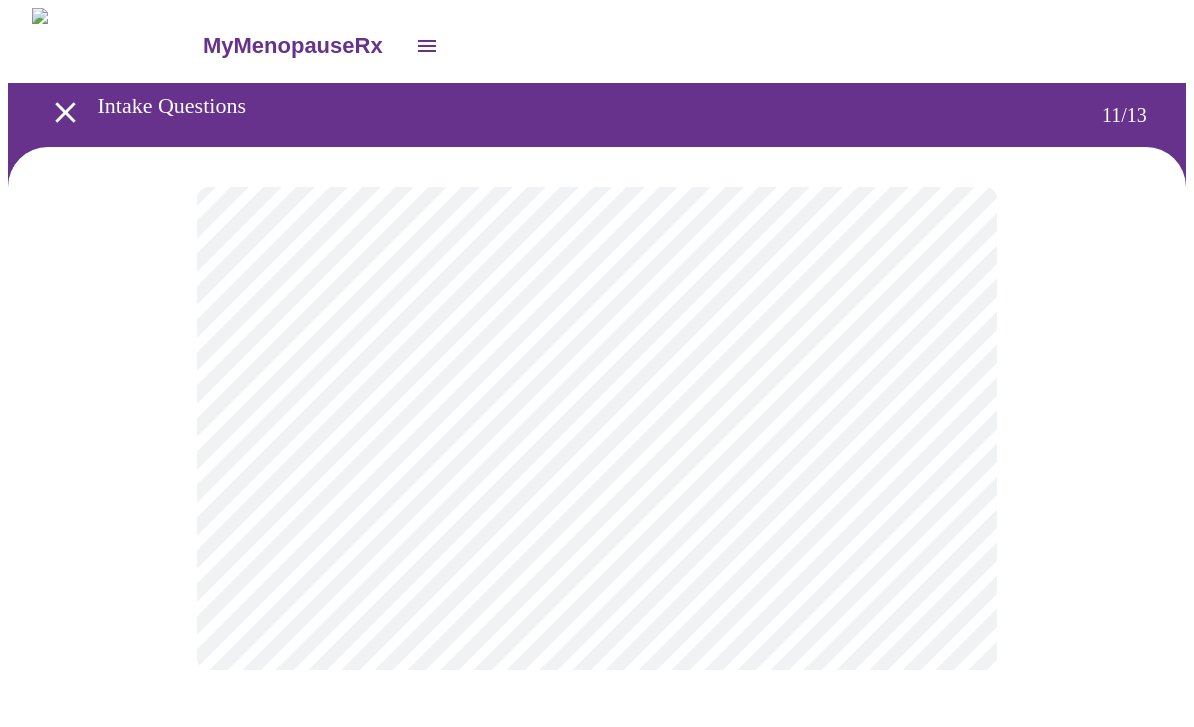 scroll, scrollTop: 0, scrollLeft: 0, axis: both 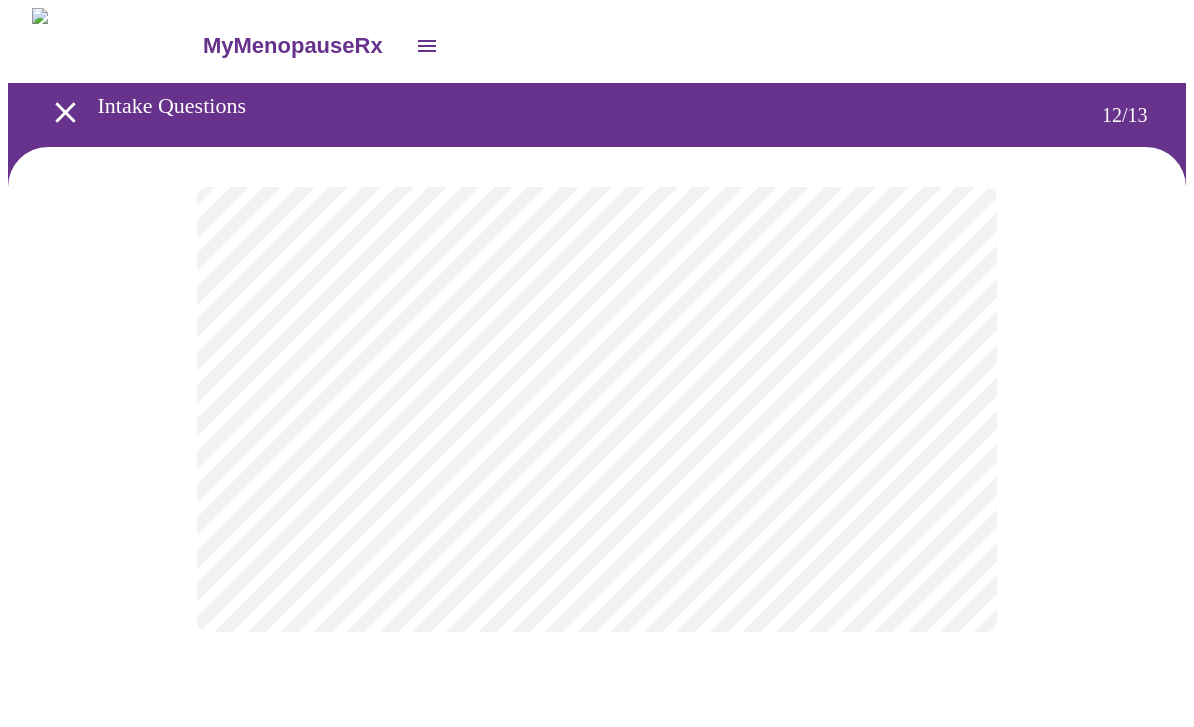 click on "MyMenopauseRx Intake Questions 12  /  13" at bounding box center (597, 340) 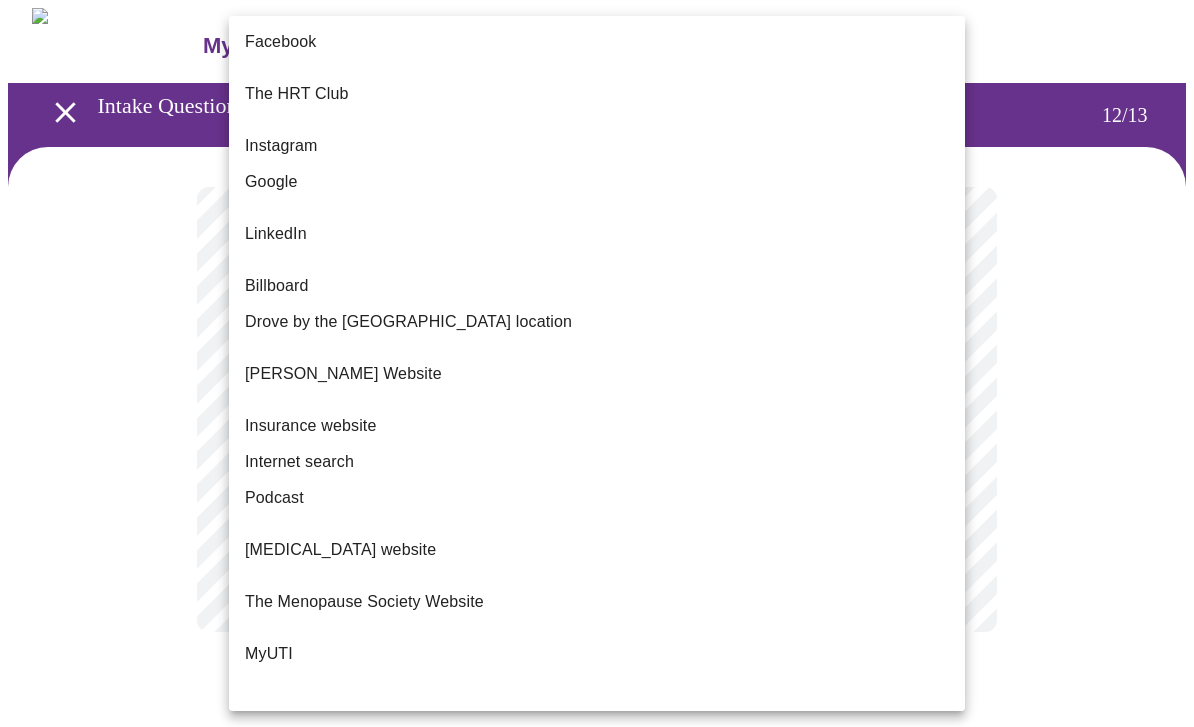 click on "Google" at bounding box center [271, 182] 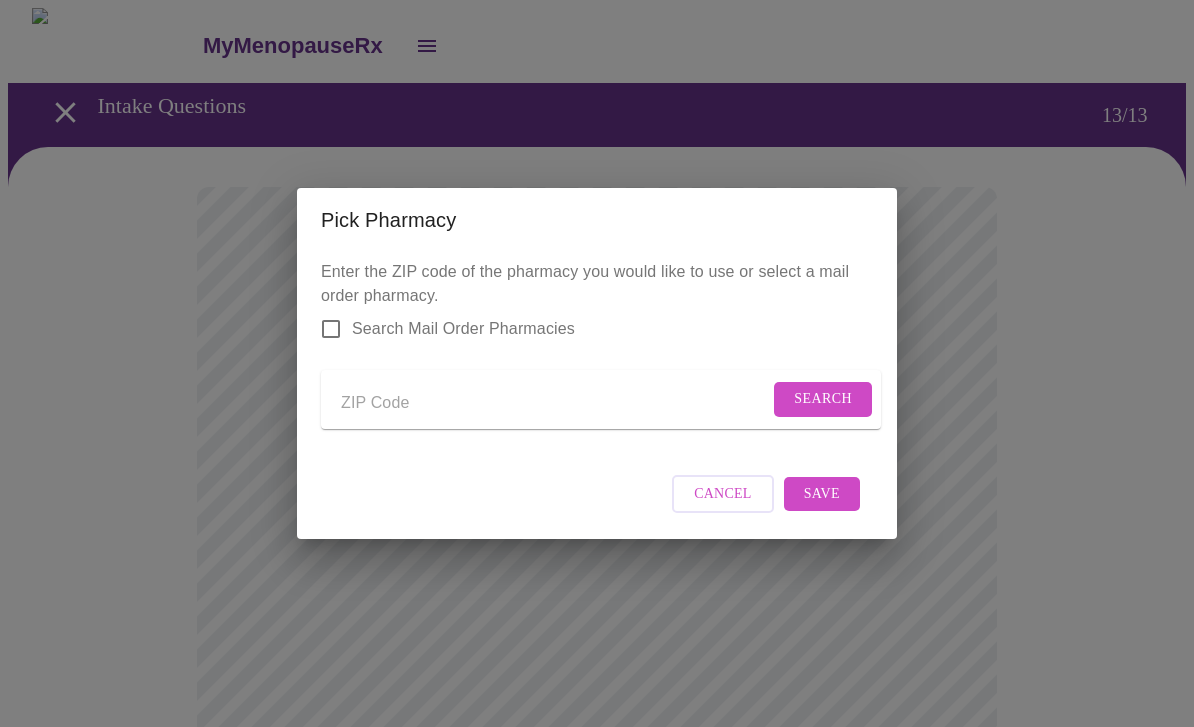 click at bounding box center (555, 403) 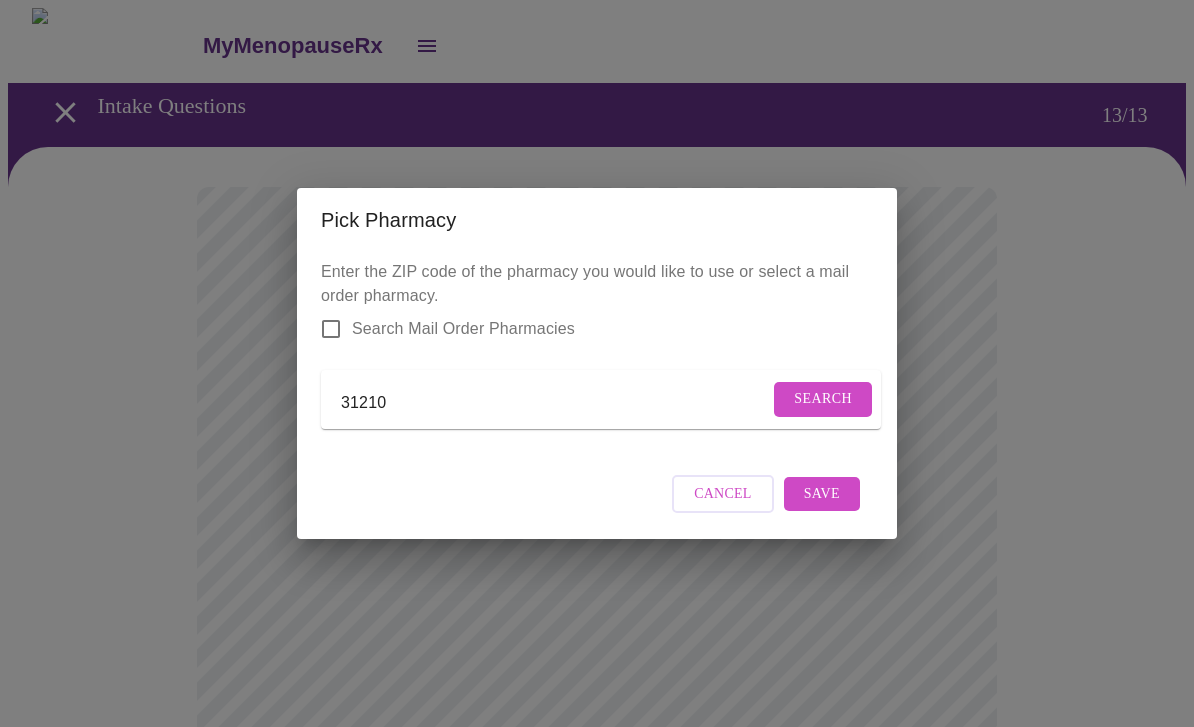 type on "31210" 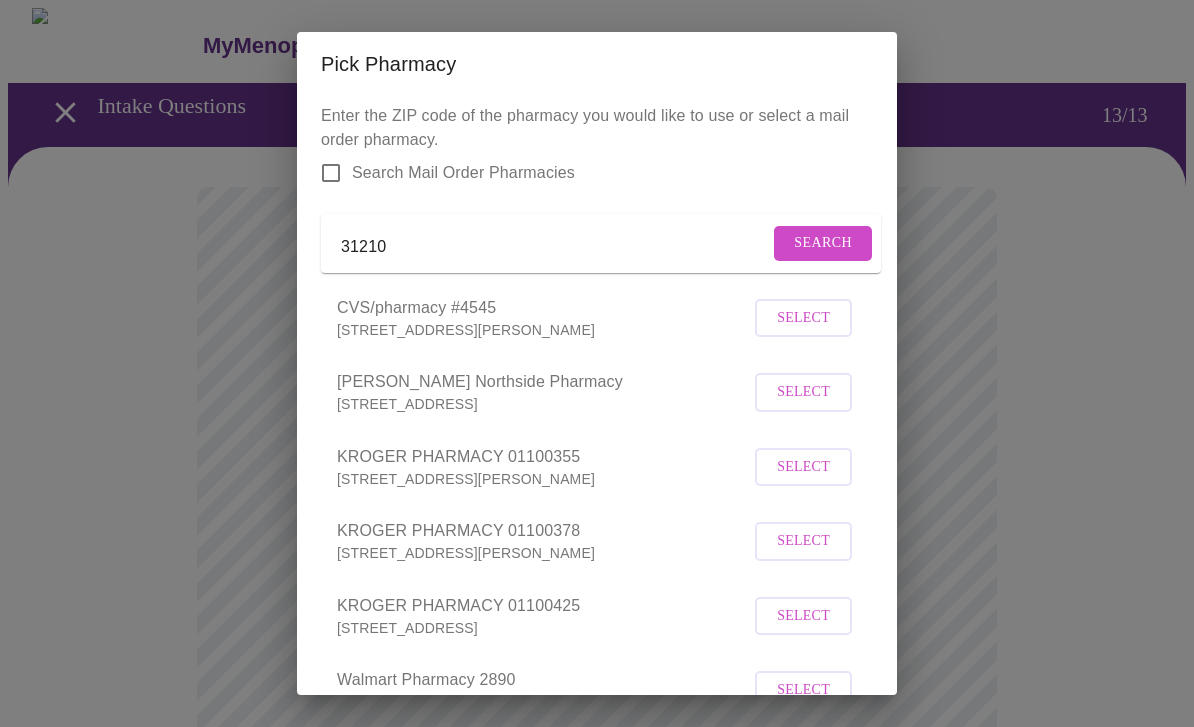 click on "Select" at bounding box center [803, 467] 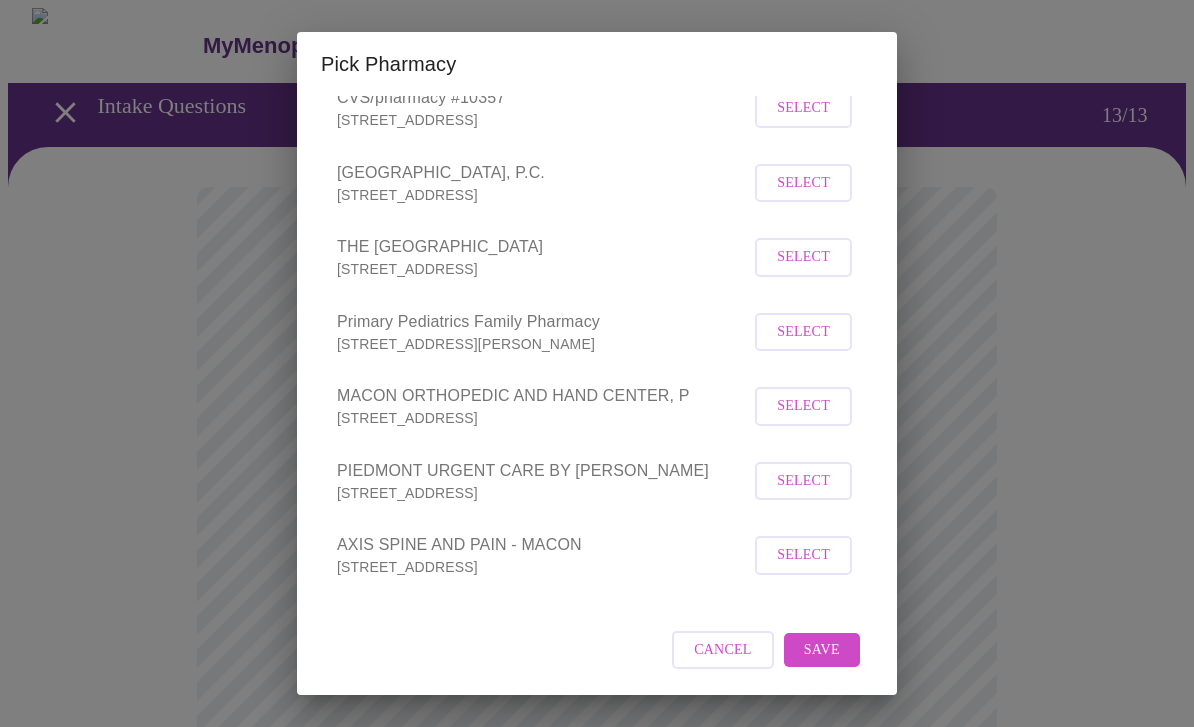 scroll, scrollTop: 971, scrollLeft: 0, axis: vertical 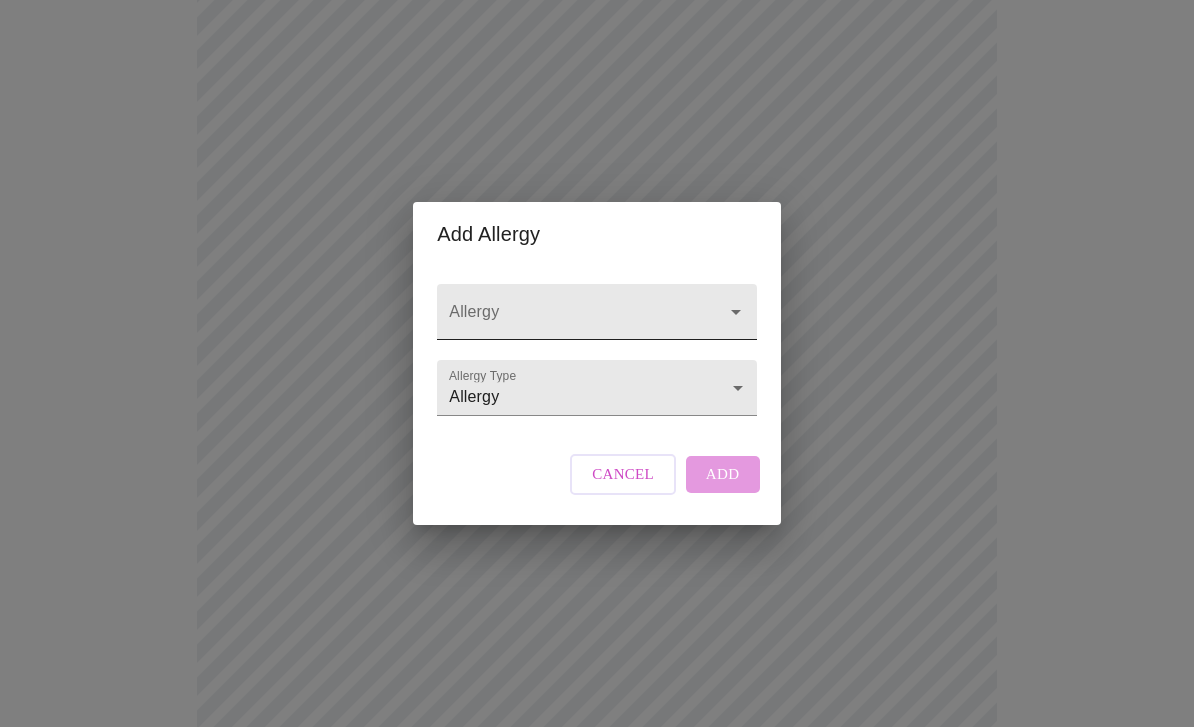 click 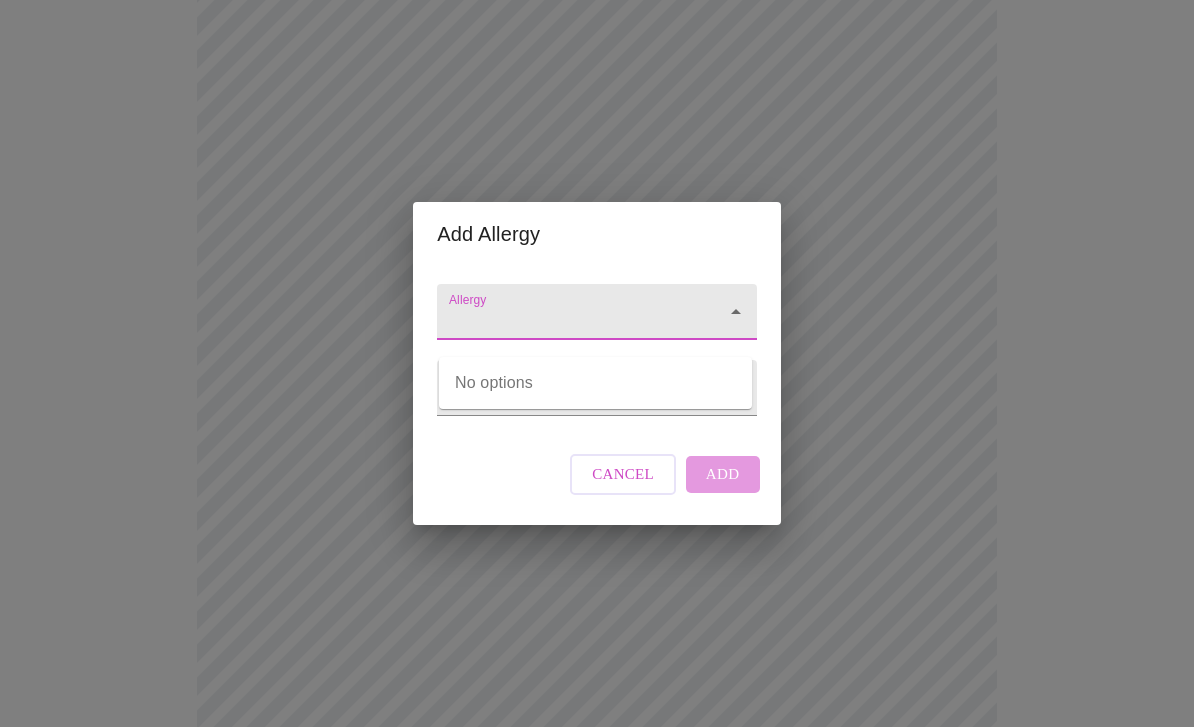 click 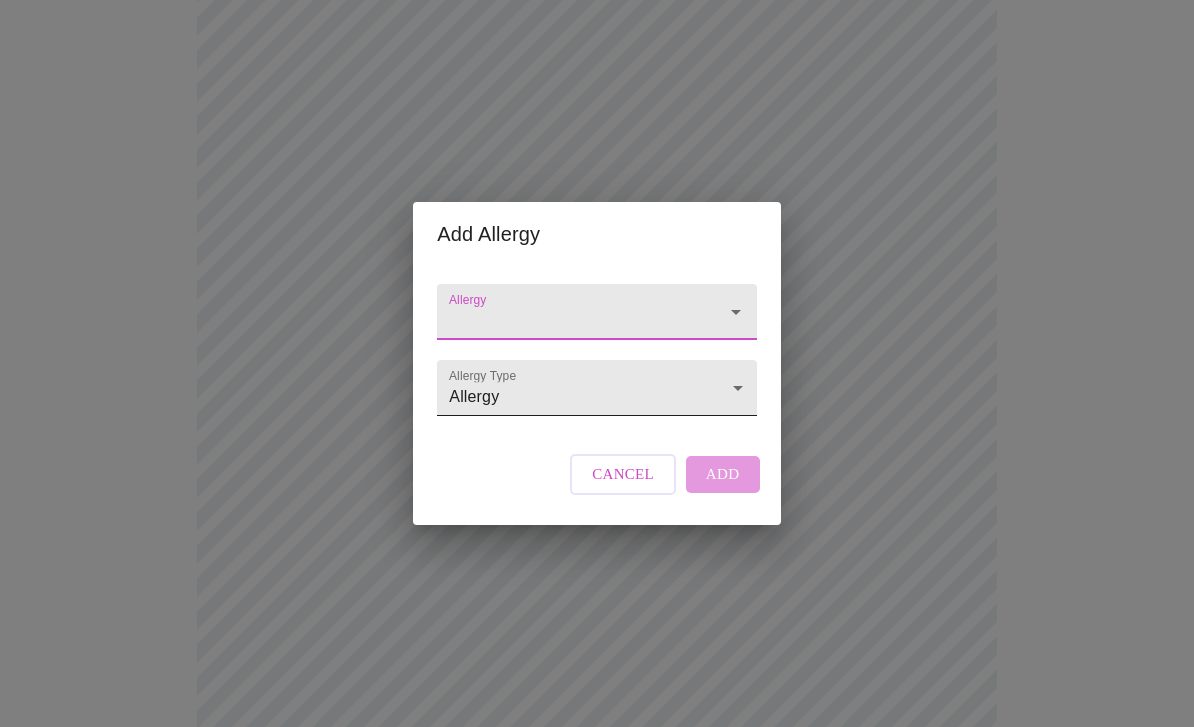 click on "MyMenopauseRx Intake Questions 13  /  13 Add Allergy Allergy Allergy Type Allergy Allergy Cancel Add" at bounding box center [597, 323] 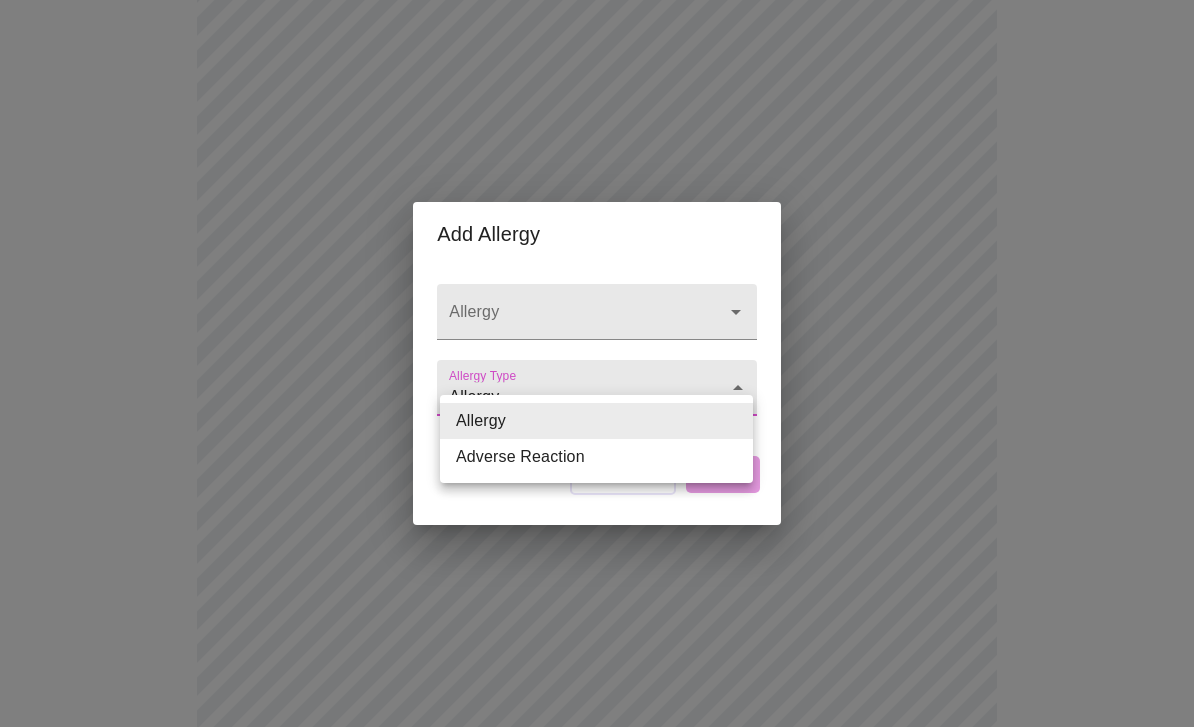 click on "Allergy" at bounding box center (596, 421) 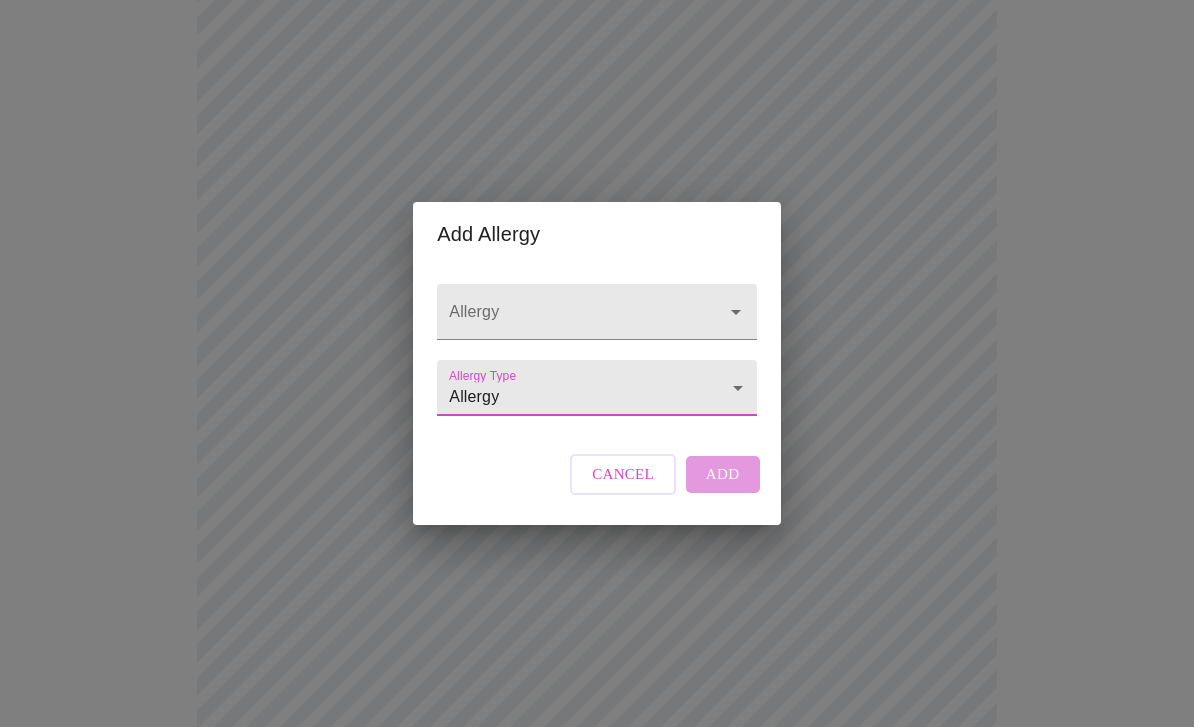click on "Cancel Add" at bounding box center [664, 474] 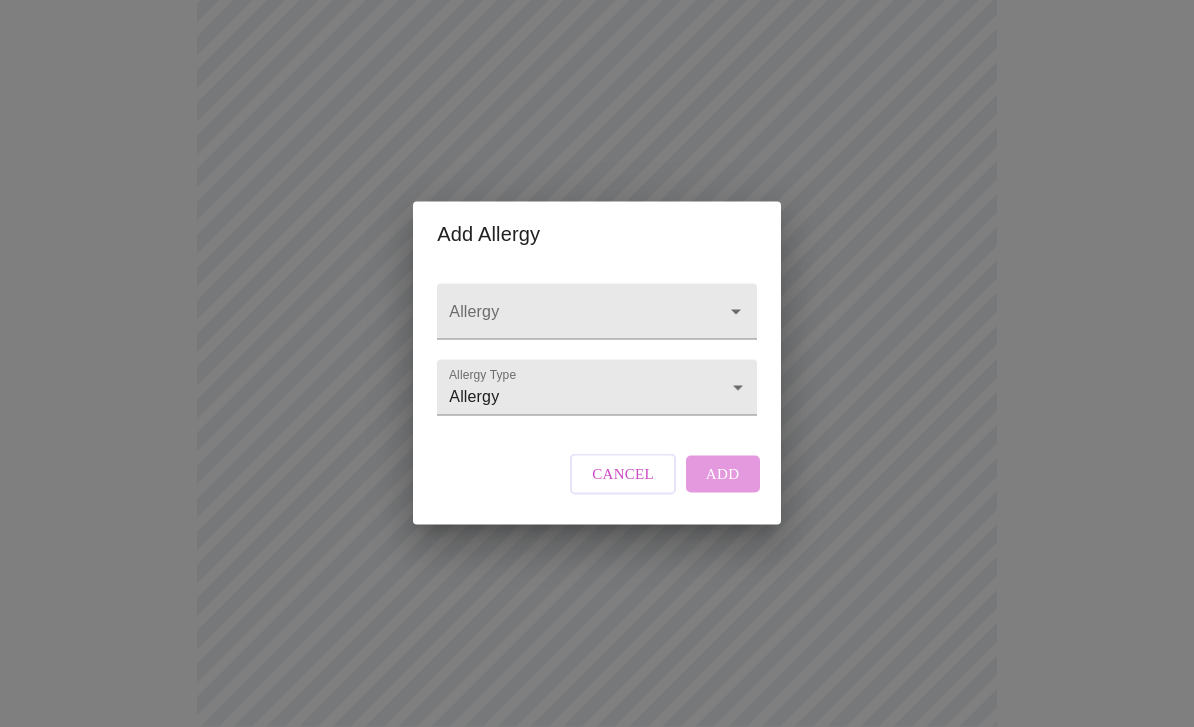 scroll, scrollTop: 707, scrollLeft: 0, axis: vertical 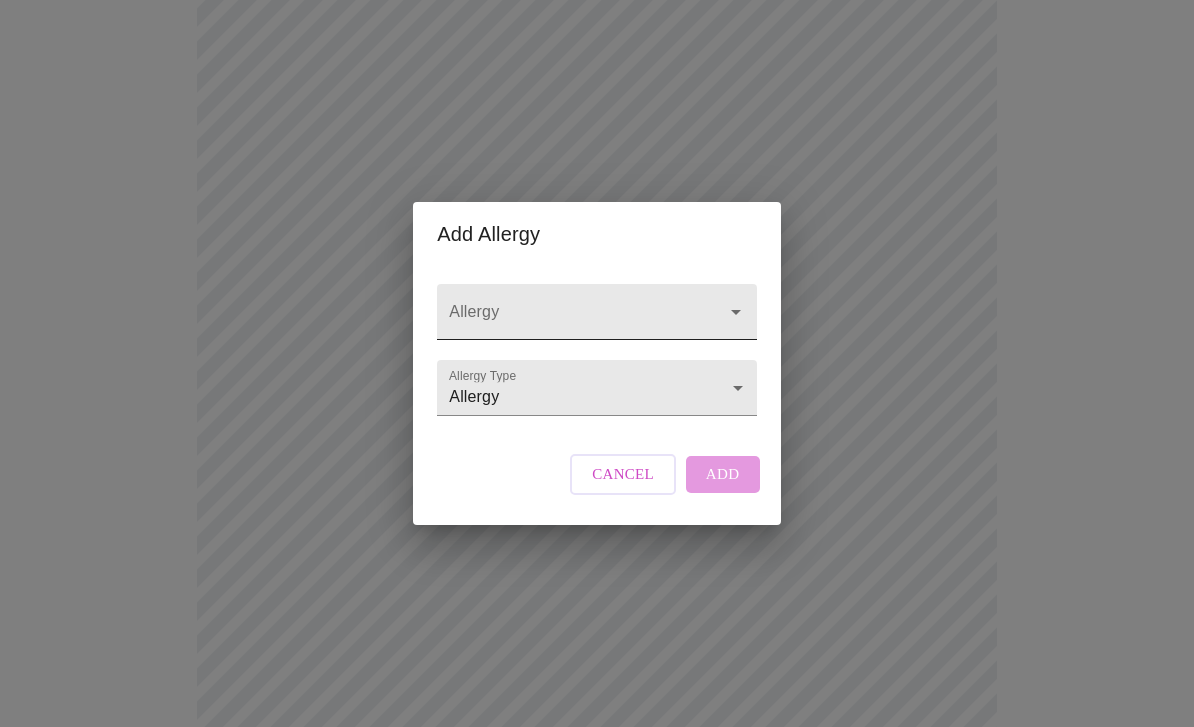 click 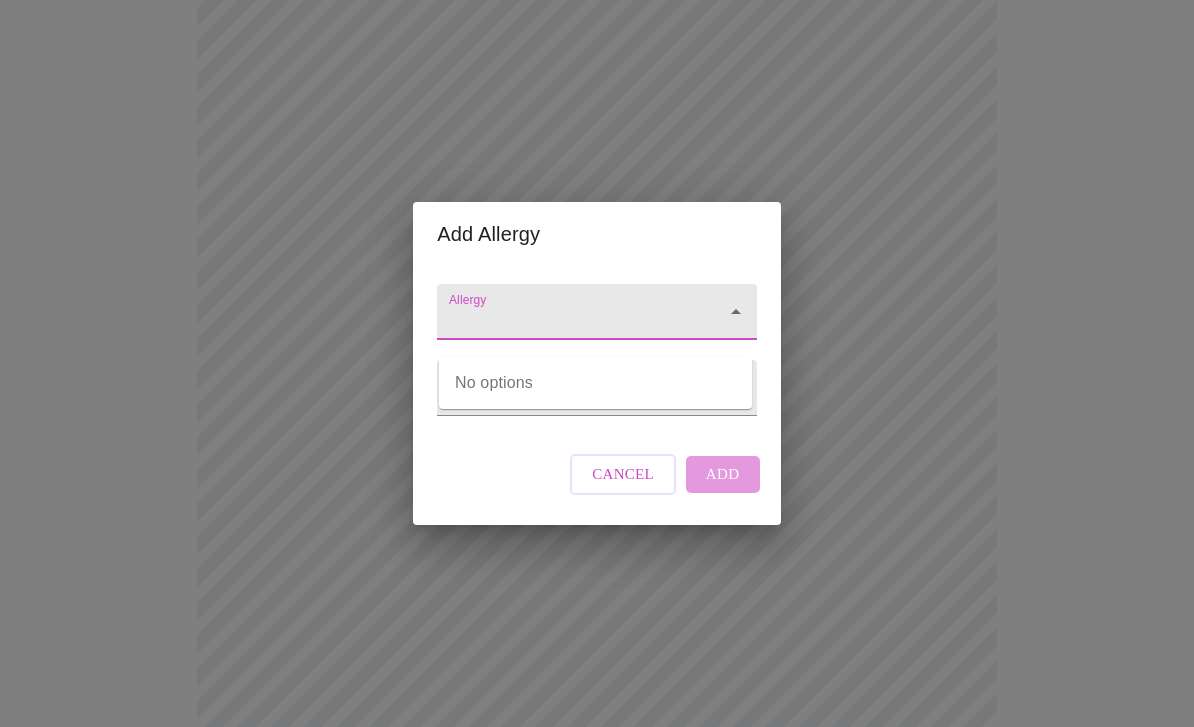 click on "Add Allergy Allergy Allergy Type Allergy Allergy Cancel Add" at bounding box center [597, 363] 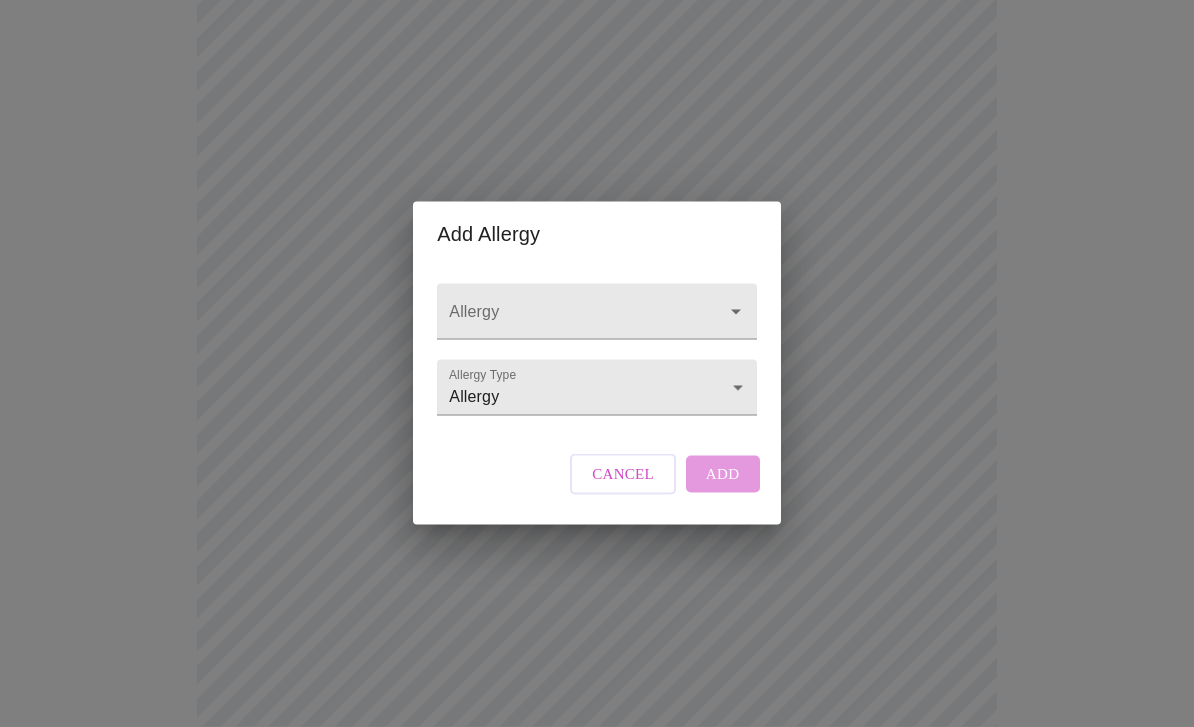 scroll, scrollTop: 479, scrollLeft: 0, axis: vertical 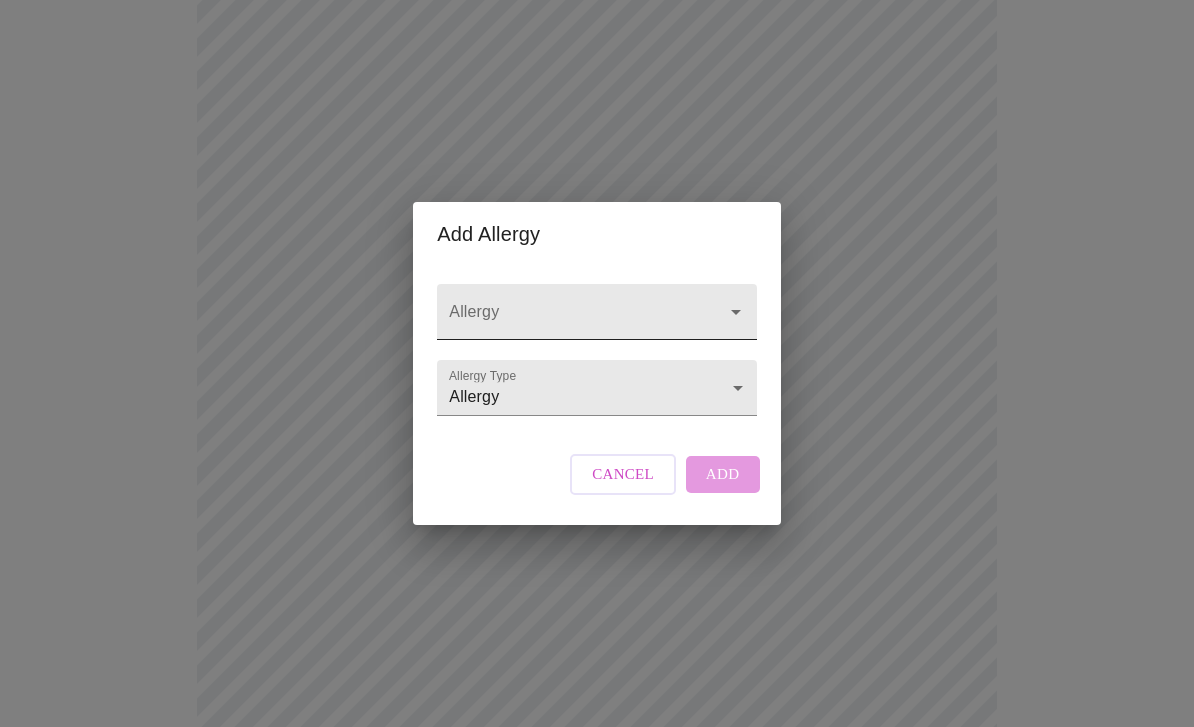click on "Allergy" at bounding box center (568, 321) 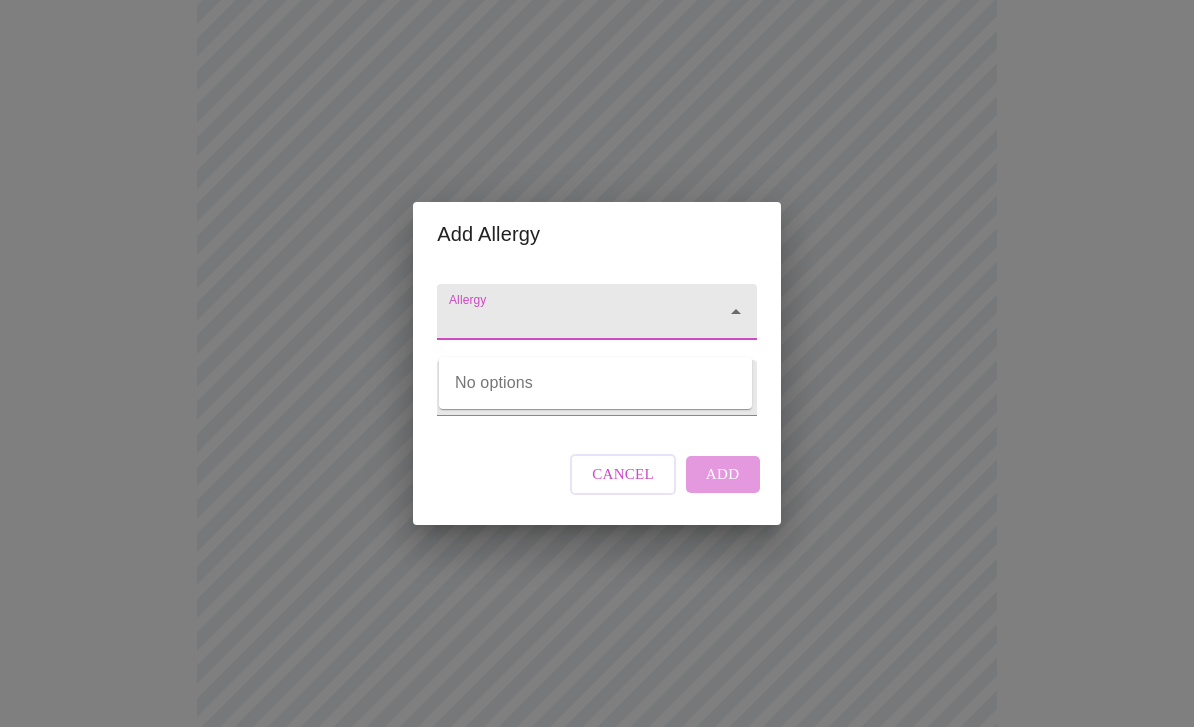 scroll, scrollTop: 478, scrollLeft: 0, axis: vertical 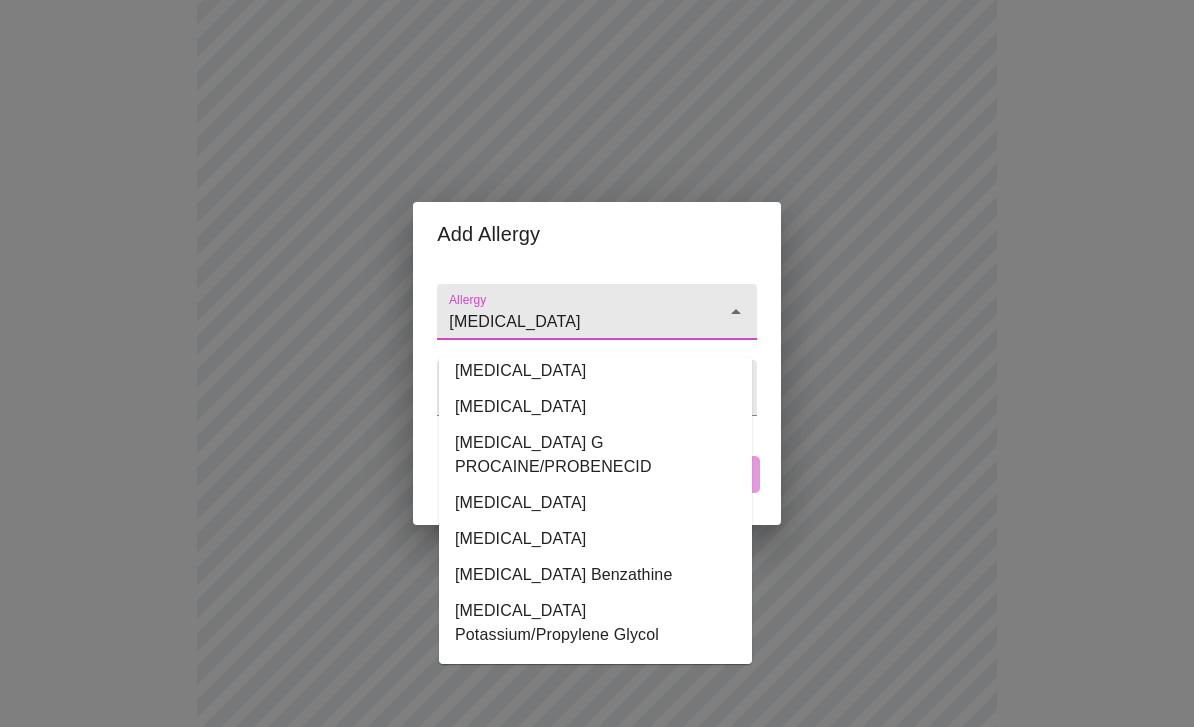 type on "[MEDICAL_DATA]" 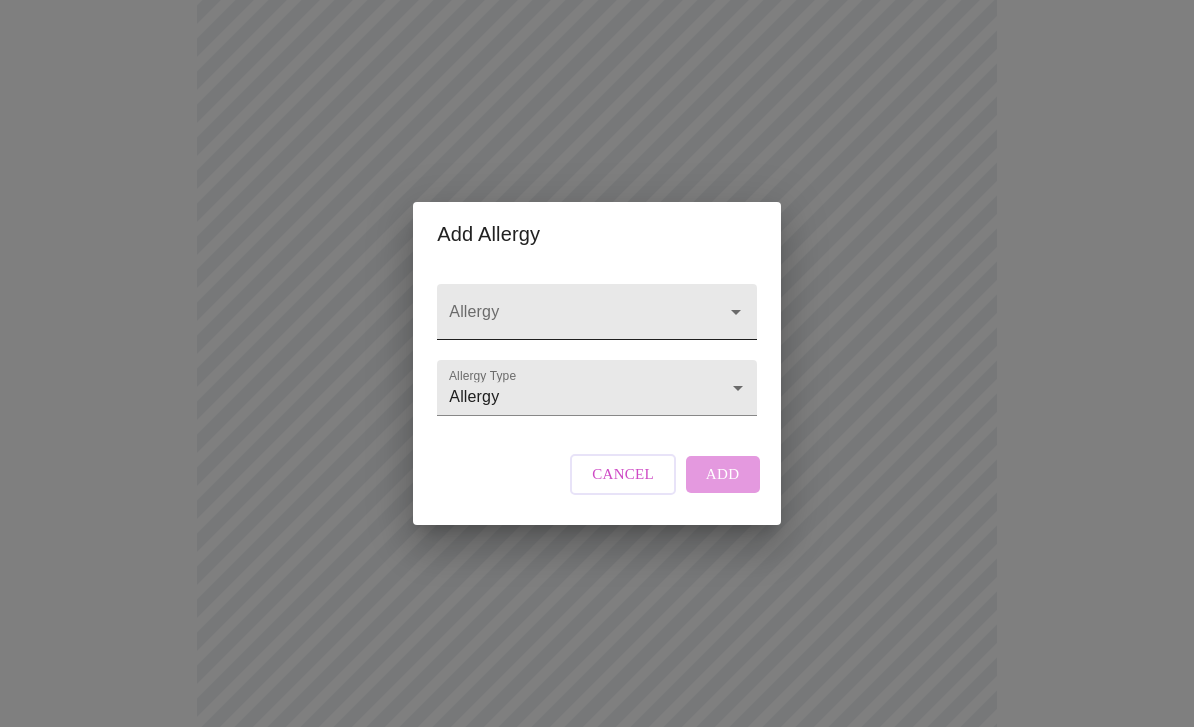 click on "Allergy" at bounding box center (568, 321) 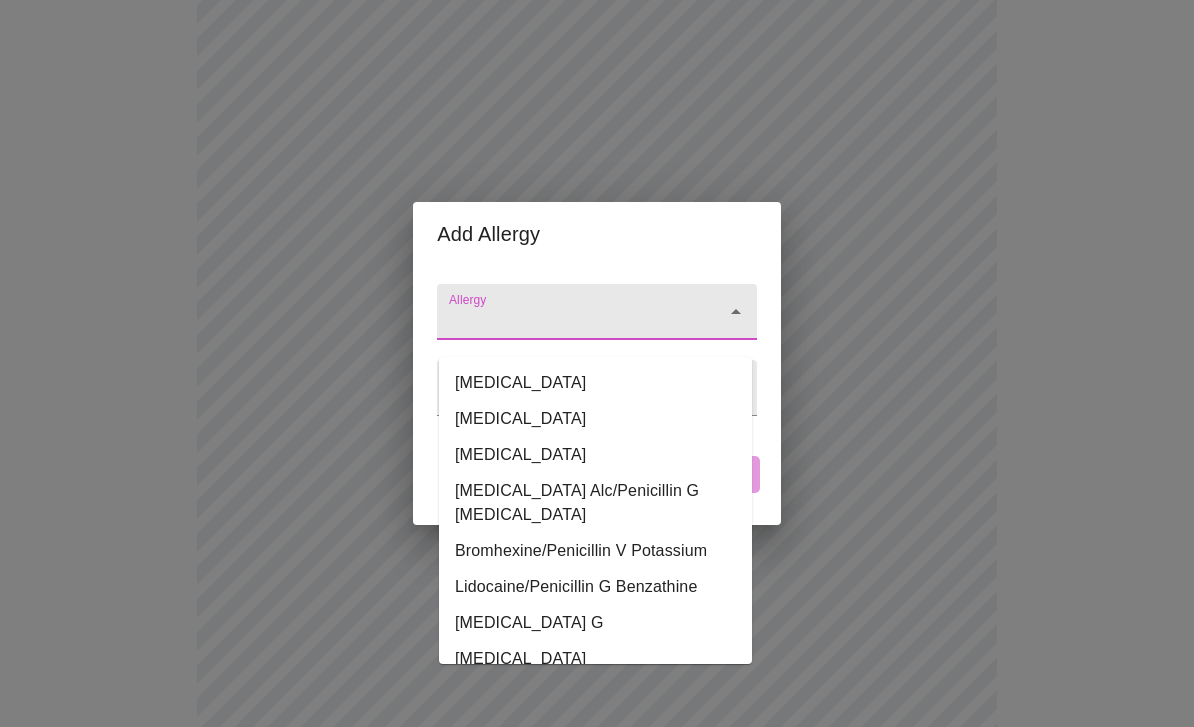 scroll, scrollTop: 478, scrollLeft: 0, axis: vertical 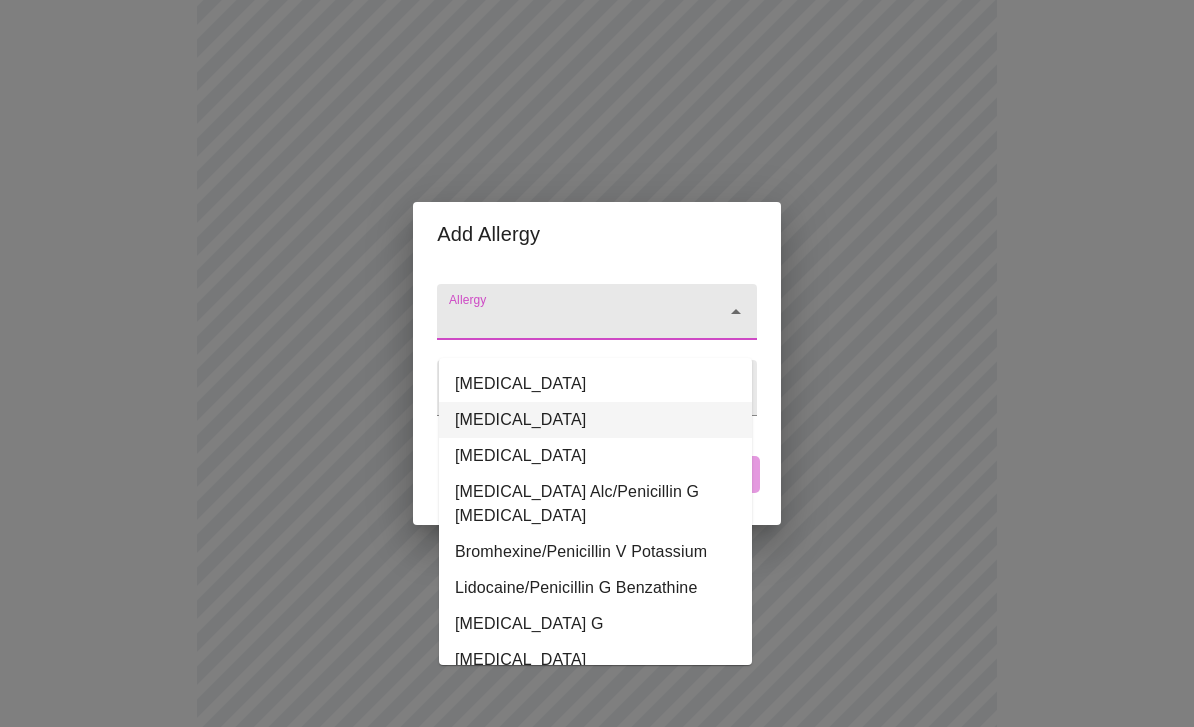 click on "[MEDICAL_DATA]" at bounding box center [595, 420] 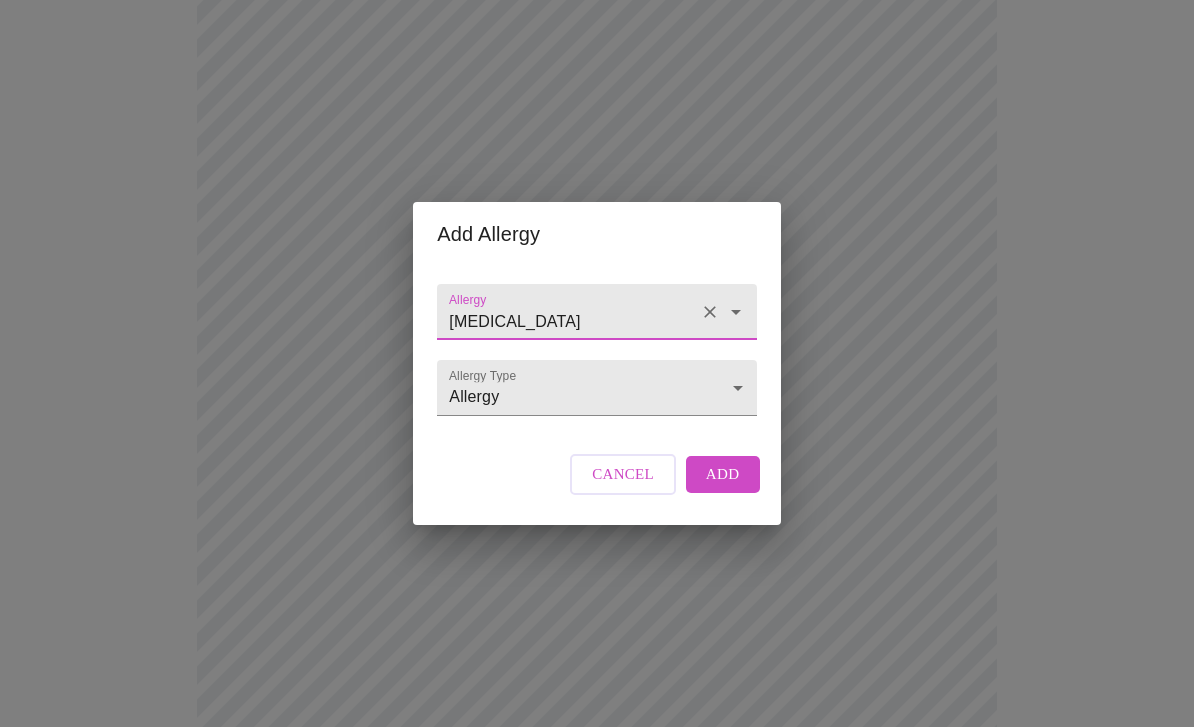 click on "Add" at bounding box center [723, 474] 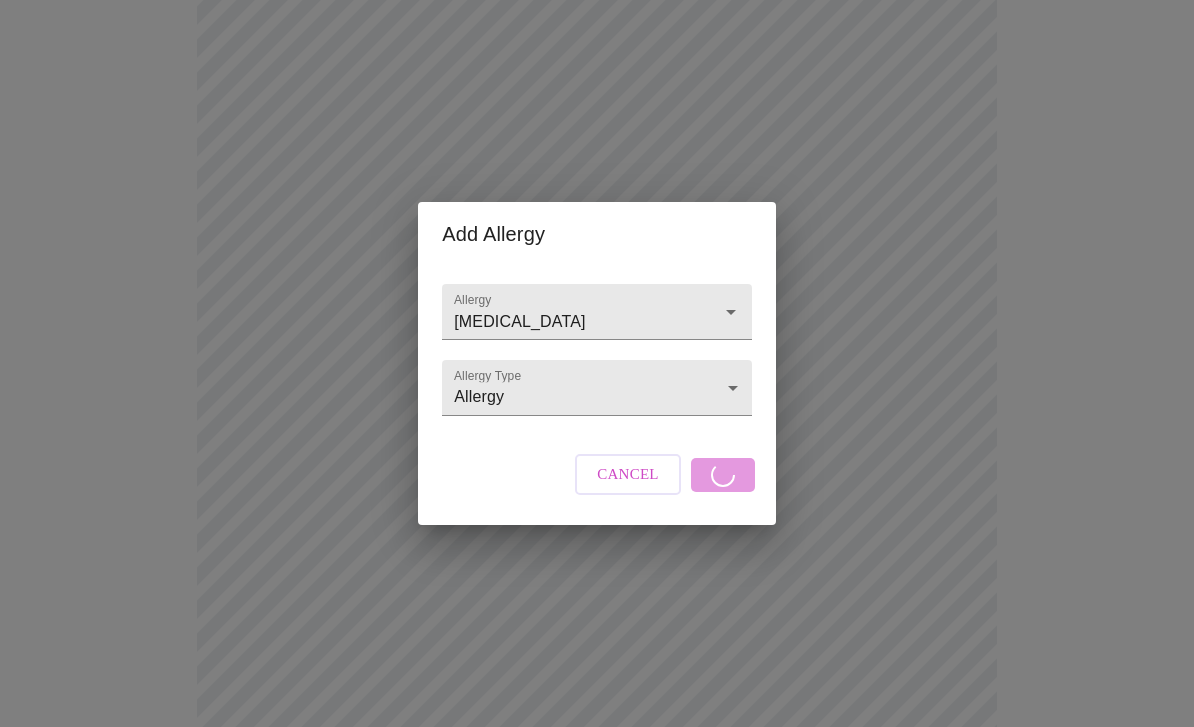 scroll, scrollTop: 479, scrollLeft: 0, axis: vertical 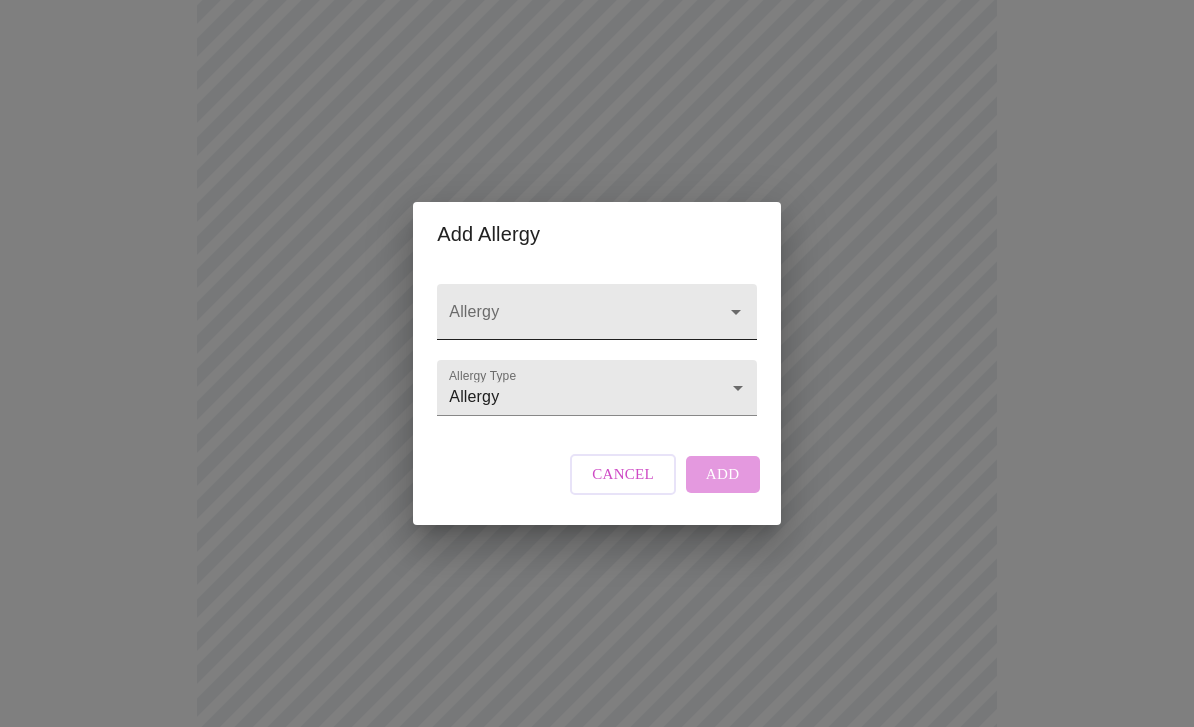 click on "Allergy" at bounding box center (568, 321) 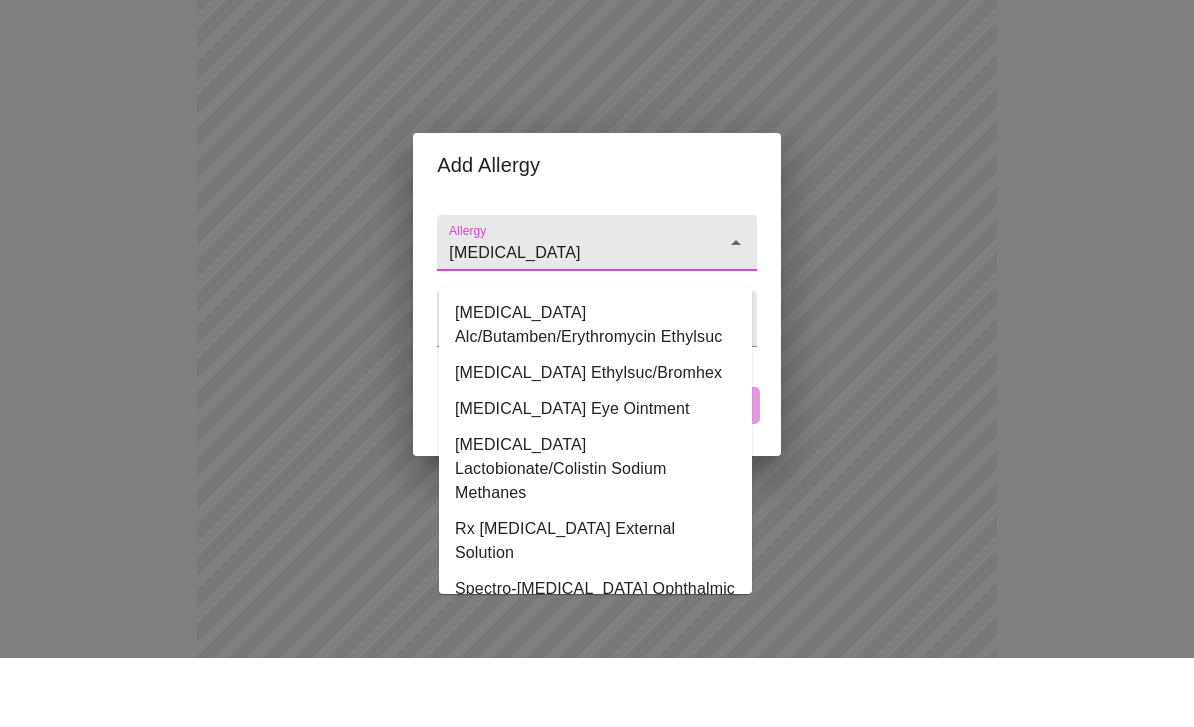 scroll, scrollTop: 486, scrollLeft: 0, axis: vertical 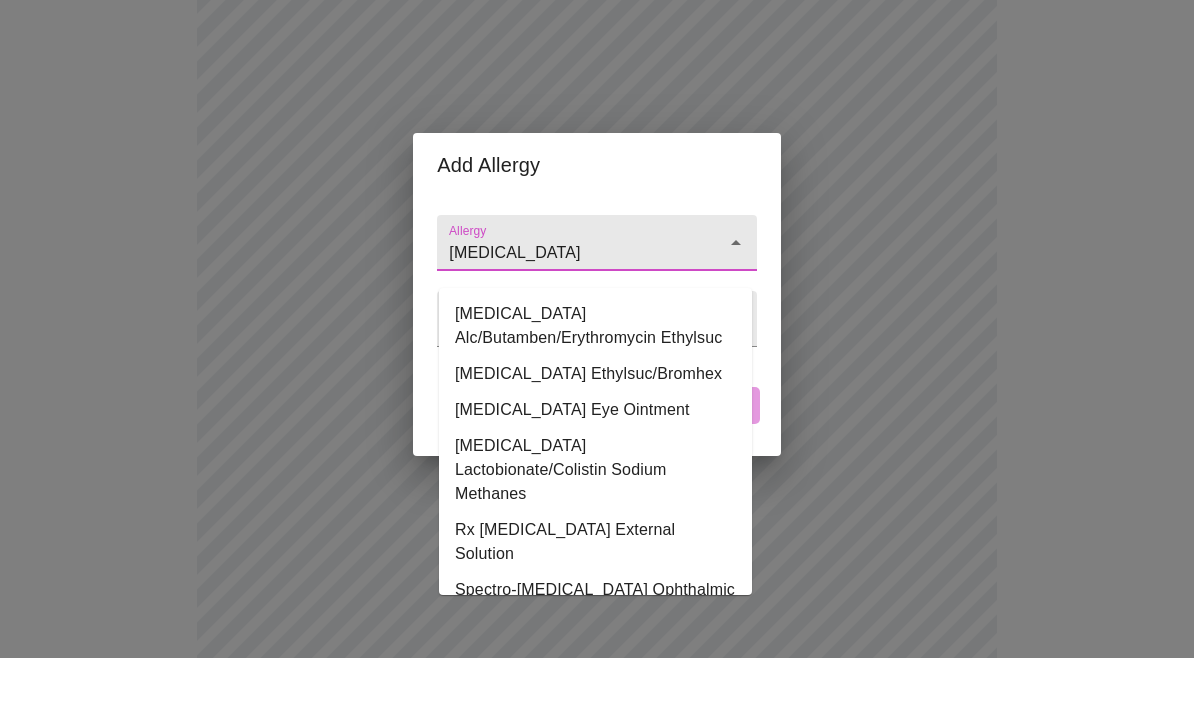 type on "[MEDICAL_DATA]" 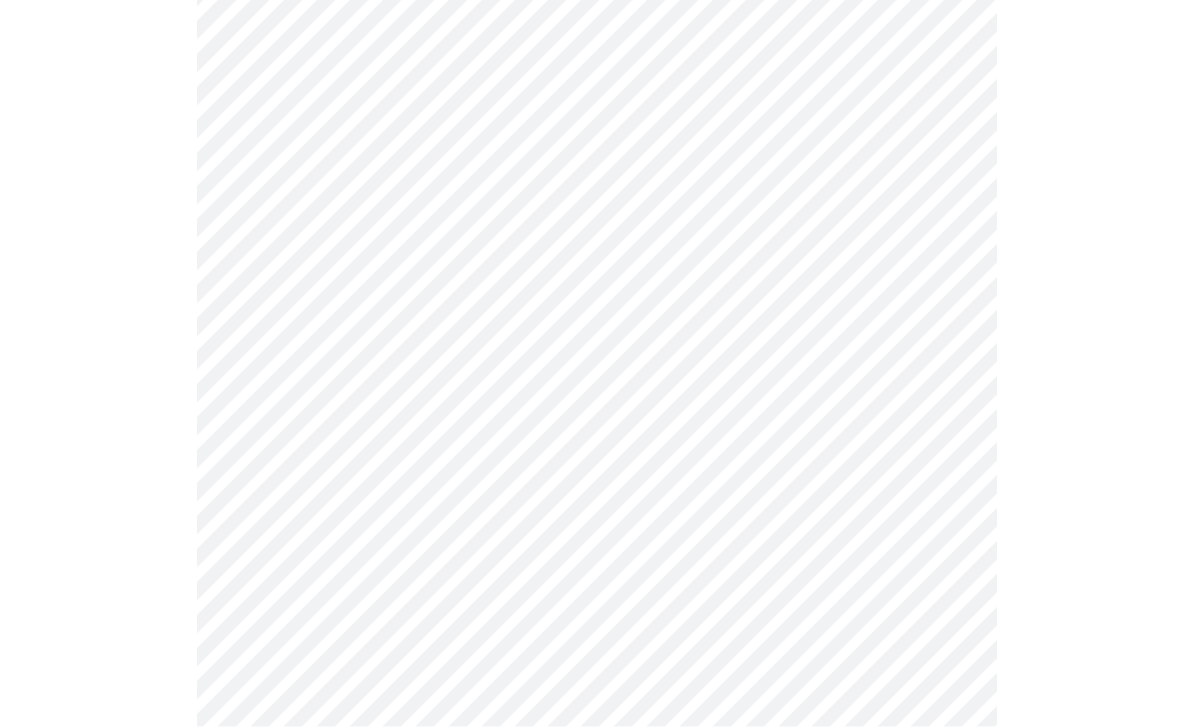 scroll, scrollTop: 667, scrollLeft: 0, axis: vertical 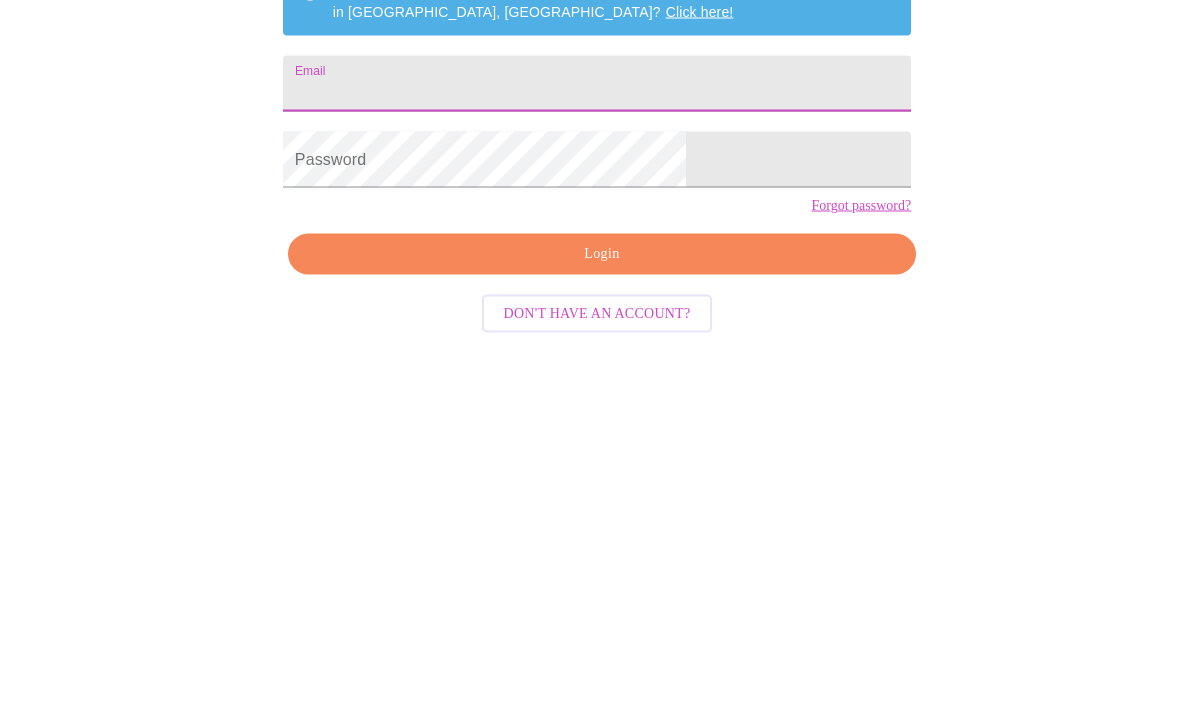 type on "allisontripp23@gmail.com" 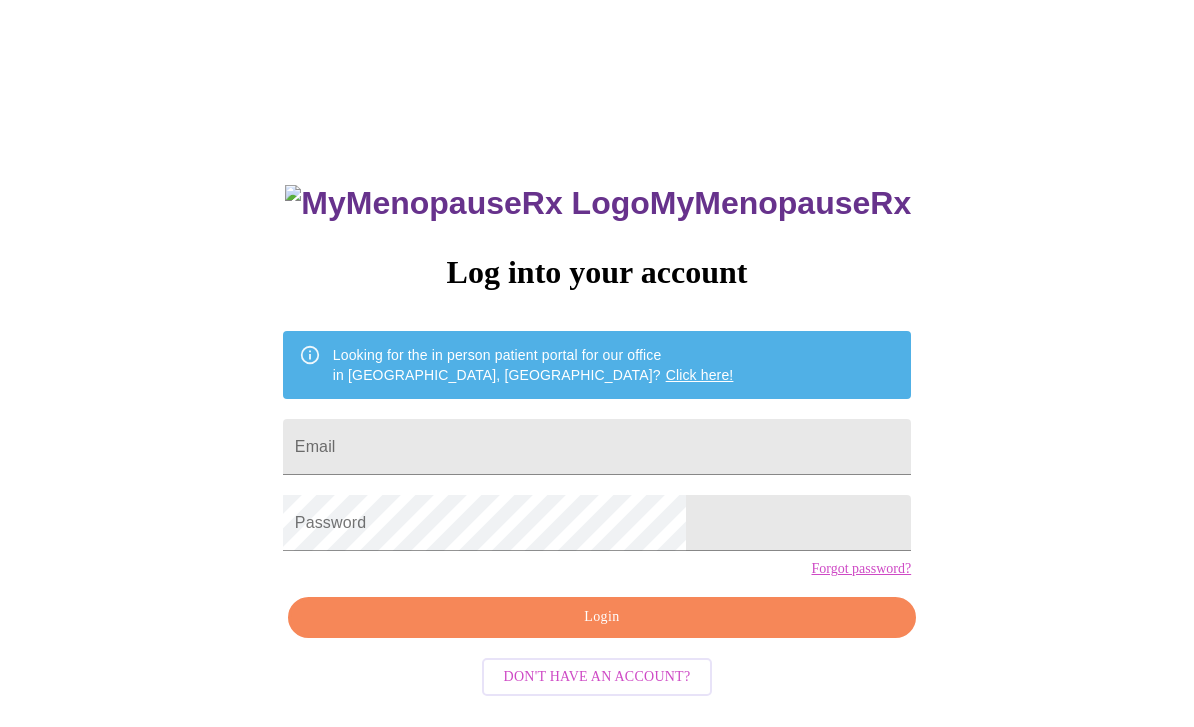 scroll, scrollTop: 0, scrollLeft: 0, axis: both 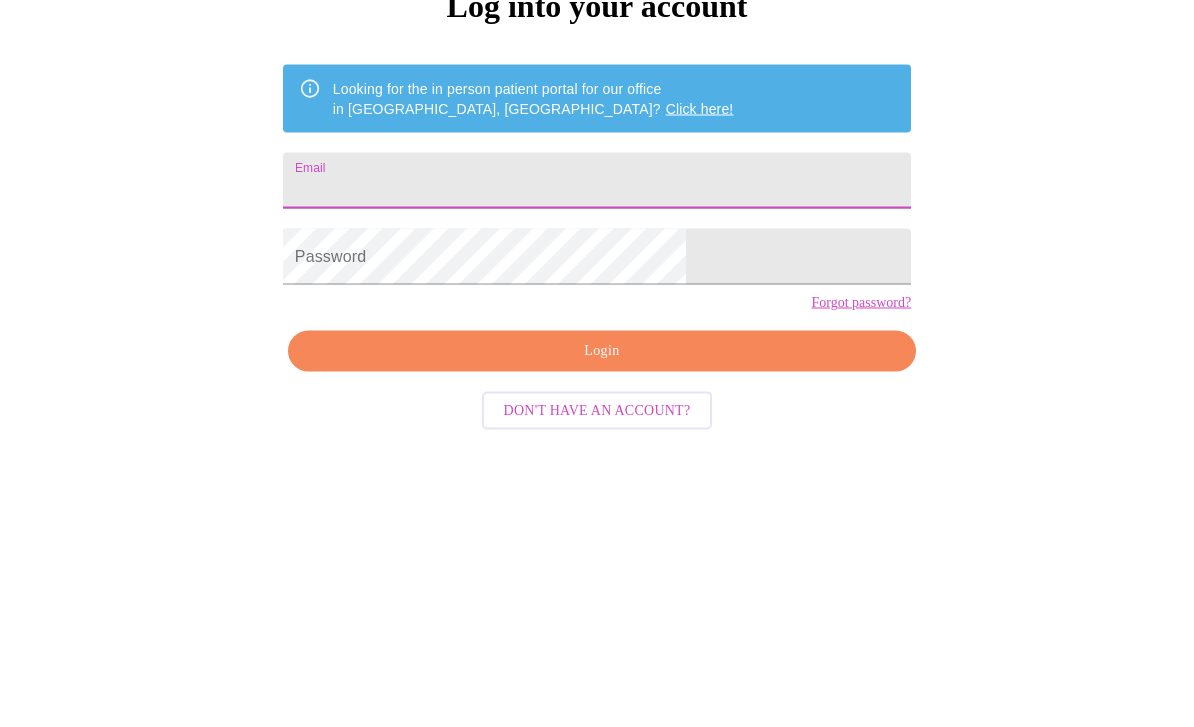 type on "[EMAIL_ADDRESS][DOMAIN_NAME]" 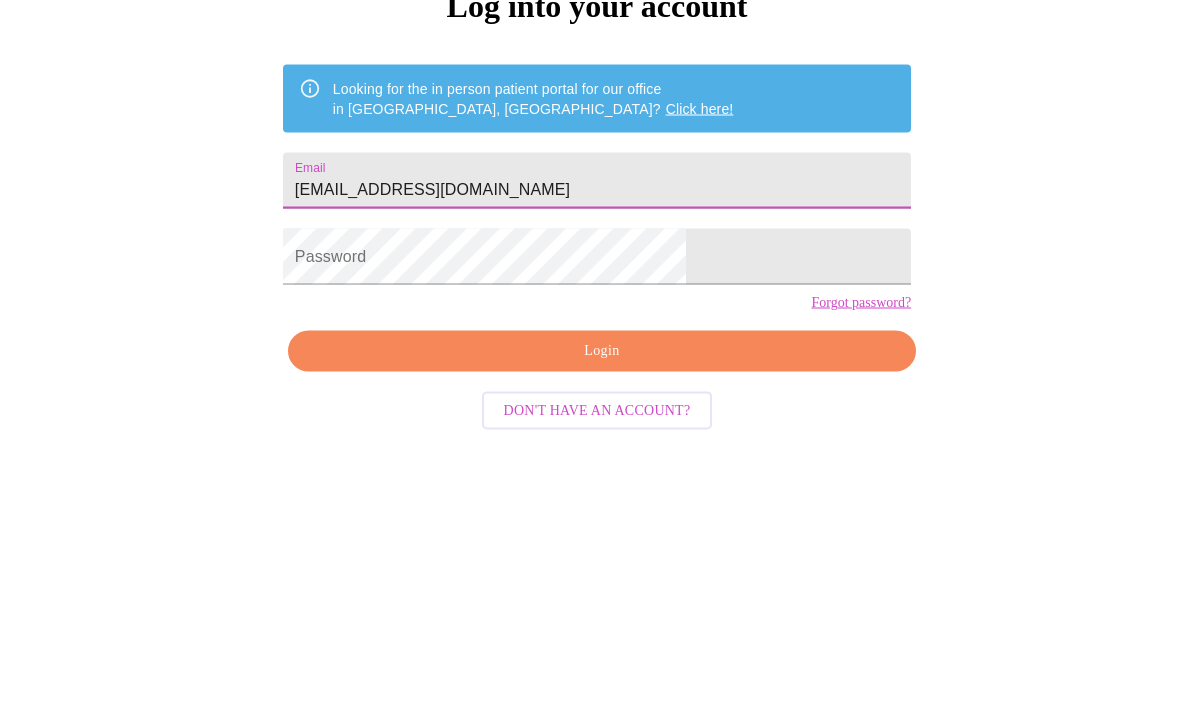 scroll, scrollTop: 84, scrollLeft: 0, axis: vertical 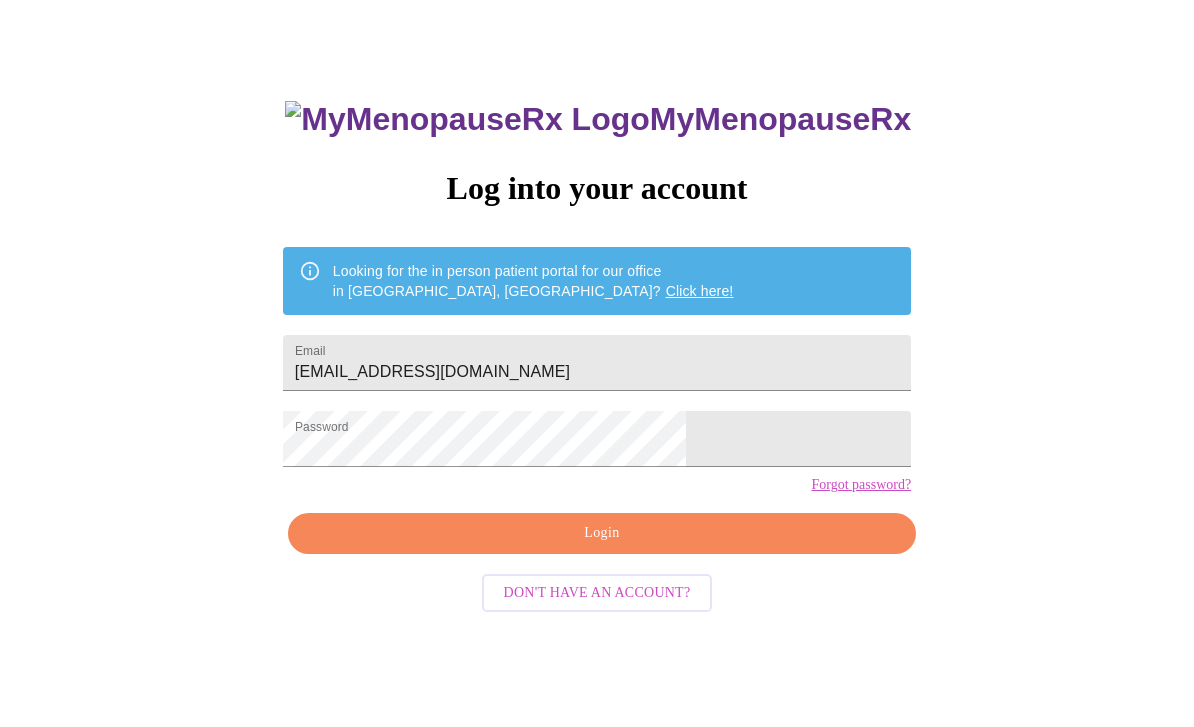 click on "Login" at bounding box center [602, 533] 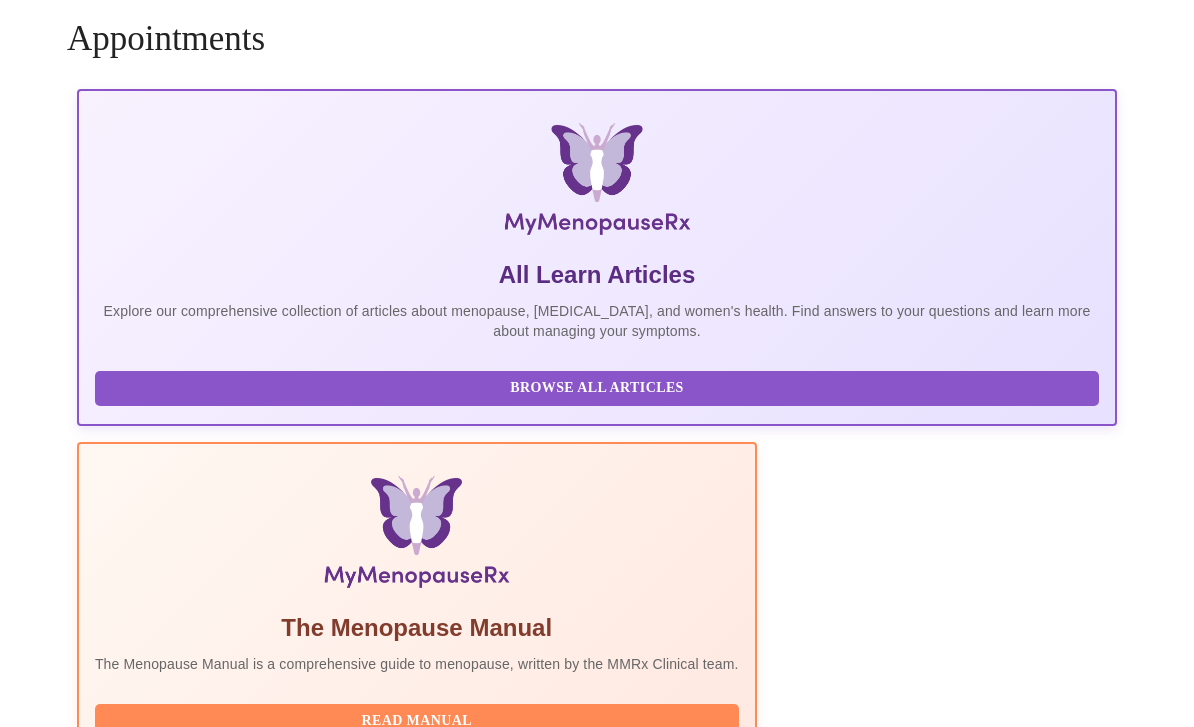 scroll, scrollTop: 64, scrollLeft: 0, axis: vertical 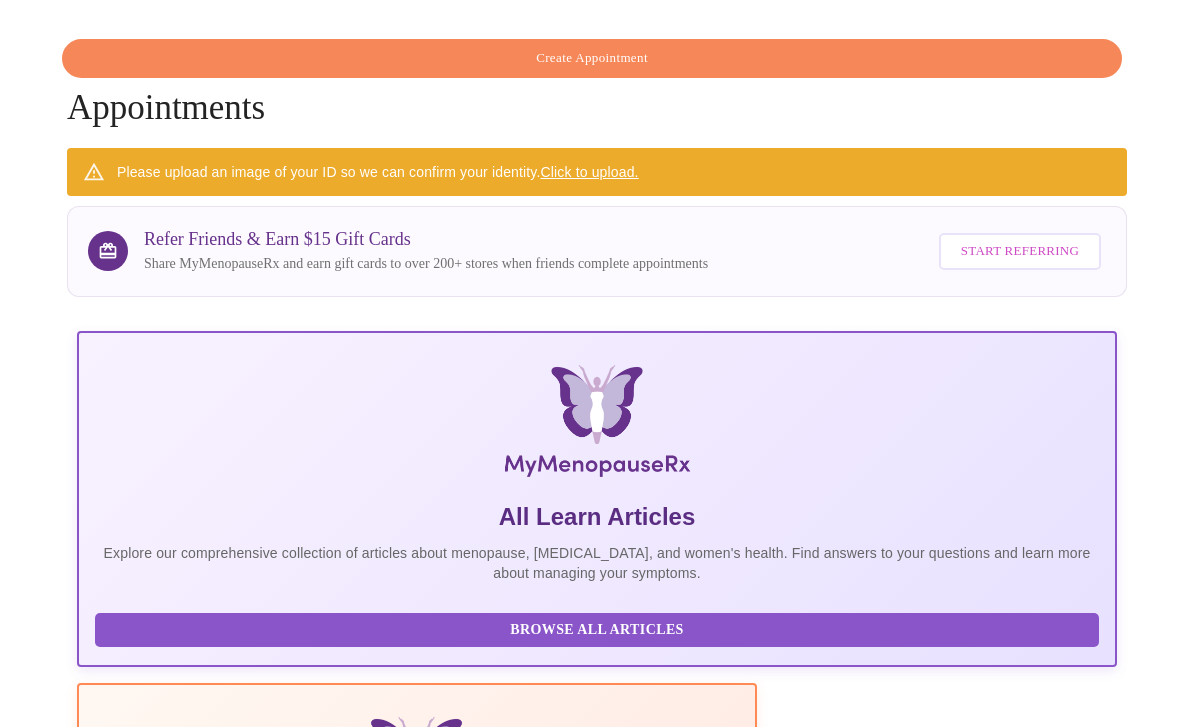 click on "Click to upload." at bounding box center (590, 172) 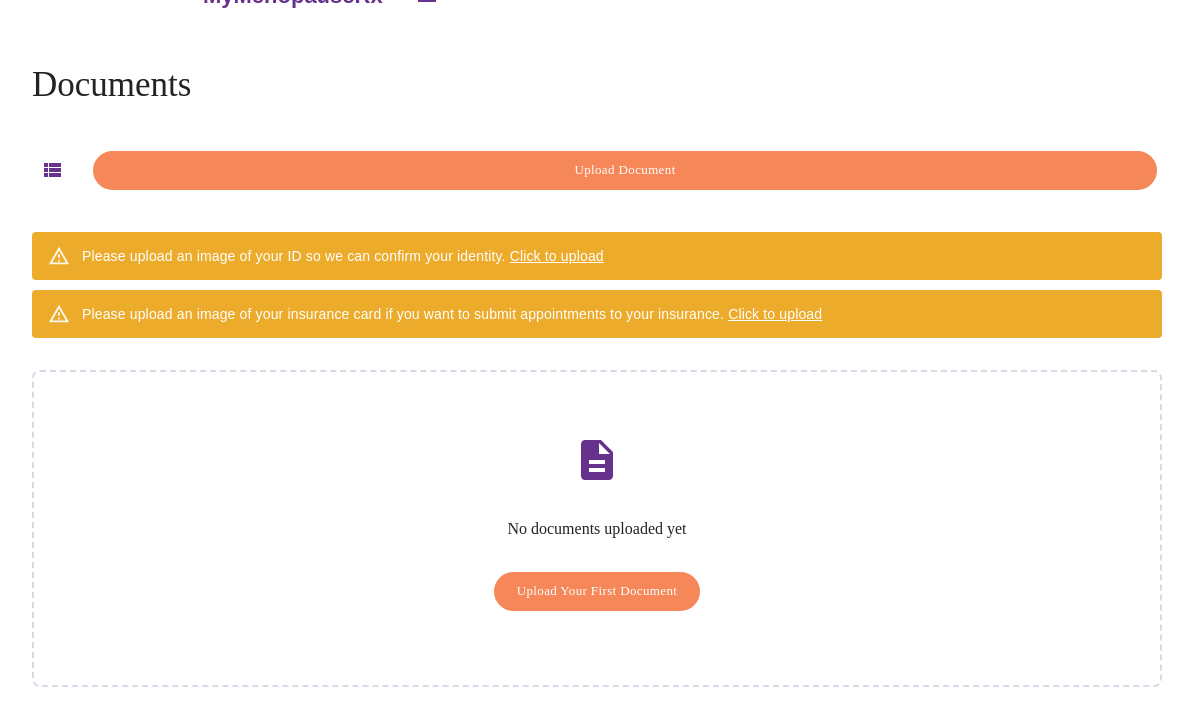 click on "Upload Your First Document" at bounding box center [597, 591] 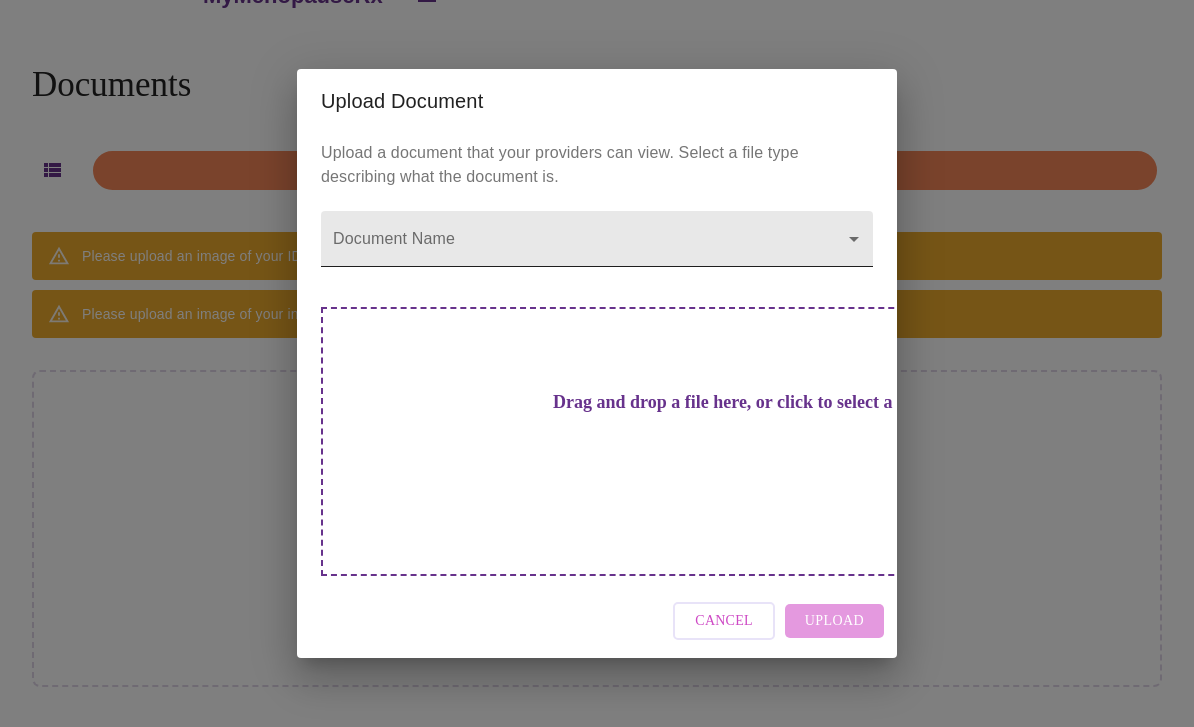 click on "MyMenopauseRx Documents Upload Document Please upload an image of your ID so we can confirm your identity.   Click to upload Please upload an image of your insurance card if you want to submit appointments to your insurance.   Click to upload No documents uploaded yet Upload Your First Document Upload Document Upload a document that your providers can view. Select a file type describing what the document is. Document Name ​ Drag and drop a file here, or click to select a file Cancel Upload" at bounding box center [597, 338] 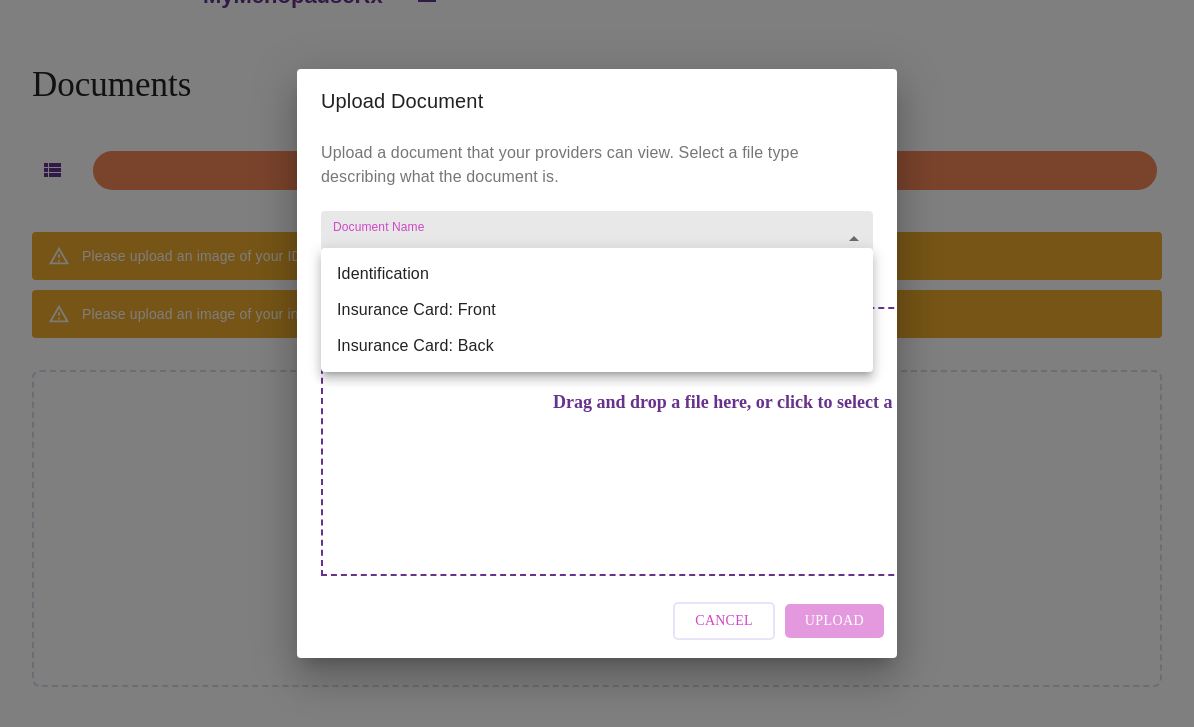 click at bounding box center (597, 363) 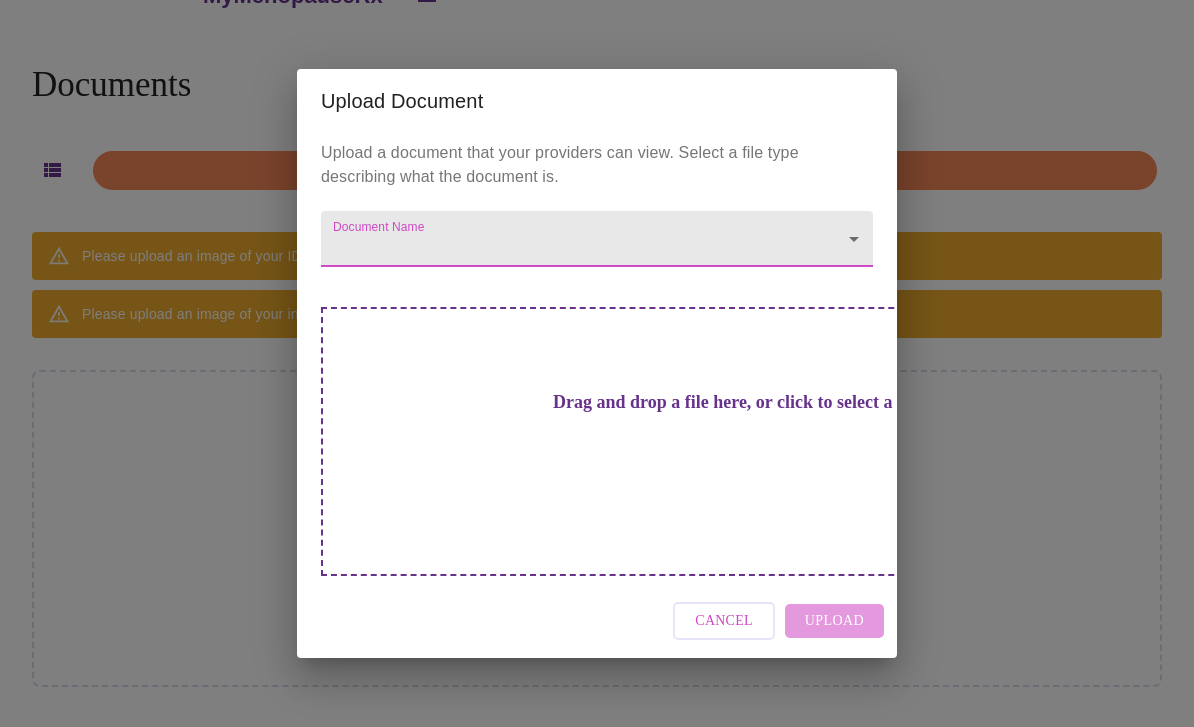 click on "MyMenopauseRx Documents Upload Document Please upload an image of your ID so we can confirm your identity.   Click to upload Please upload an image of your insurance card if you want to submit appointments to your insurance.   Click to upload No documents uploaded yet Upload Your First Document Upload Document Upload a document that your providers can view. Select a file type describing what the document is. Document Name ​ Drag and drop a file here, or click to select a file Cancel Upload" at bounding box center (597, 338) 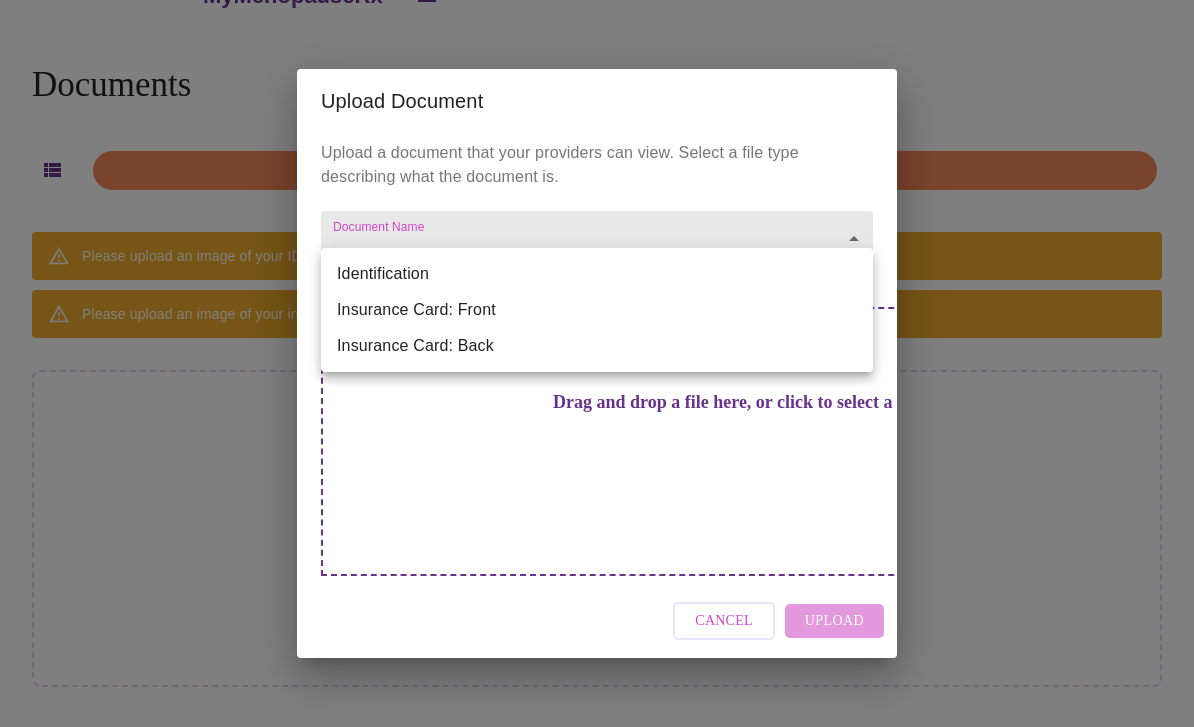 click at bounding box center (597, 363) 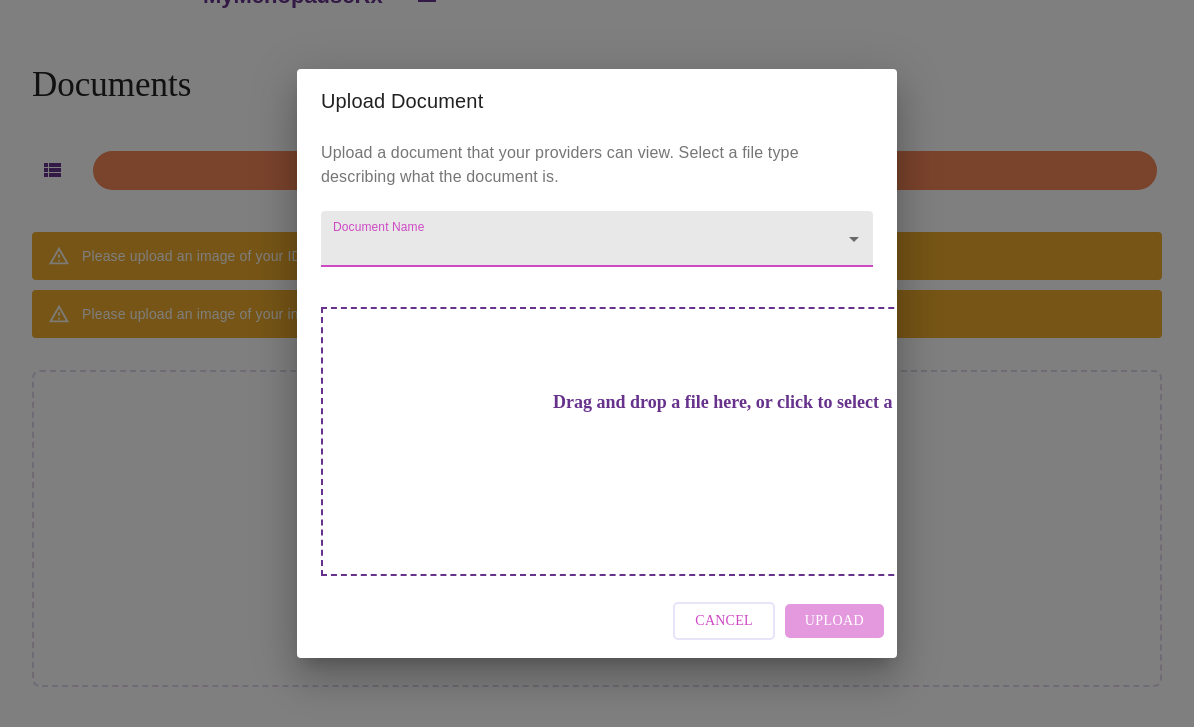 click on "Cancel Upload" at bounding box center [597, 621] 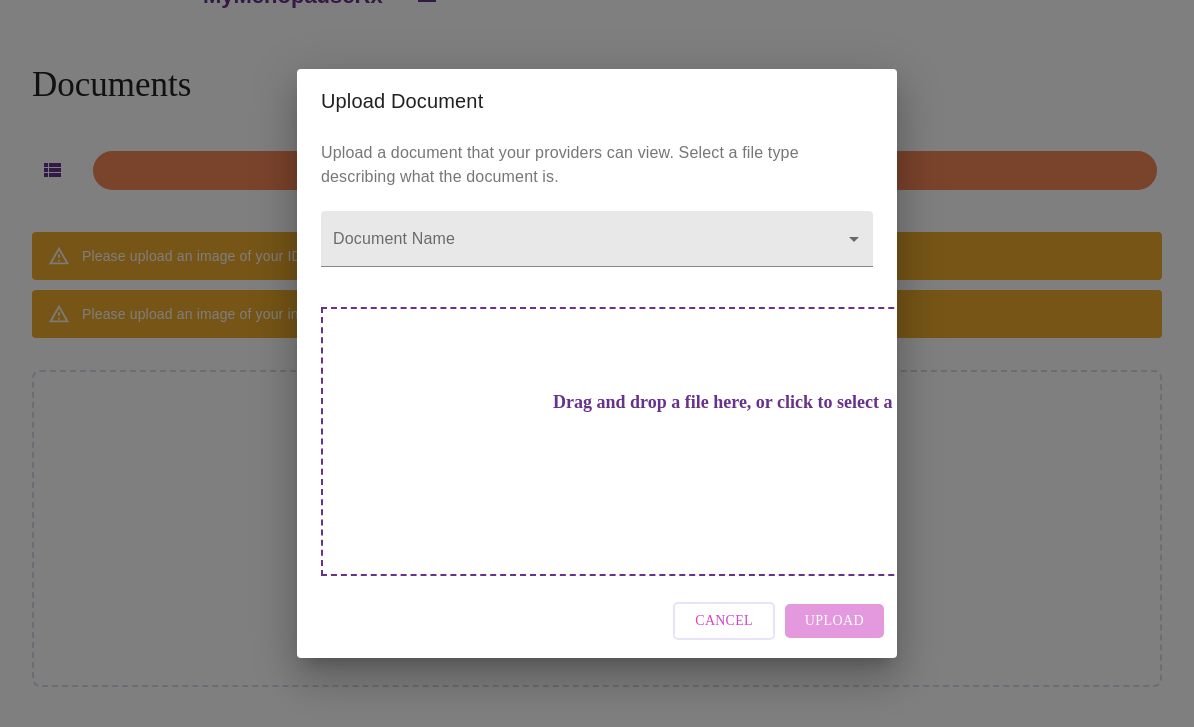 click on "Upload Document Upload a document that your providers can view. Select a file type describing what the document is. Document Name ​ Drag and drop a file here, or click to select a file Cancel Upload" at bounding box center [597, 363] 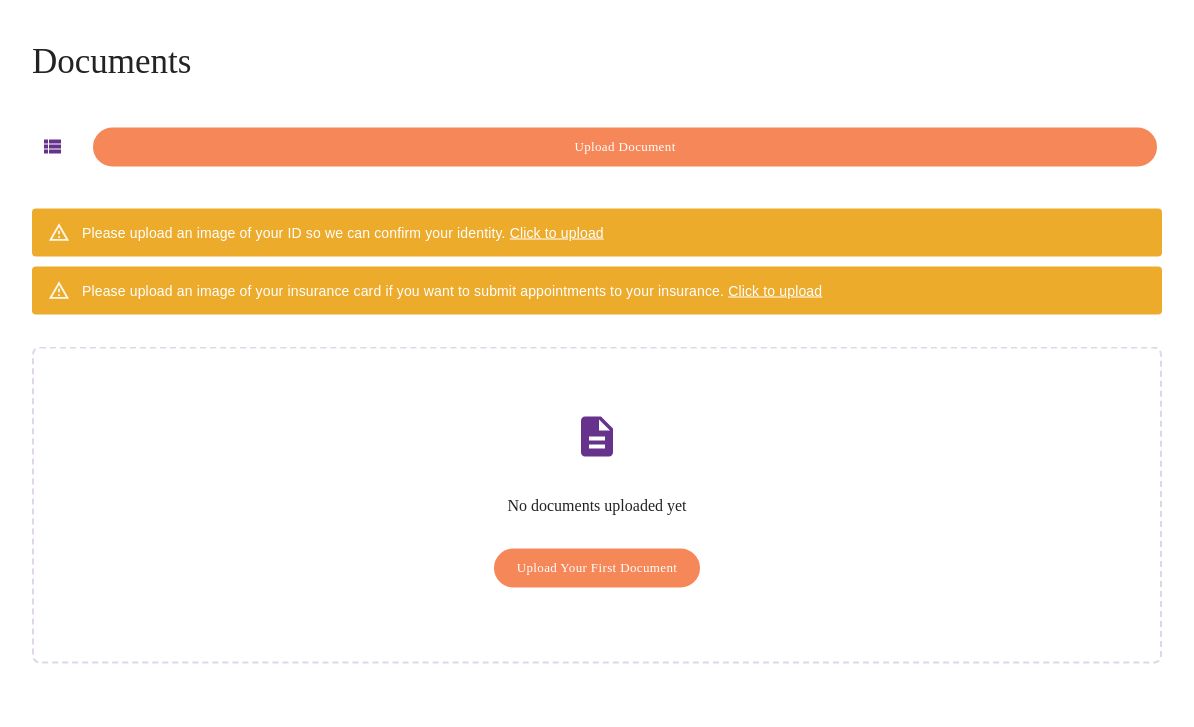 scroll, scrollTop: 64, scrollLeft: 0, axis: vertical 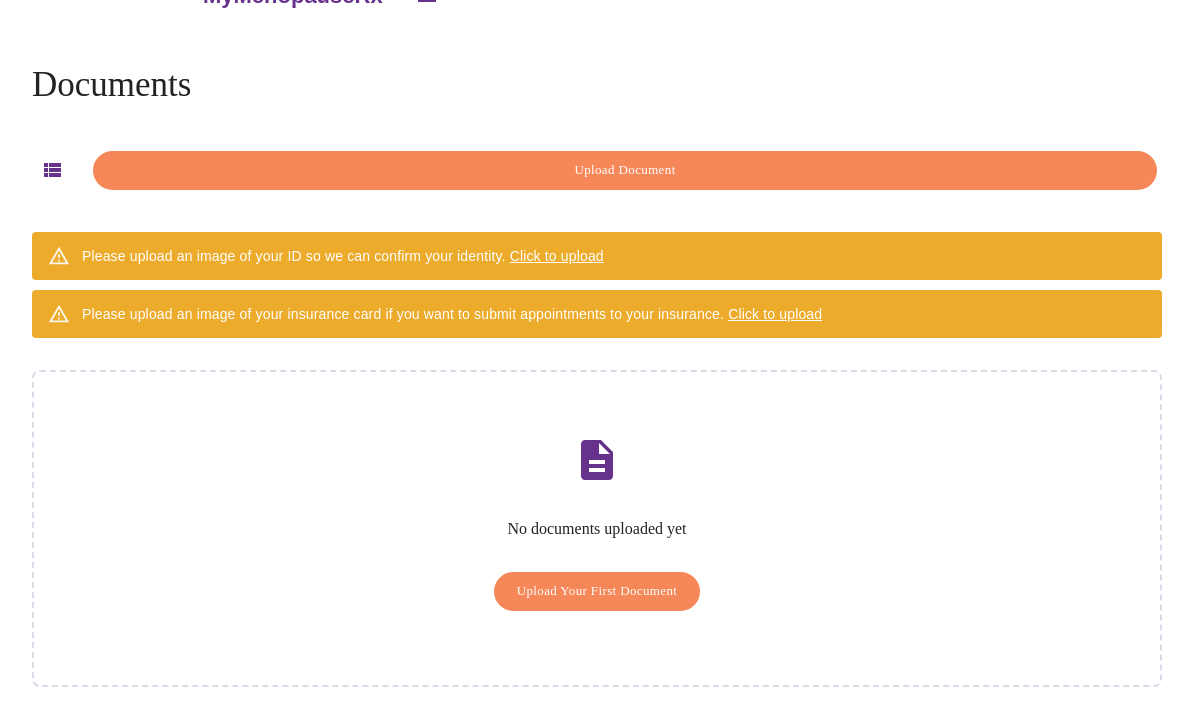 click on "Click to upload" at bounding box center (557, 256) 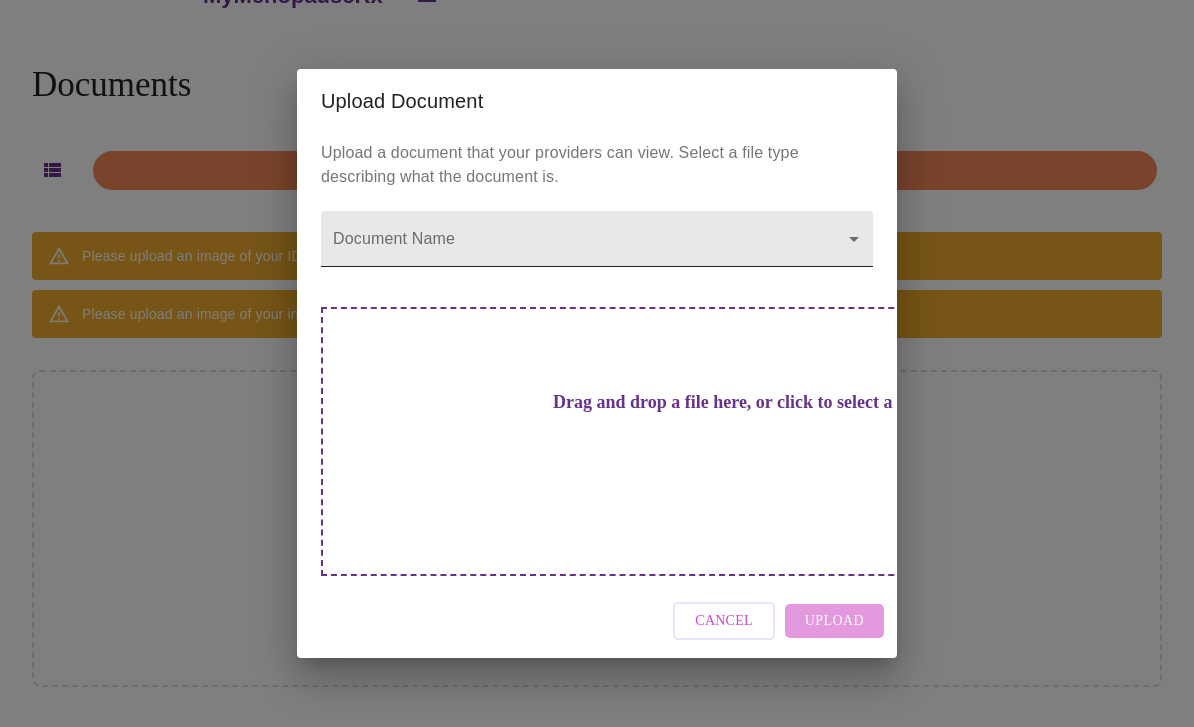 click on "MyMenopauseRx Documents Upload Document Please upload an image of your ID so we can confirm your identity.   Click to upload Please upload an image of your insurance card if you want to submit appointments to your insurance.   Click to upload No documents uploaded yet Upload Your First Document Upload Document Upload a document that your providers can view. Select a file type describing what the document is. Document Name ​ Drag and drop a file here, or click to select a file Cancel Upload" at bounding box center (597, 338) 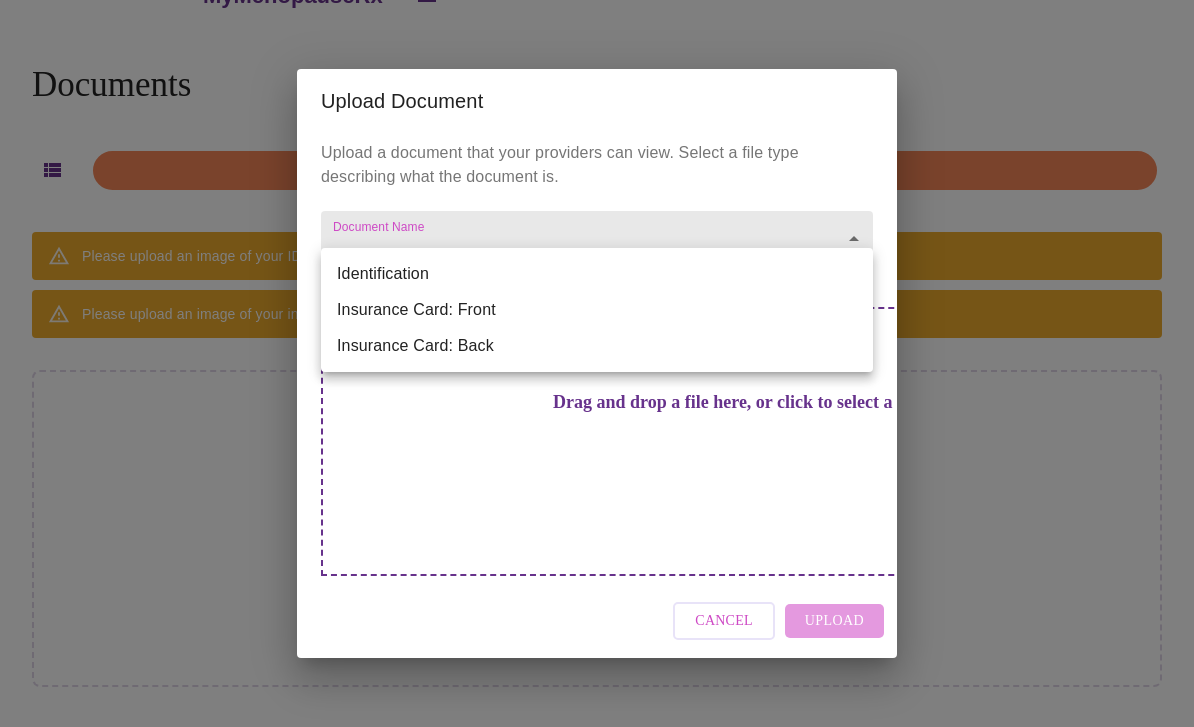 click on "Insurance Card: Front" at bounding box center (597, 310) 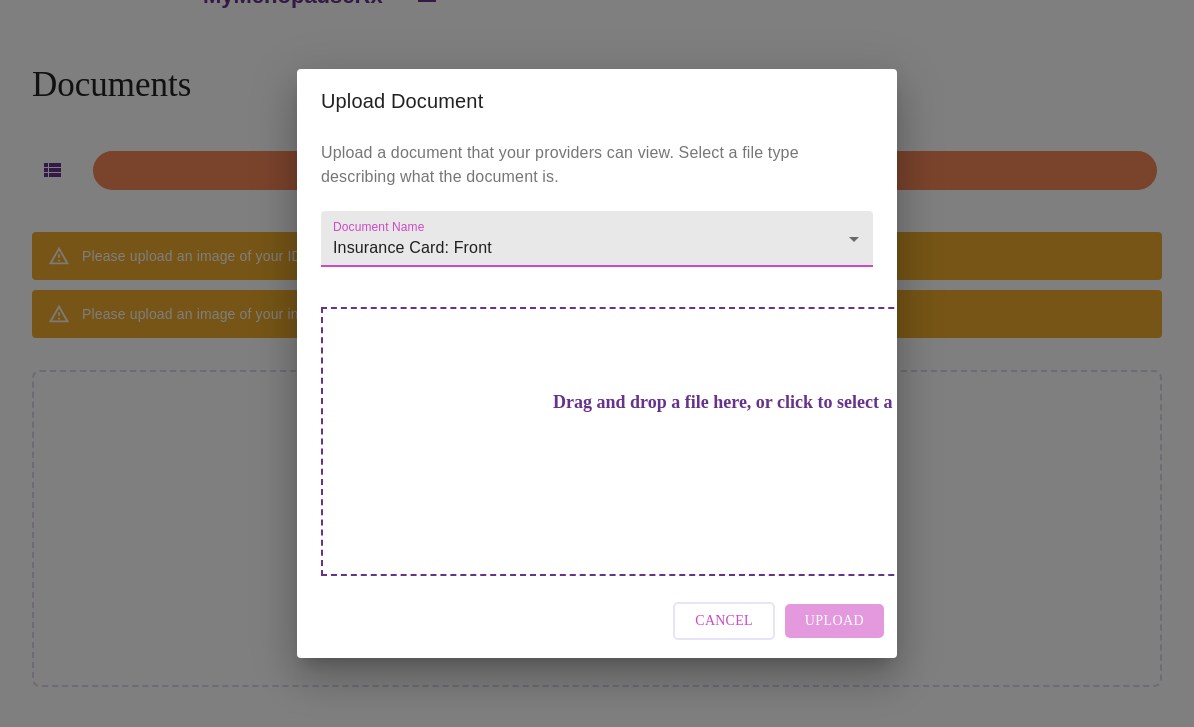 click on "Drag and drop a file here, or click to select a file" at bounding box center (737, 402) 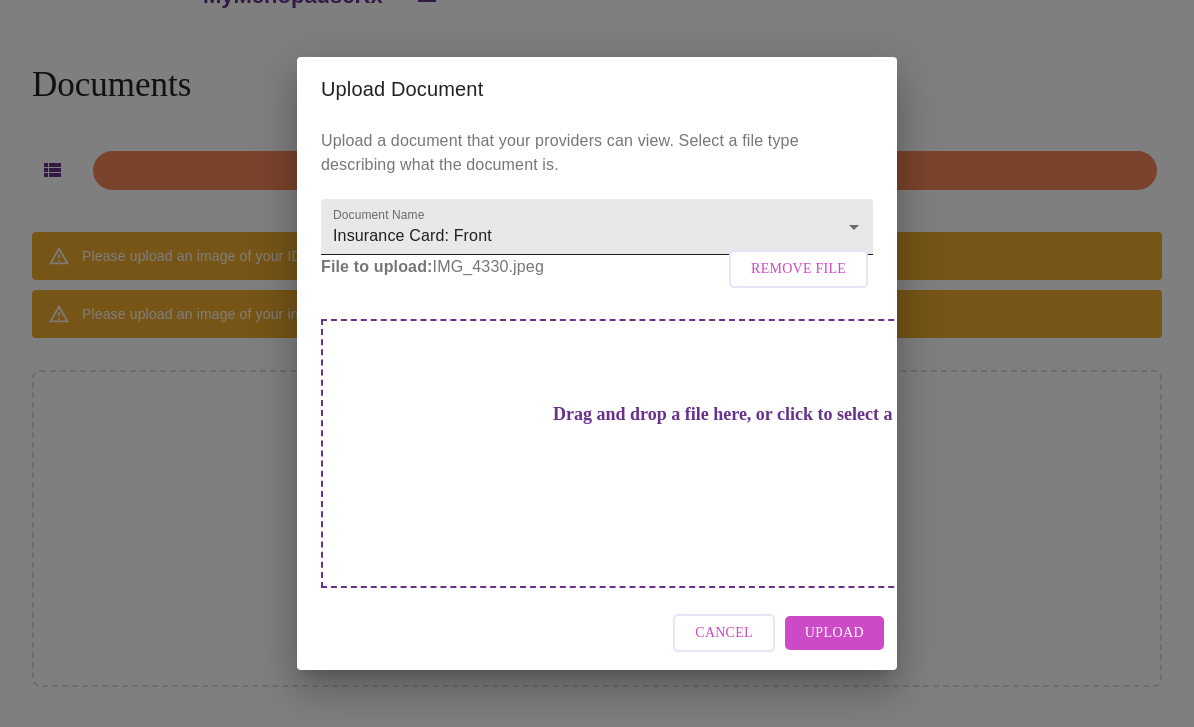 click on "MyMenopauseRx Documents Upload Document Please upload an image of your ID so we can confirm your identity.   Click to upload Please upload an image of your insurance card if you want to submit appointments to your insurance.   Click to upload No documents uploaded yet Upload Your First Document Upload Document Upload a document that your providers can view. Select a file type describing what the document is. Document Name Insurance Card: Front Insurance Card: Front File to upload:  IMG_4330.jpeg   Remove File Drag and drop a file here, or click to select a file Cancel Upload" at bounding box center (597, 338) 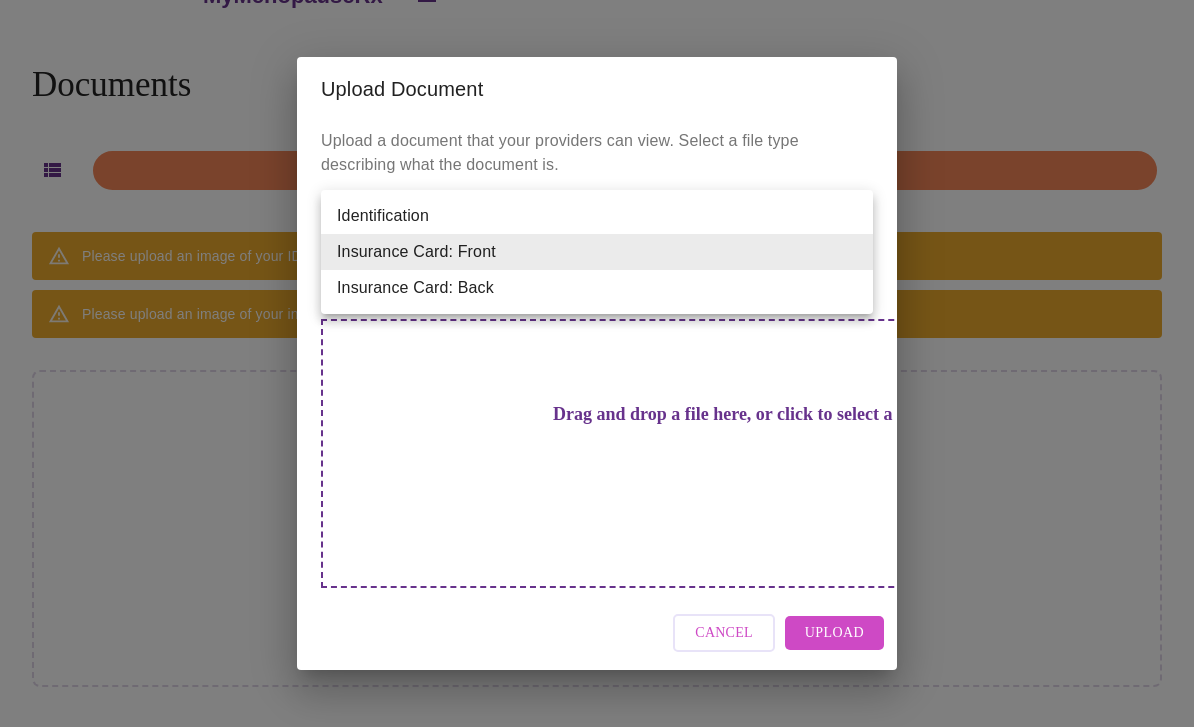 click on "Identification" at bounding box center [597, 216] 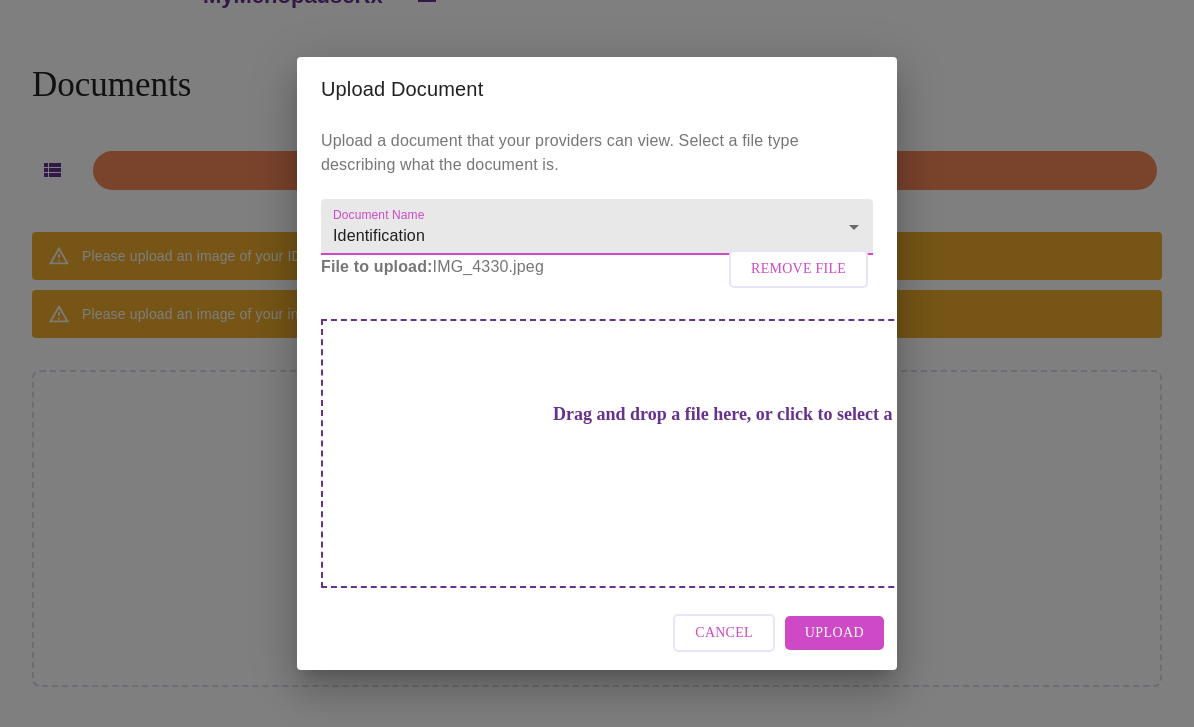 click on "MyMenopauseRx Documents Upload Document Please upload an image of your ID so we can confirm your identity.   Click to upload Please upload an image of your insurance card if you want to submit appointments to your insurance.   Click to upload No documents uploaded yet Upload Your First Document Upload Document Upload a document that your providers can view. Select a file type describing what the document is. Document Name Identification Identification File to upload:  IMG_4330.jpeg   Remove File Drag and drop a file here, or click to select a file Cancel Upload" at bounding box center (597, 338) 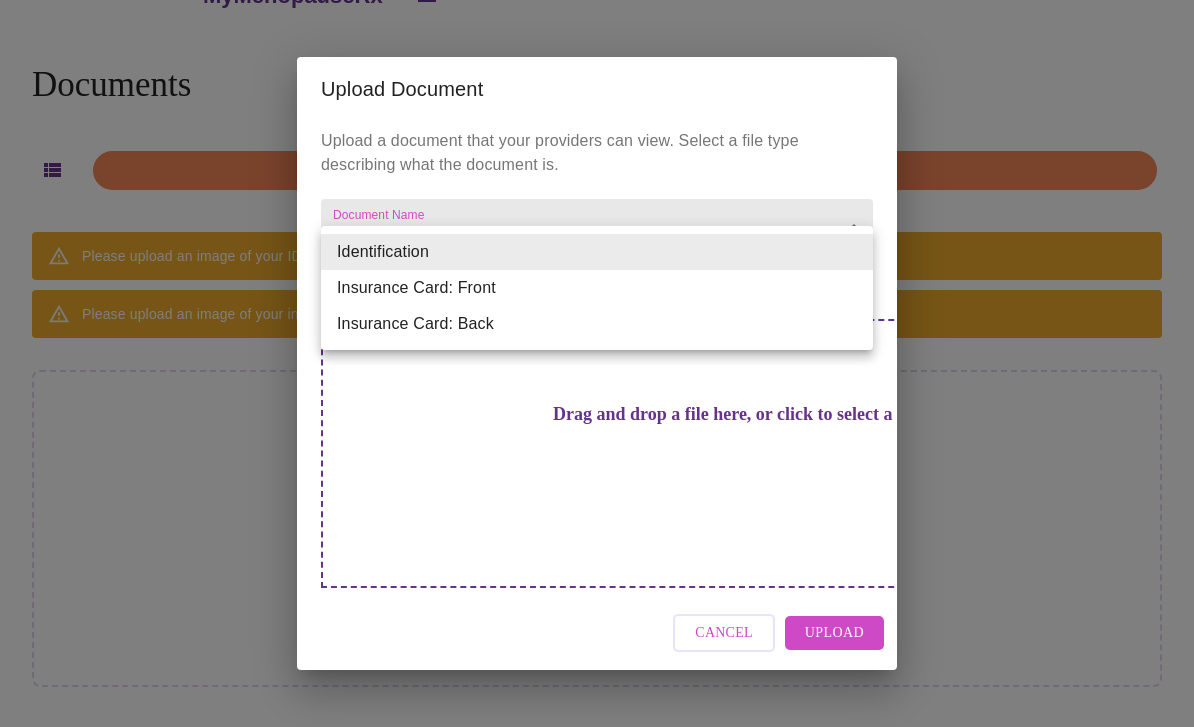 click on "Identification" at bounding box center [597, 252] 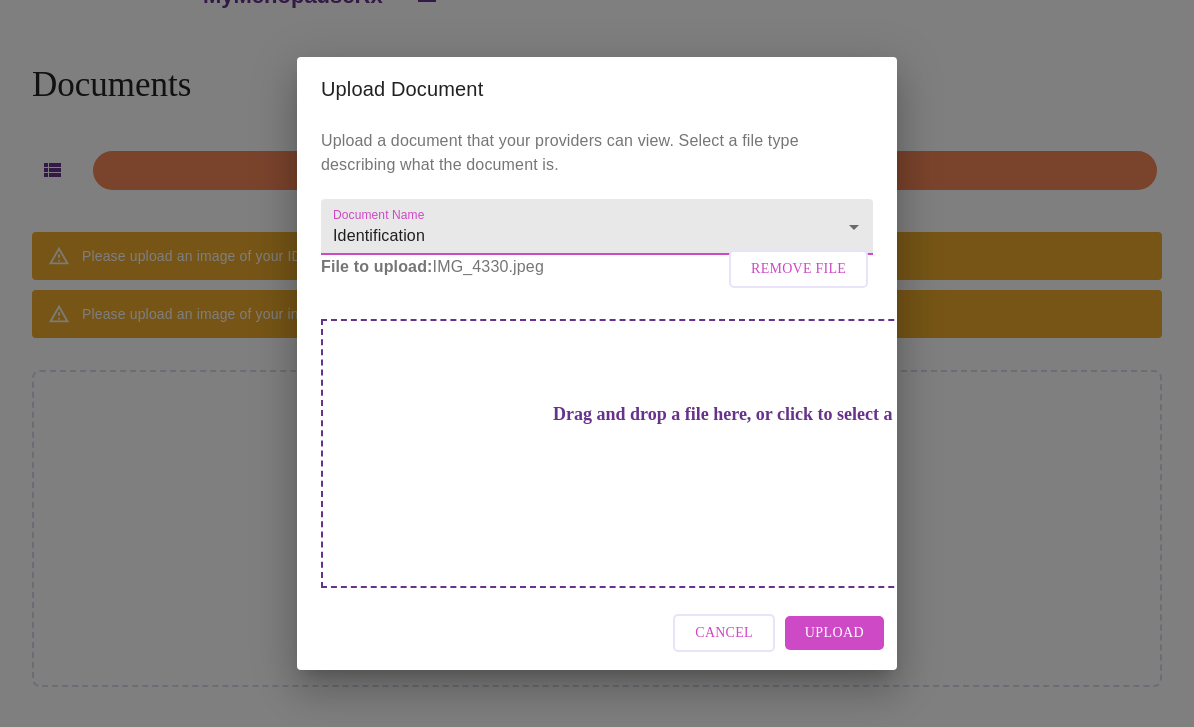 click on "Upload" at bounding box center (834, 633) 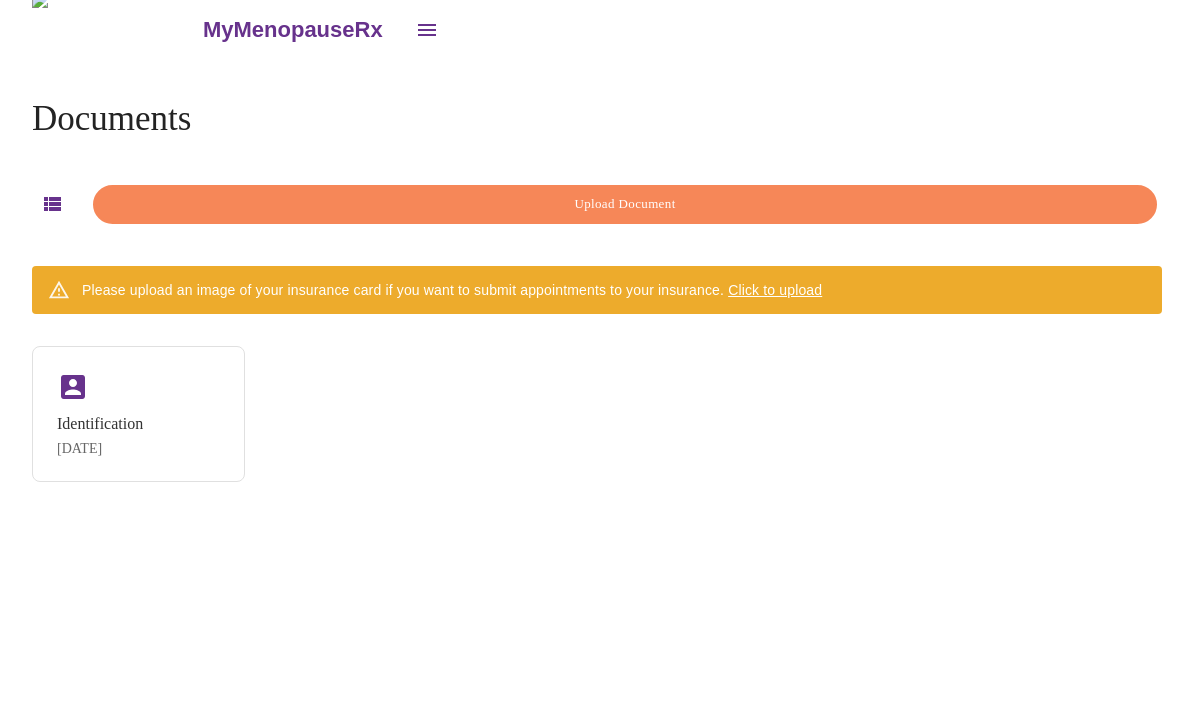 click on "Upload Document" at bounding box center [625, 204] 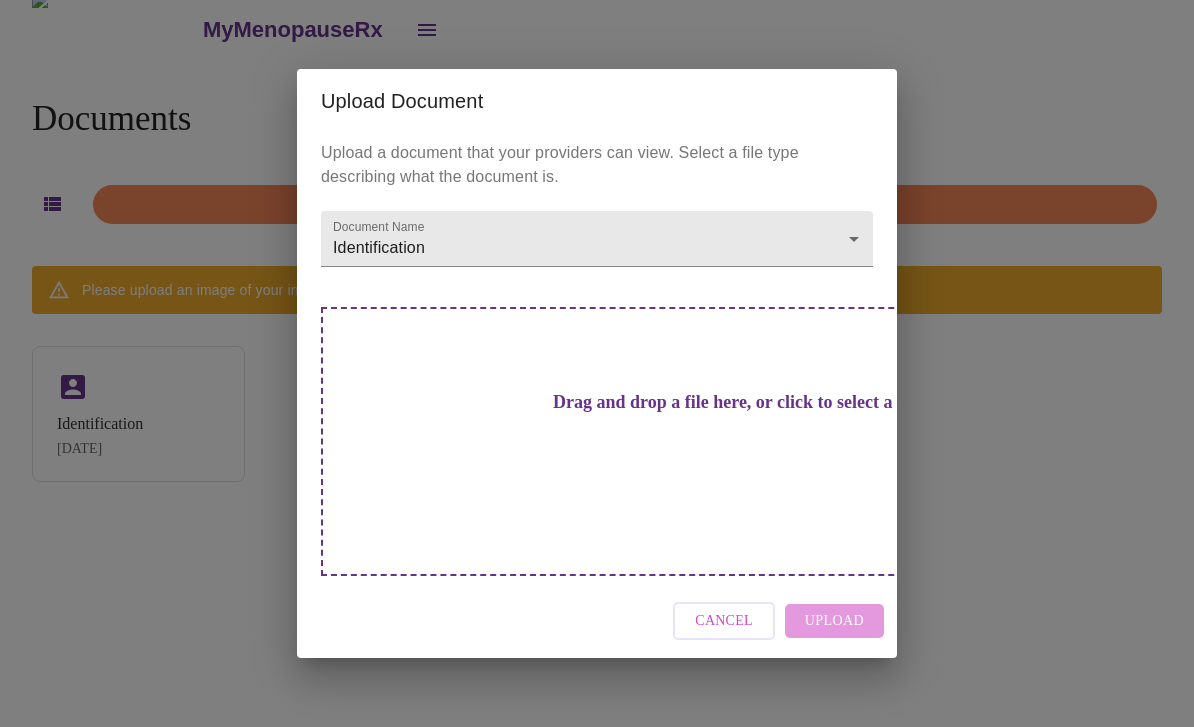 click on "Cancel" at bounding box center (724, 621) 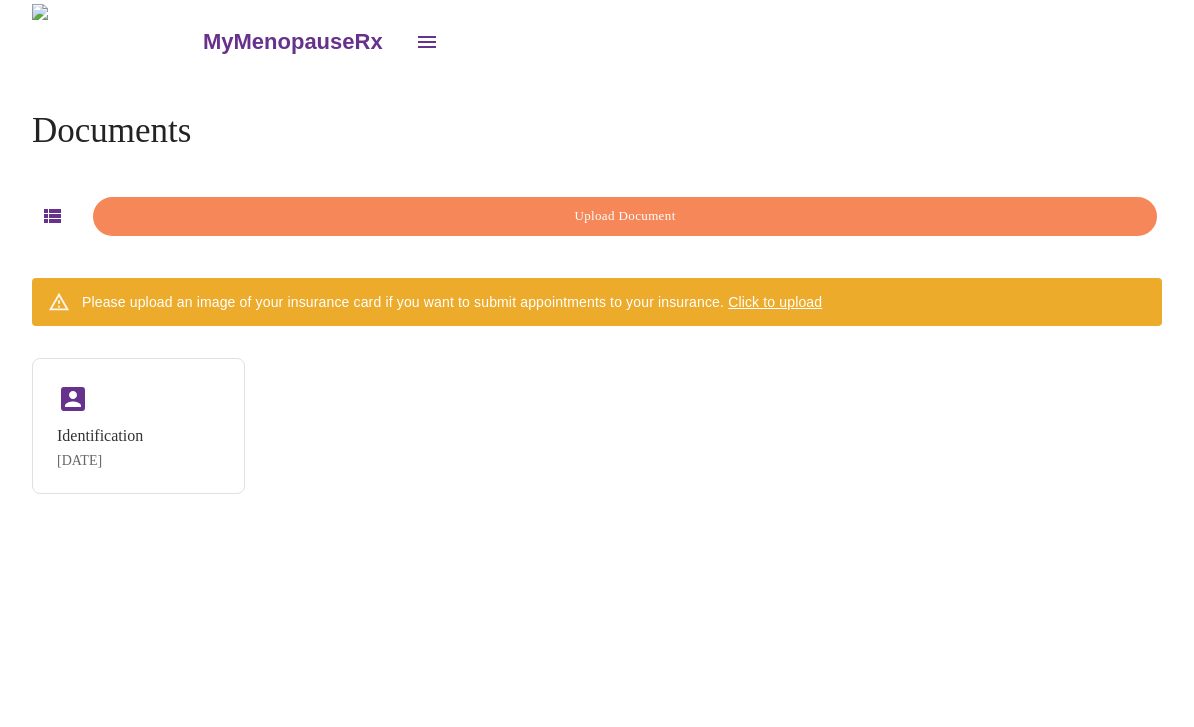 scroll, scrollTop: 0, scrollLeft: 0, axis: both 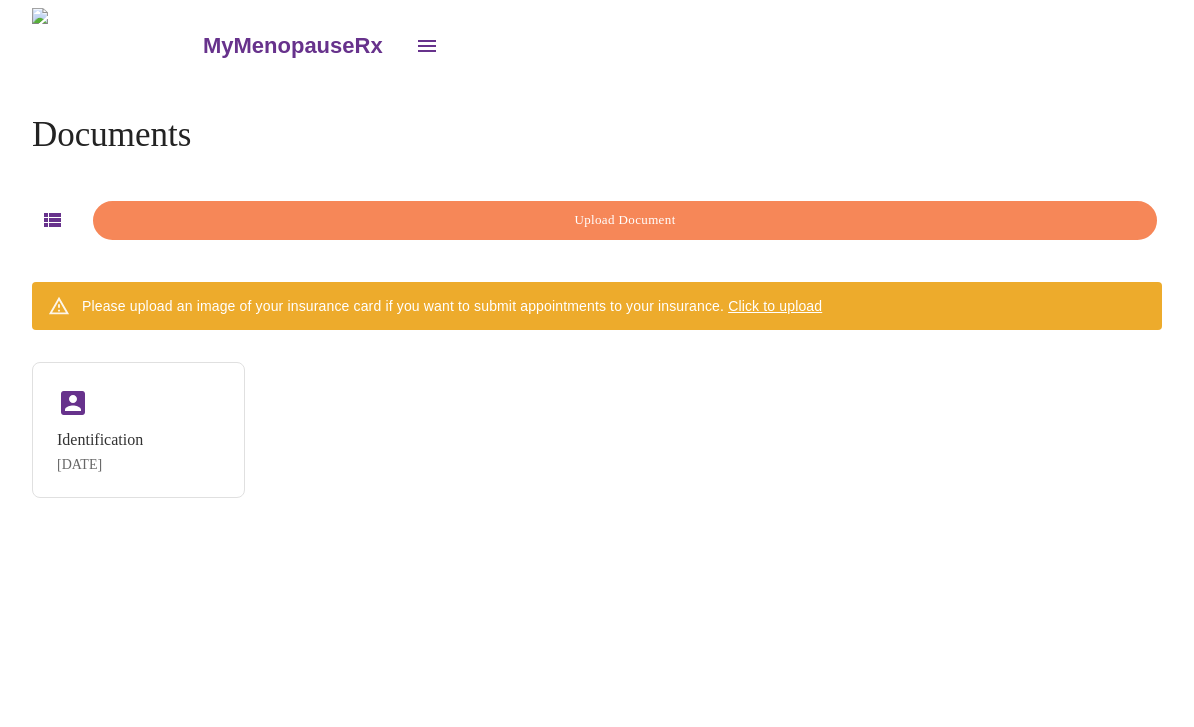 click 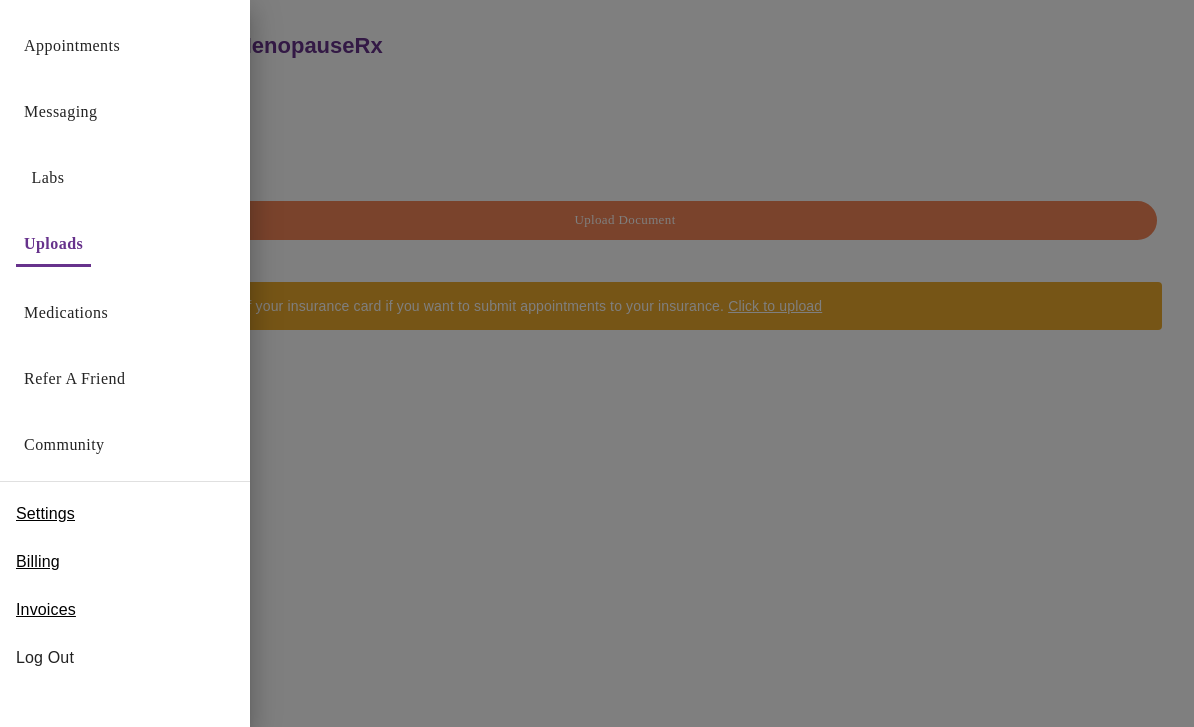 click on "Appointments" at bounding box center [72, 46] 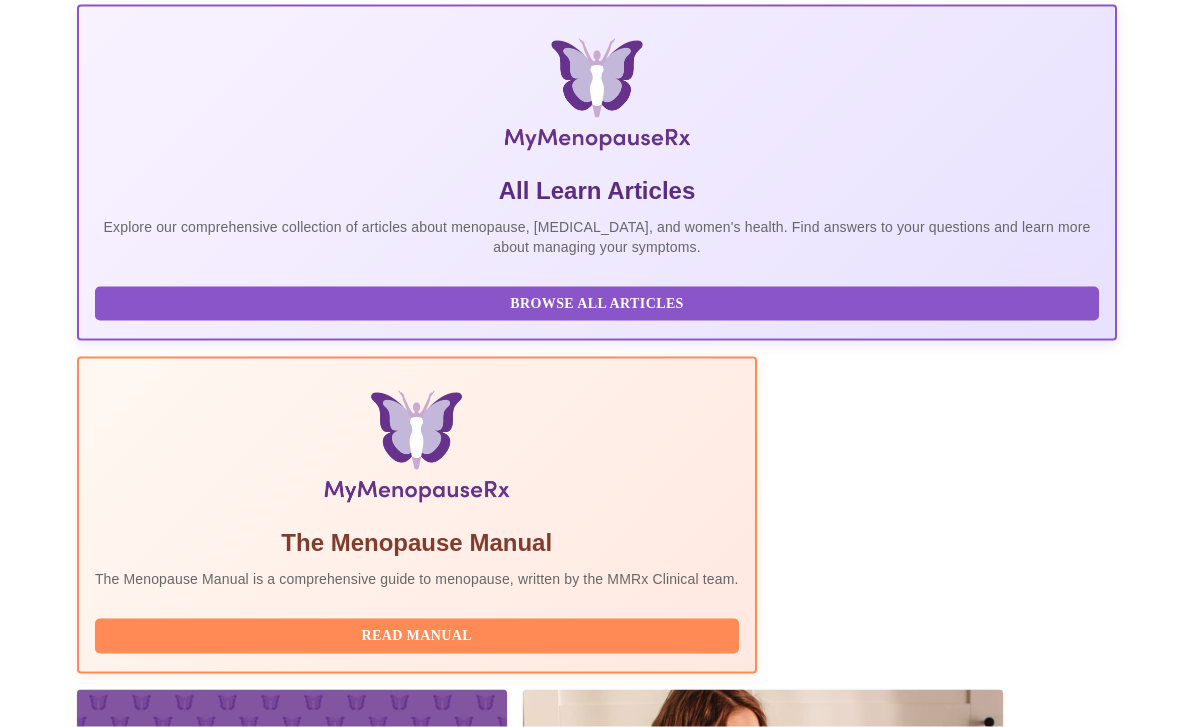 scroll, scrollTop: 350, scrollLeft: 0, axis: vertical 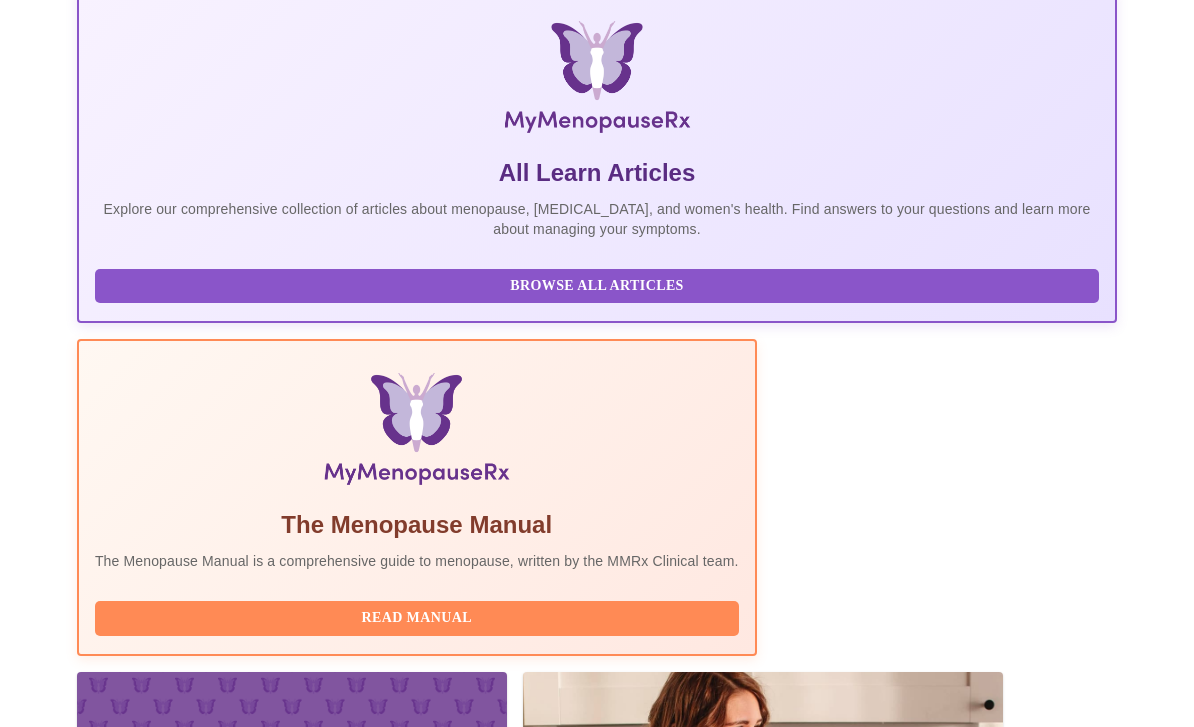click on "View Appointment" at bounding box center [1012, 2251] 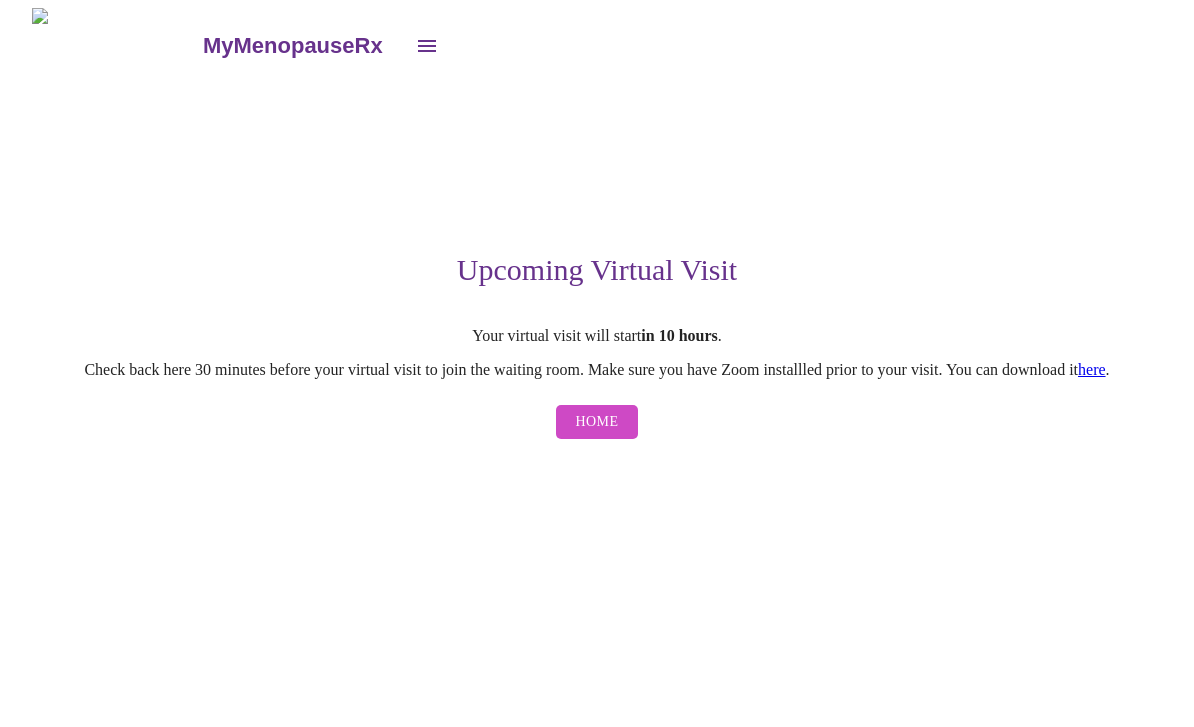 click on "Home" at bounding box center (597, 422) 